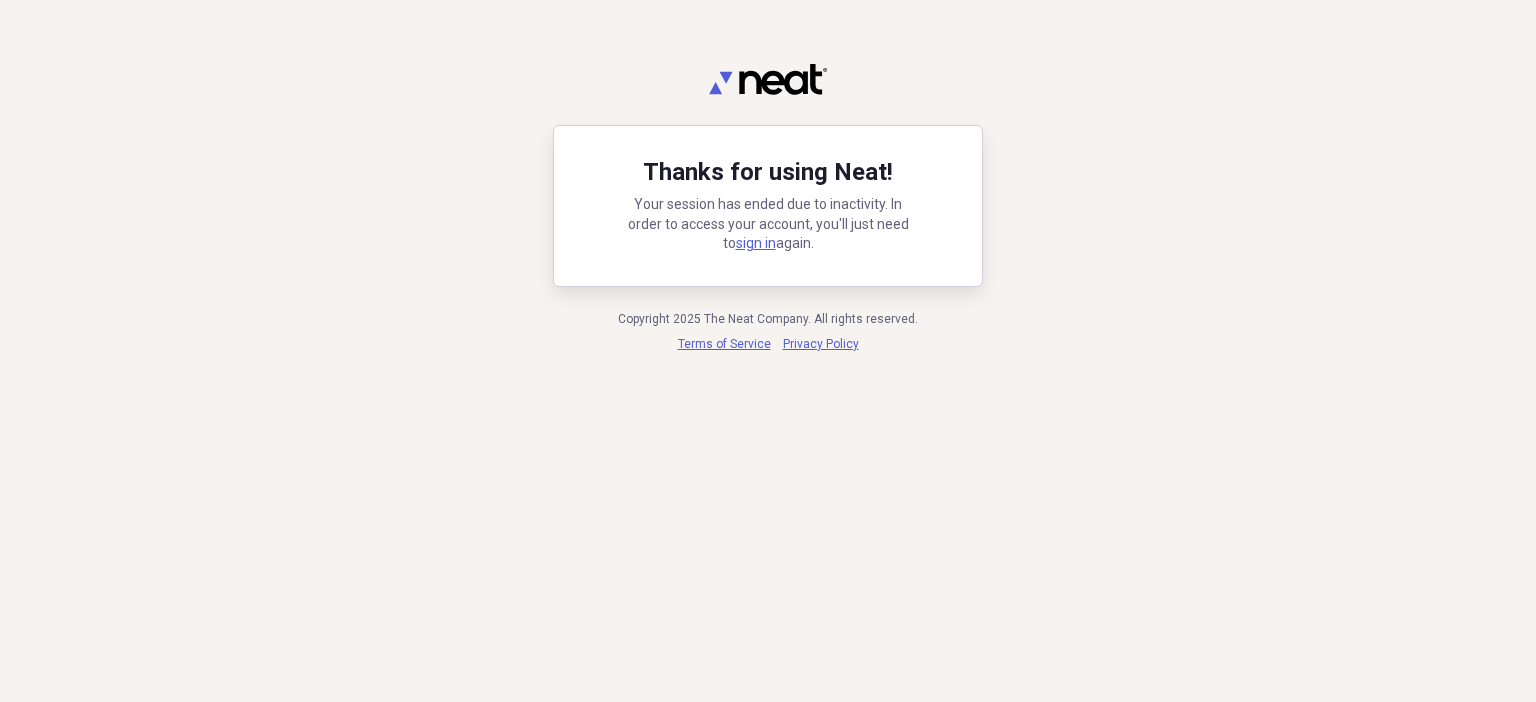 scroll, scrollTop: 0, scrollLeft: 0, axis: both 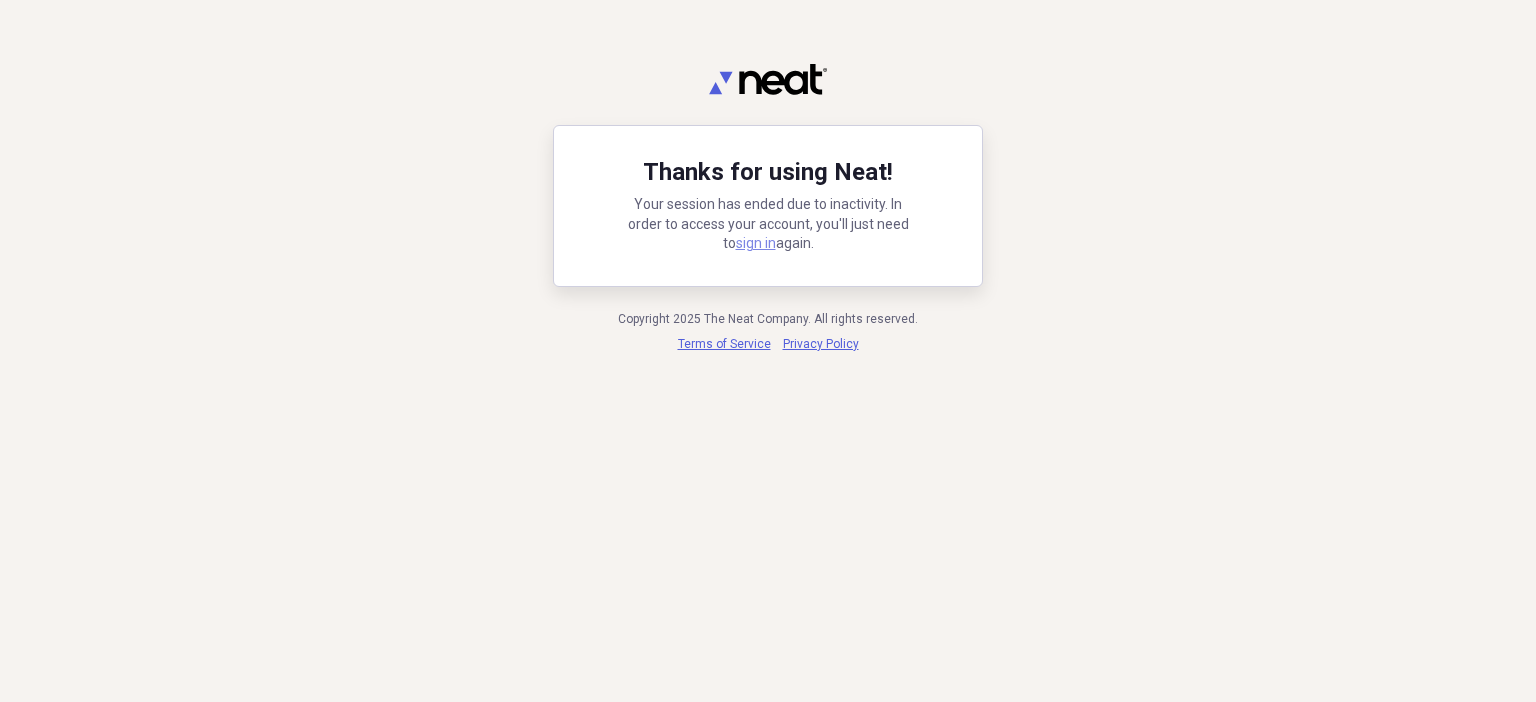 click on "sign in" at bounding box center [756, 243] 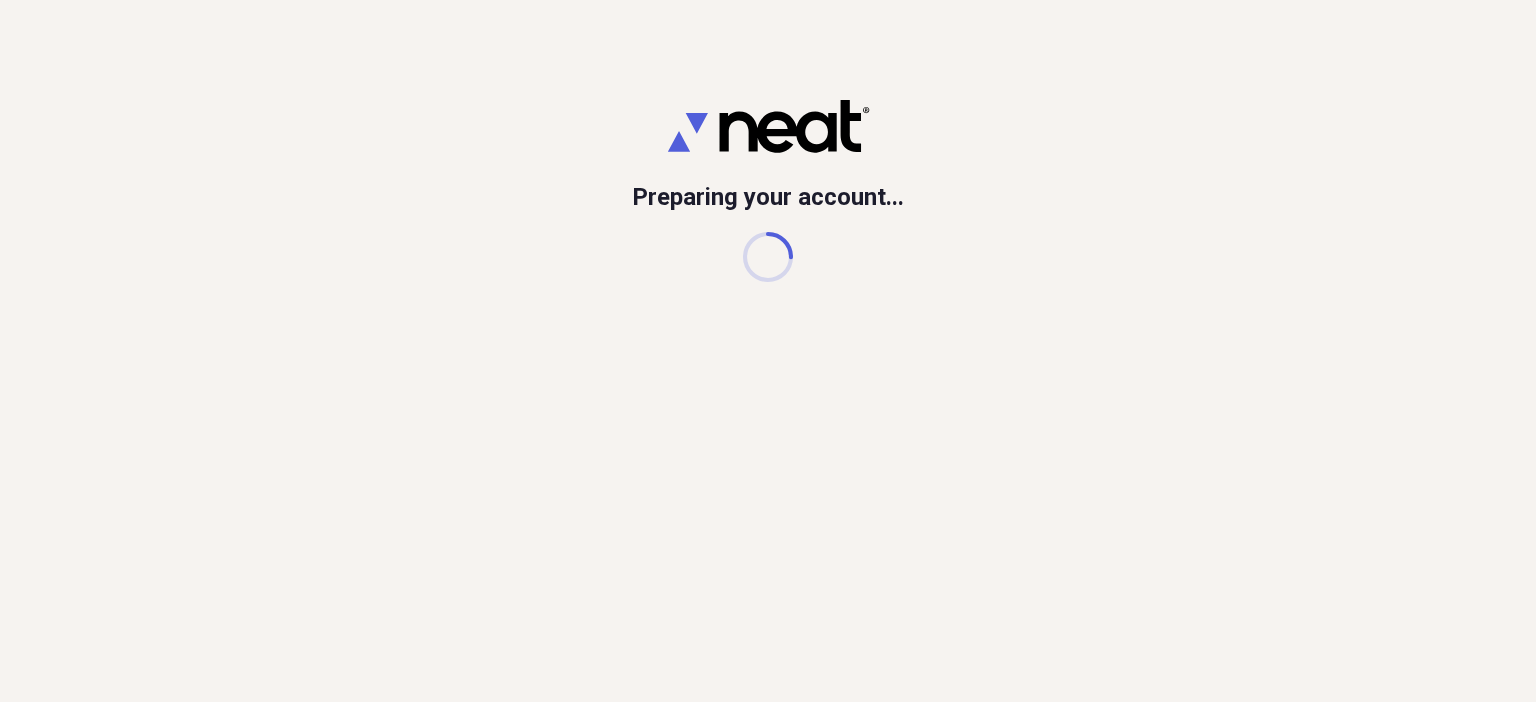 scroll, scrollTop: 0, scrollLeft: 0, axis: both 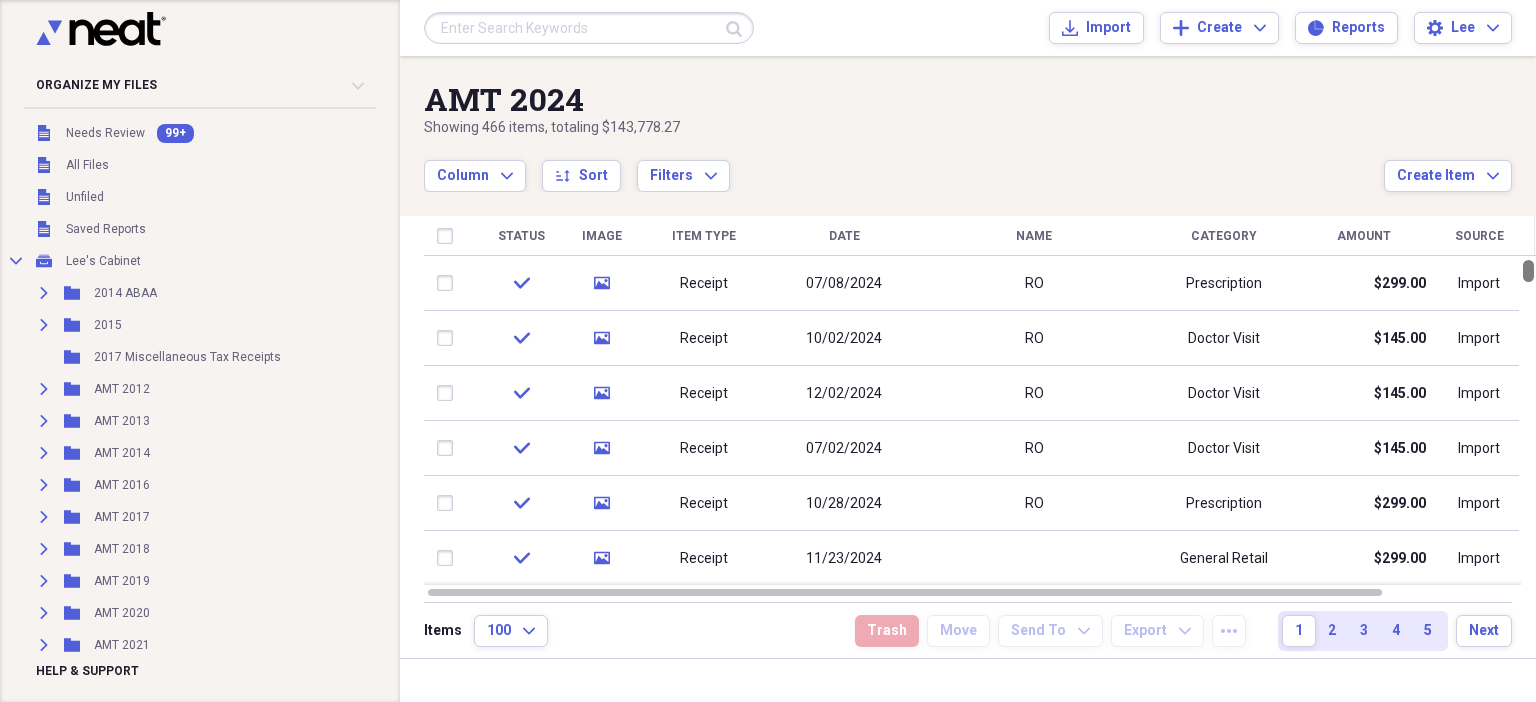 click at bounding box center [1528, 420] 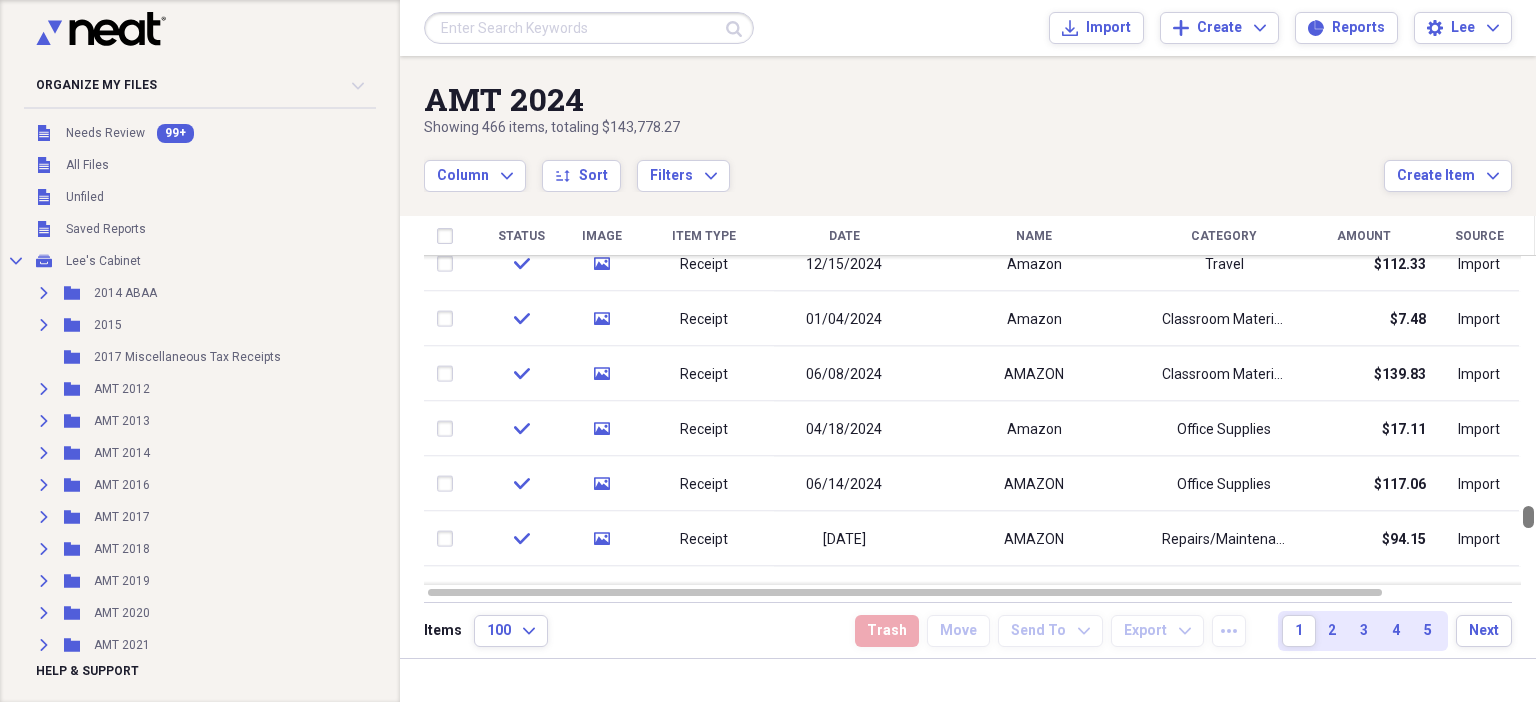 click at bounding box center [1528, 420] 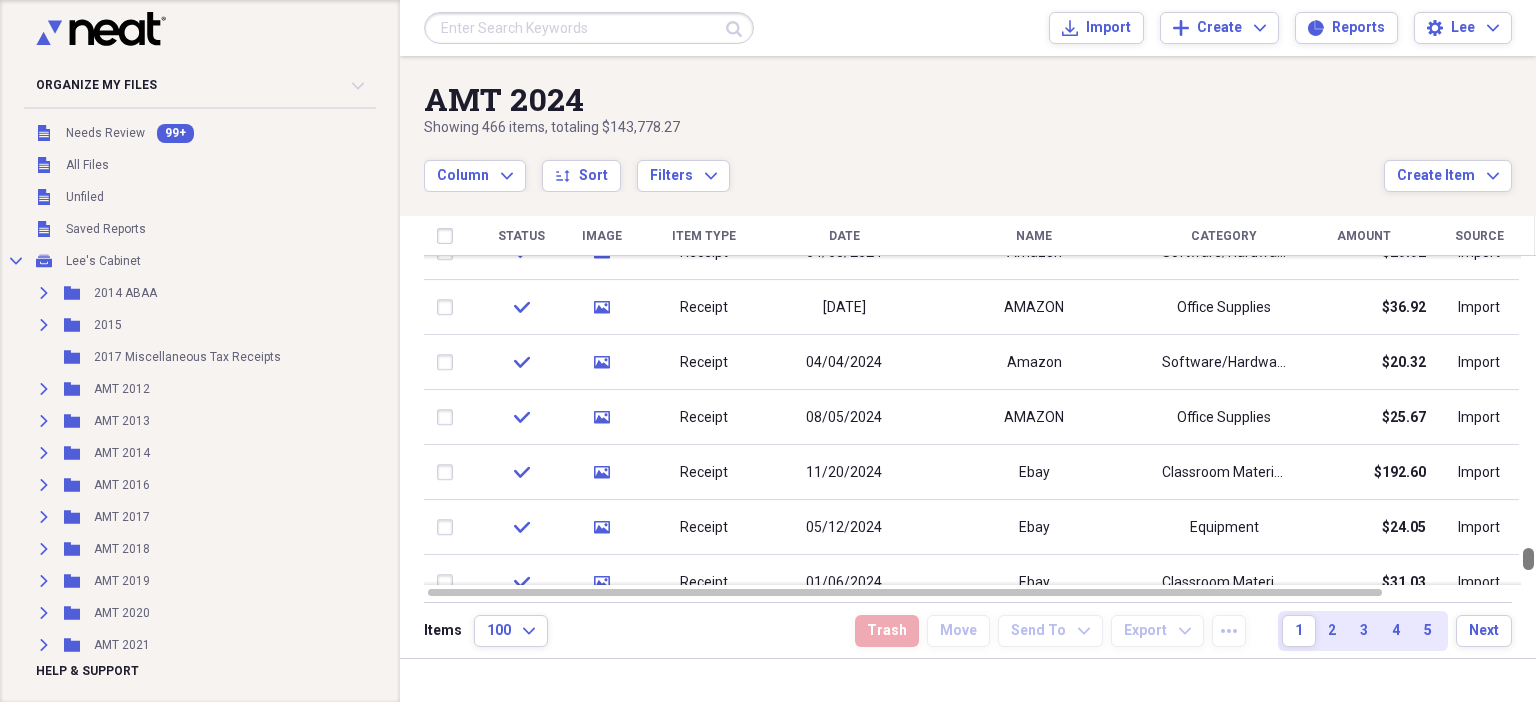 click at bounding box center (1528, 420) 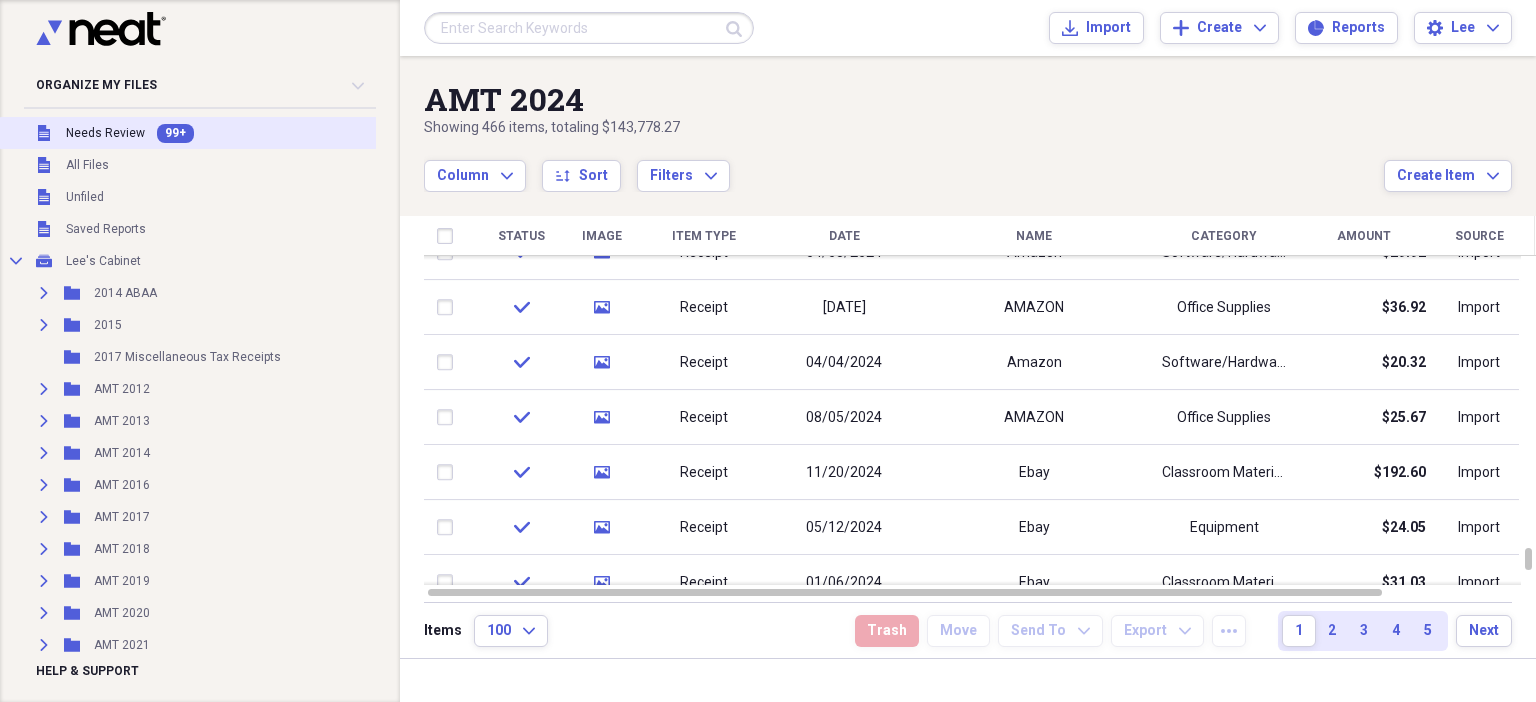 click on "Needs Review" at bounding box center (105, 133) 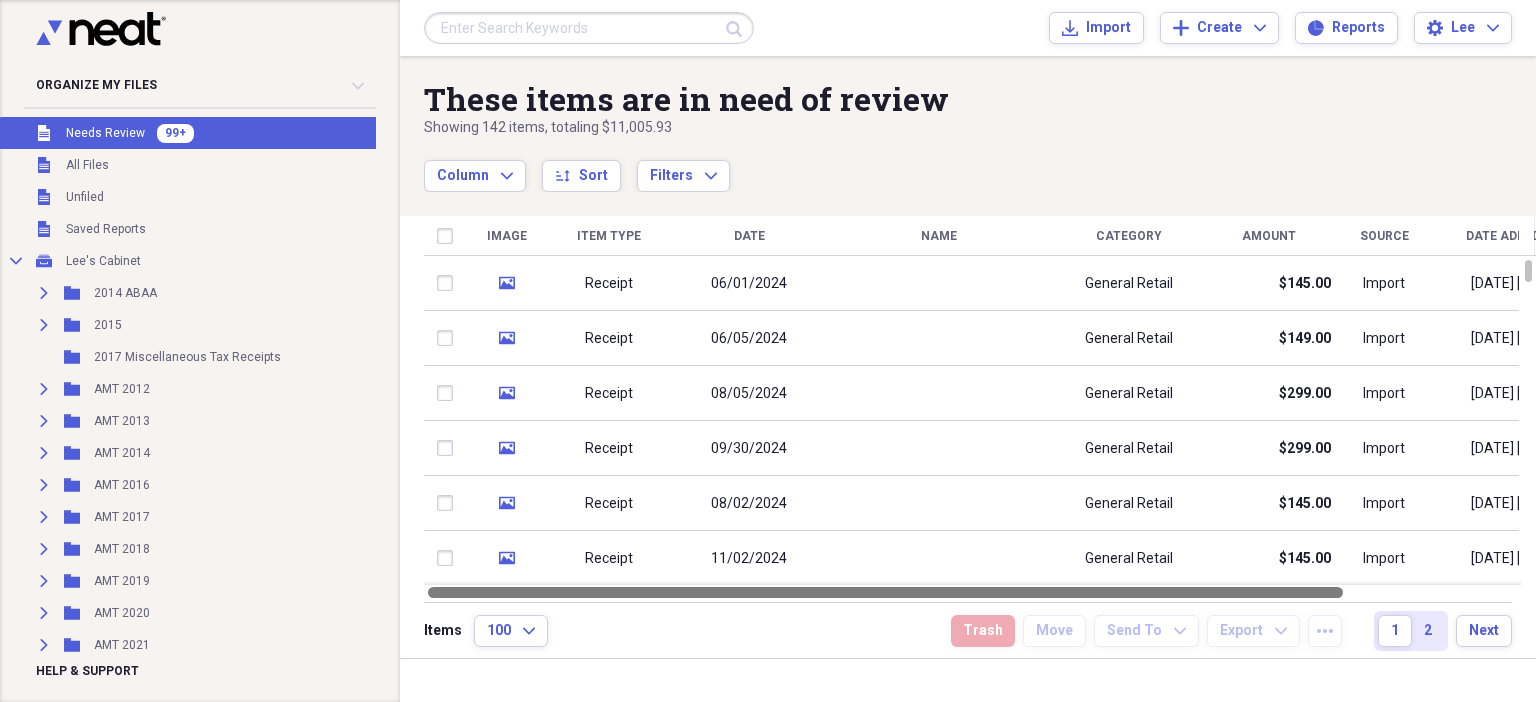 drag, startPoint x: 1052, startPoint y: 589, endPoint x: 885, endPoint y: 599, distance: 167.29913 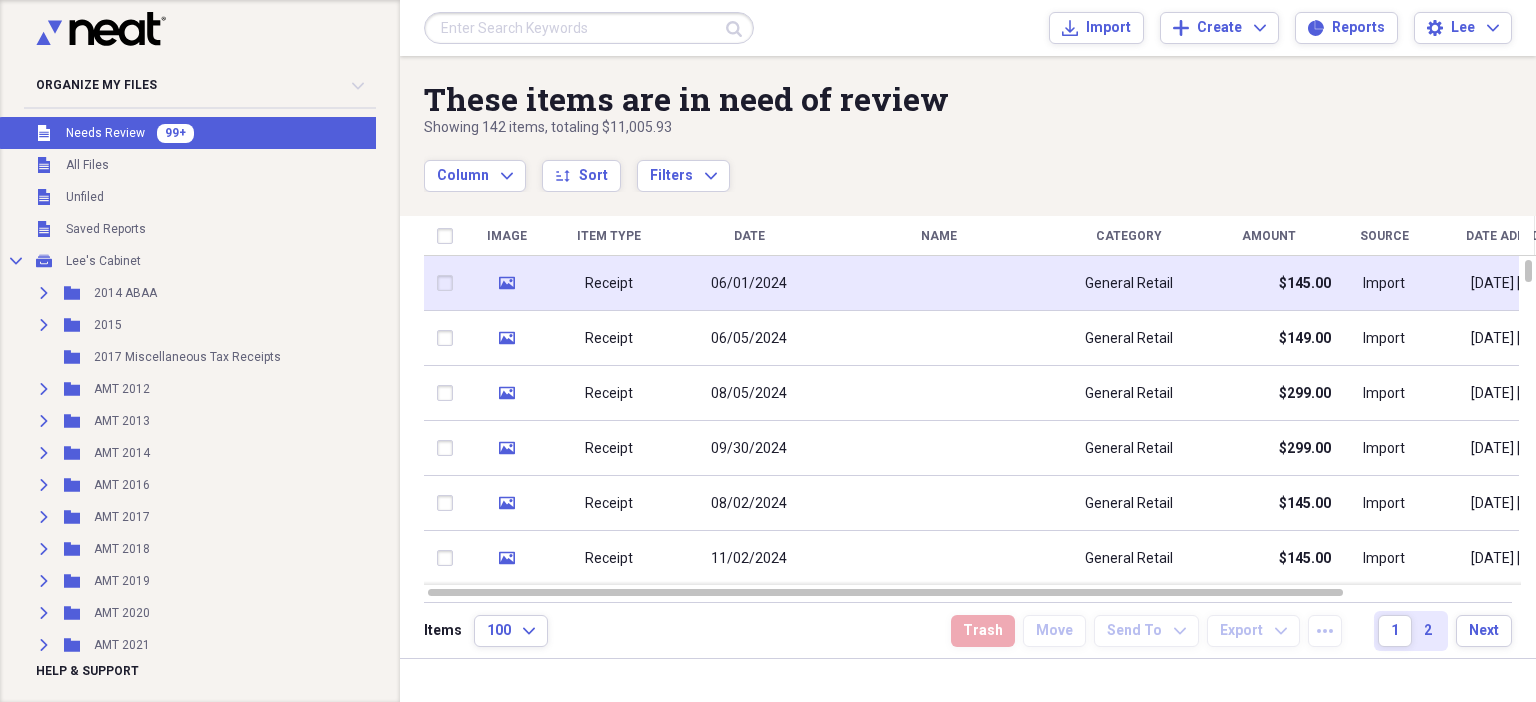 click on "Receipt" at bounding box center [609, 284] 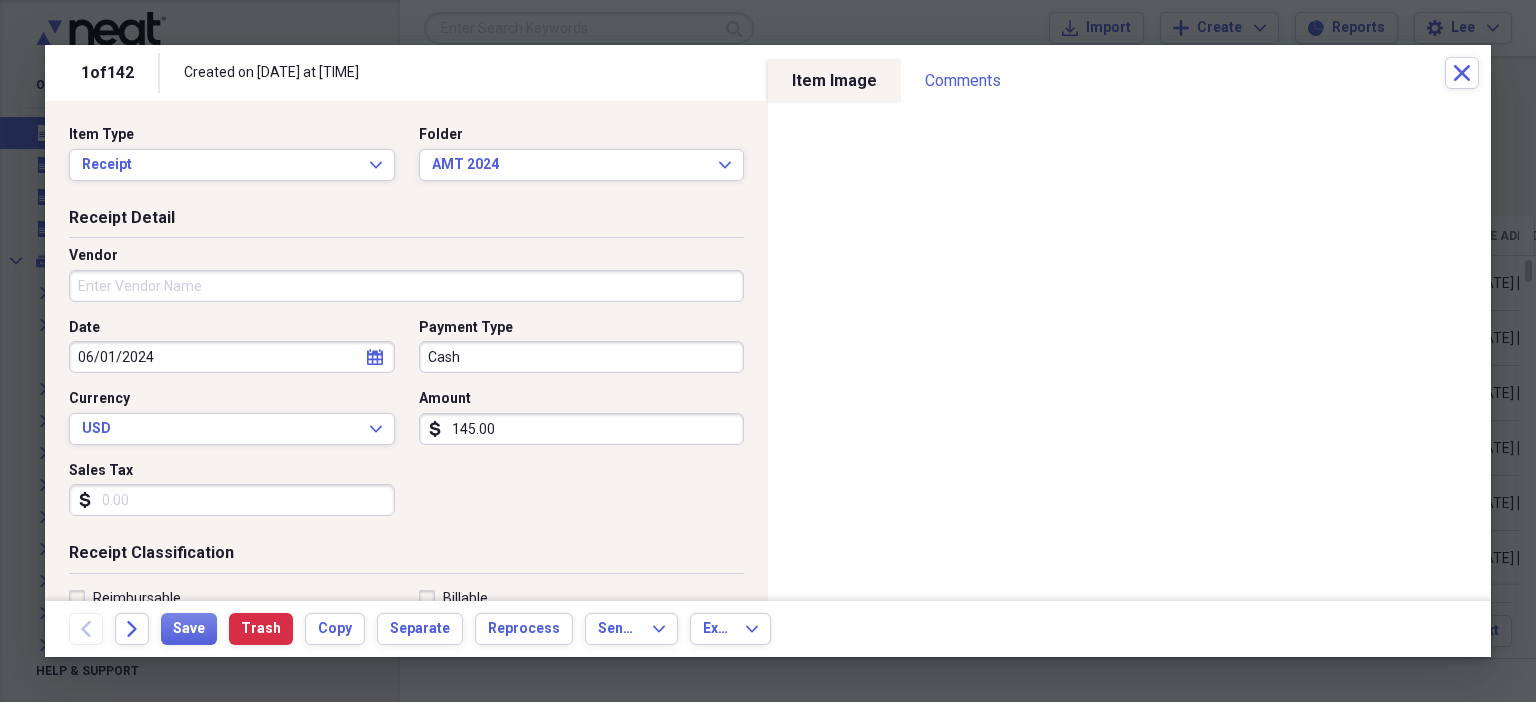click on "Vendor" at bounding box center [406, 282] 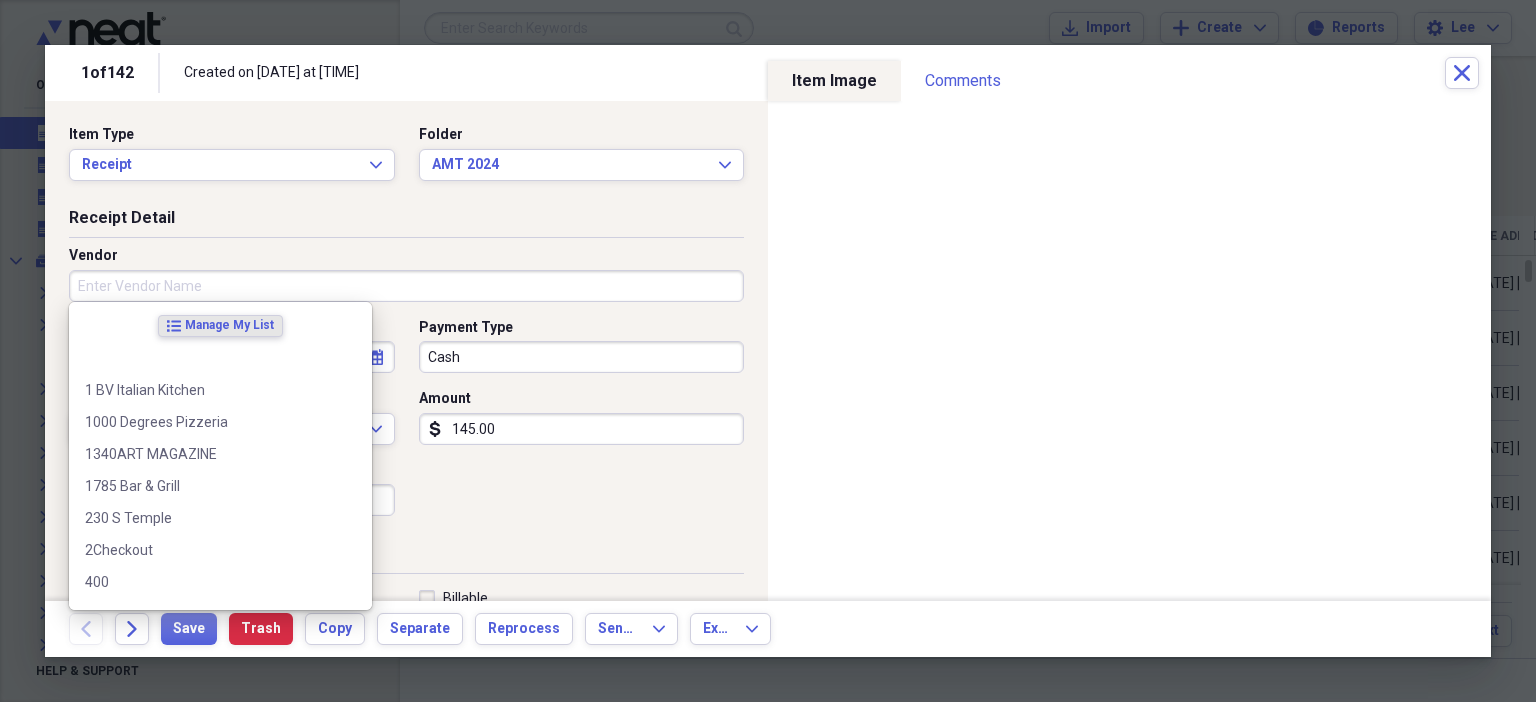 click on "Vendor" at bounding box center [406, 286] 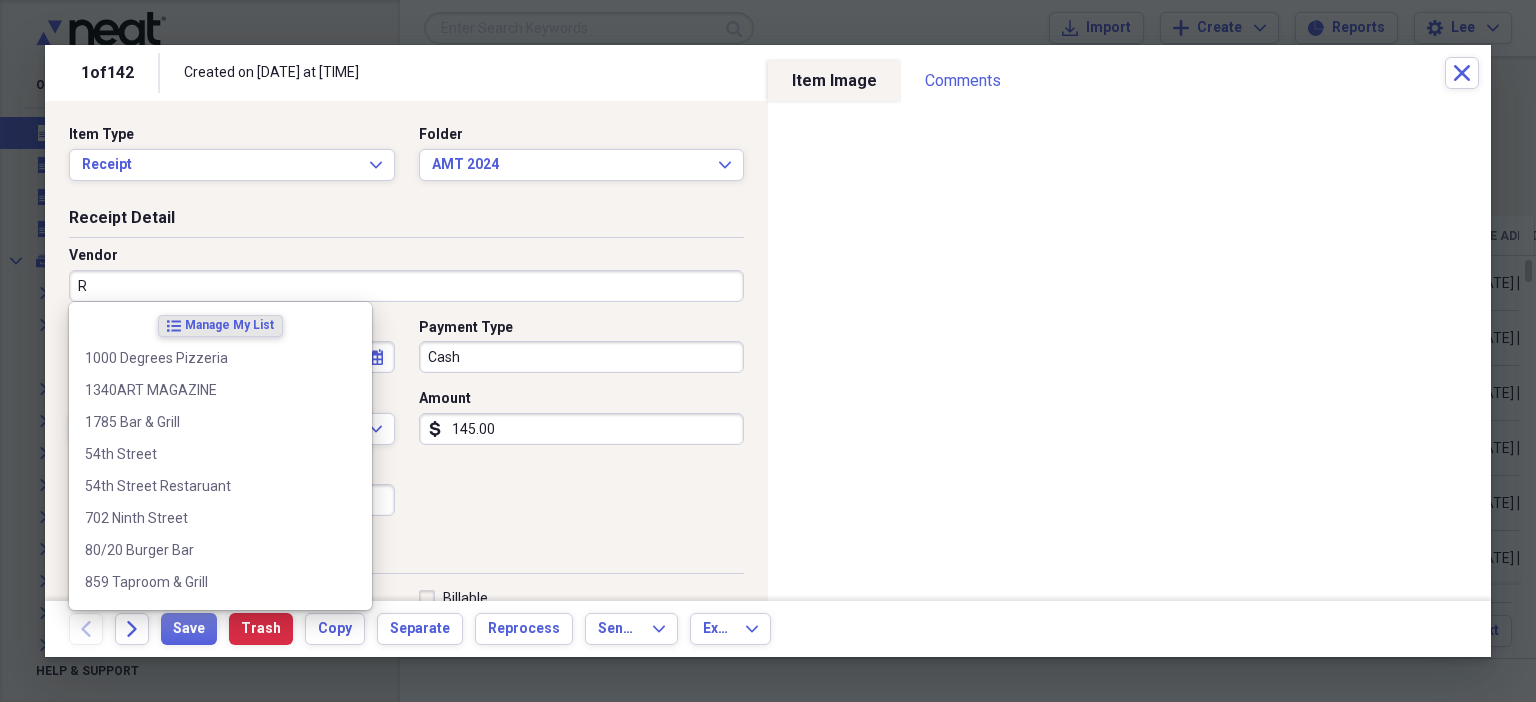 type on "RO" 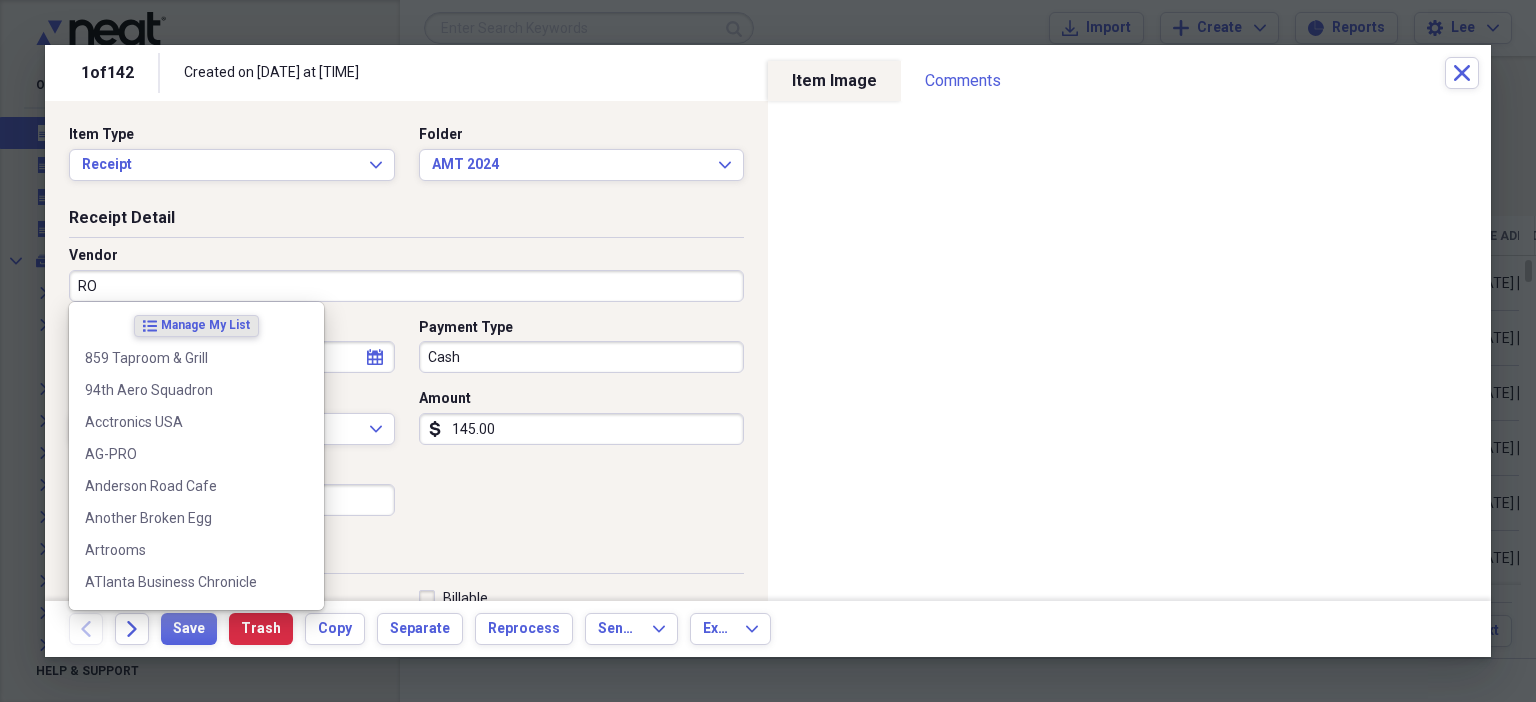 type on "Doctor Visit" 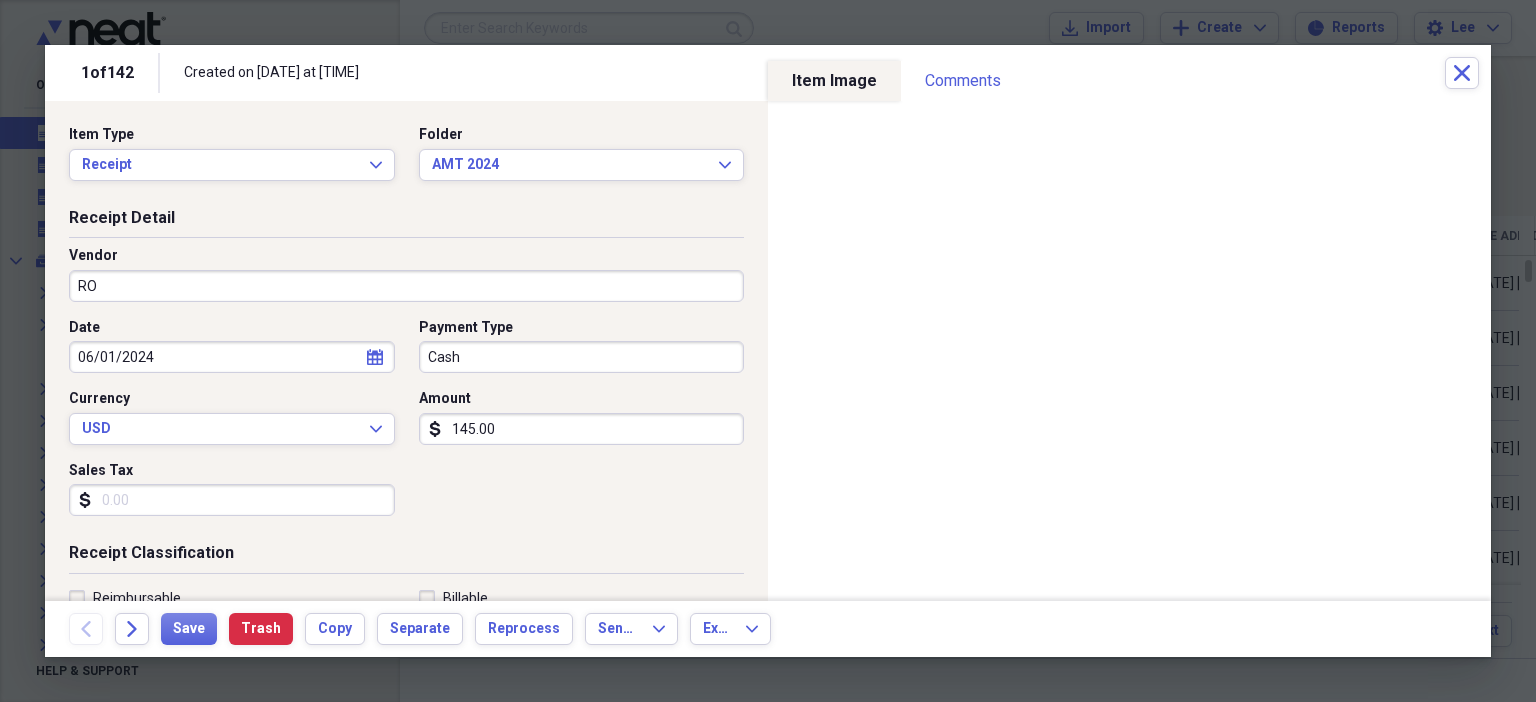 scroll, scrollTop: 436, scrollLeft: 0, axis: vertical 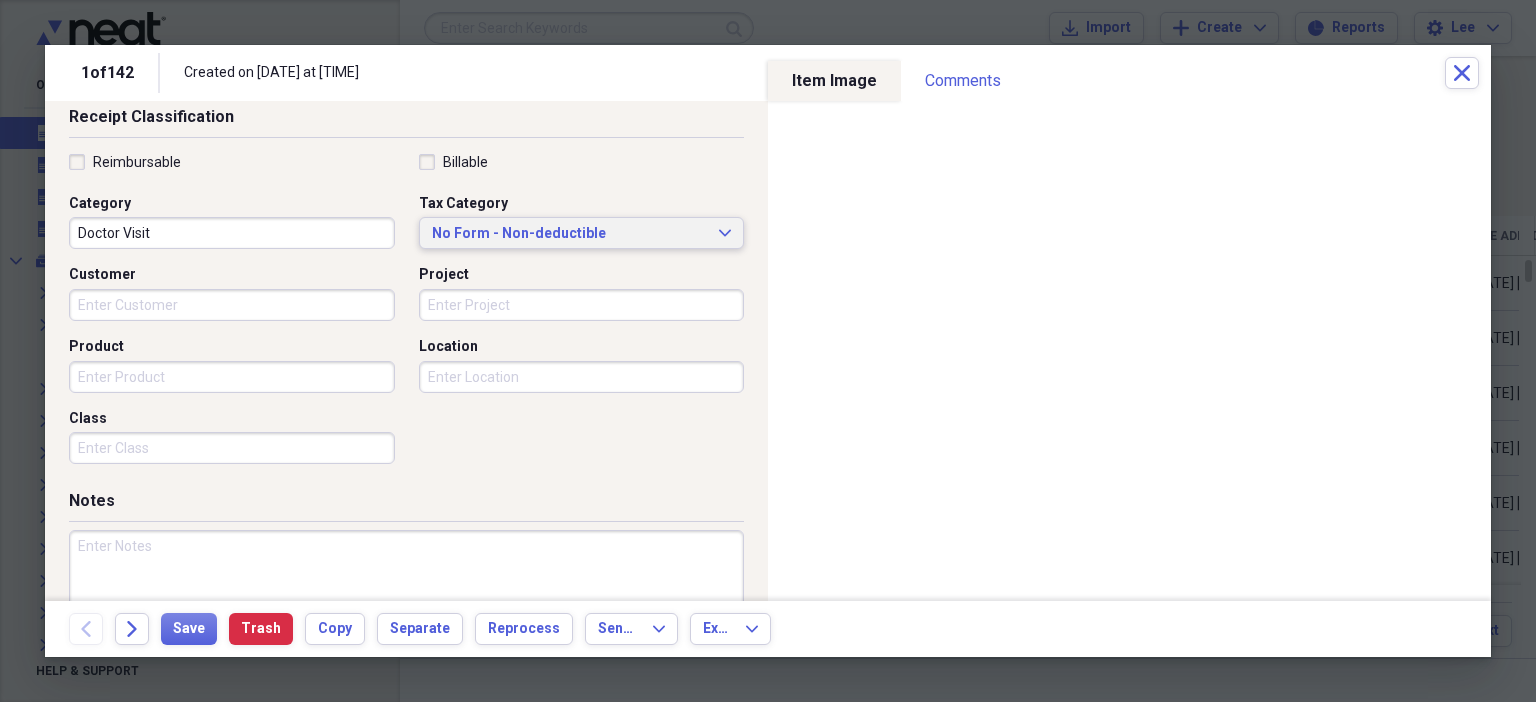 type on "RO" 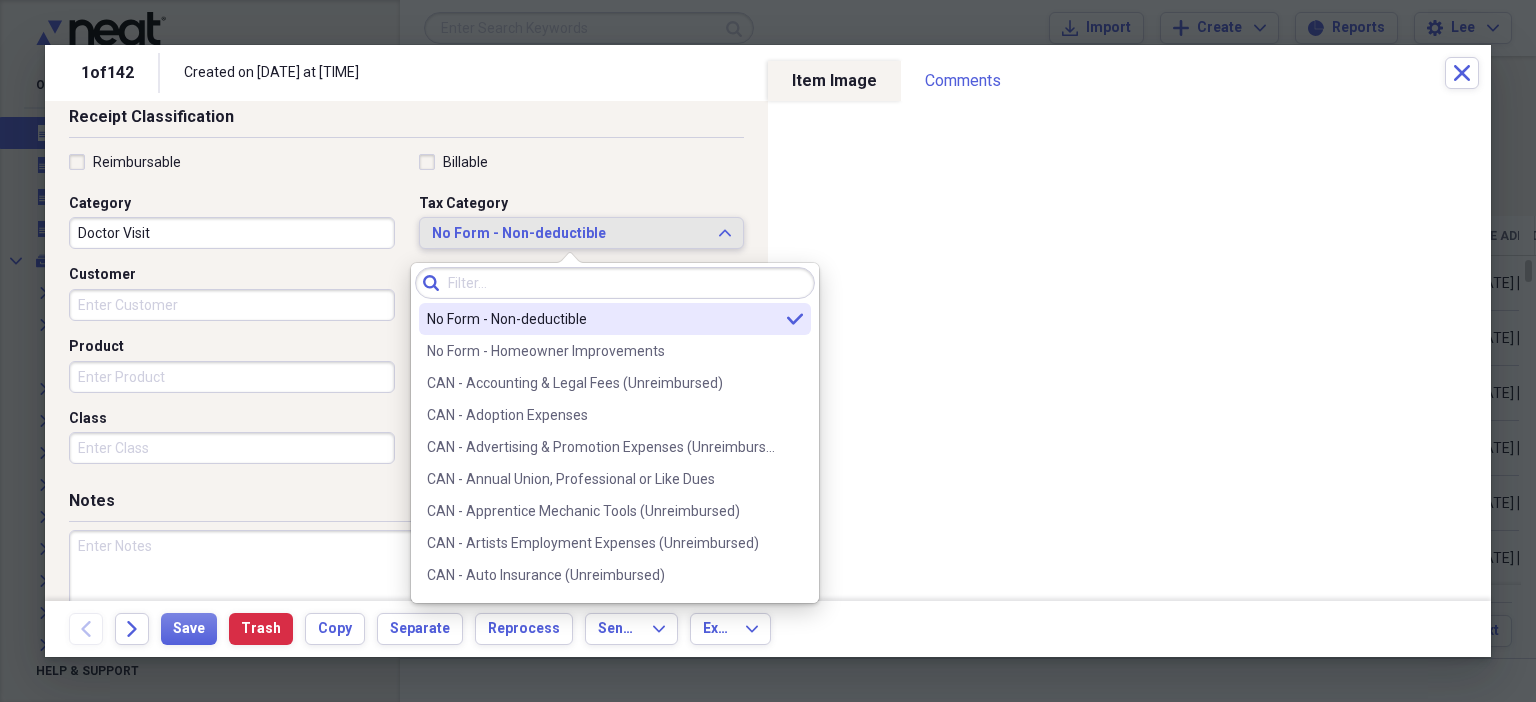 click on "No Form - Non-deductible" at bounding box center [570, 234] 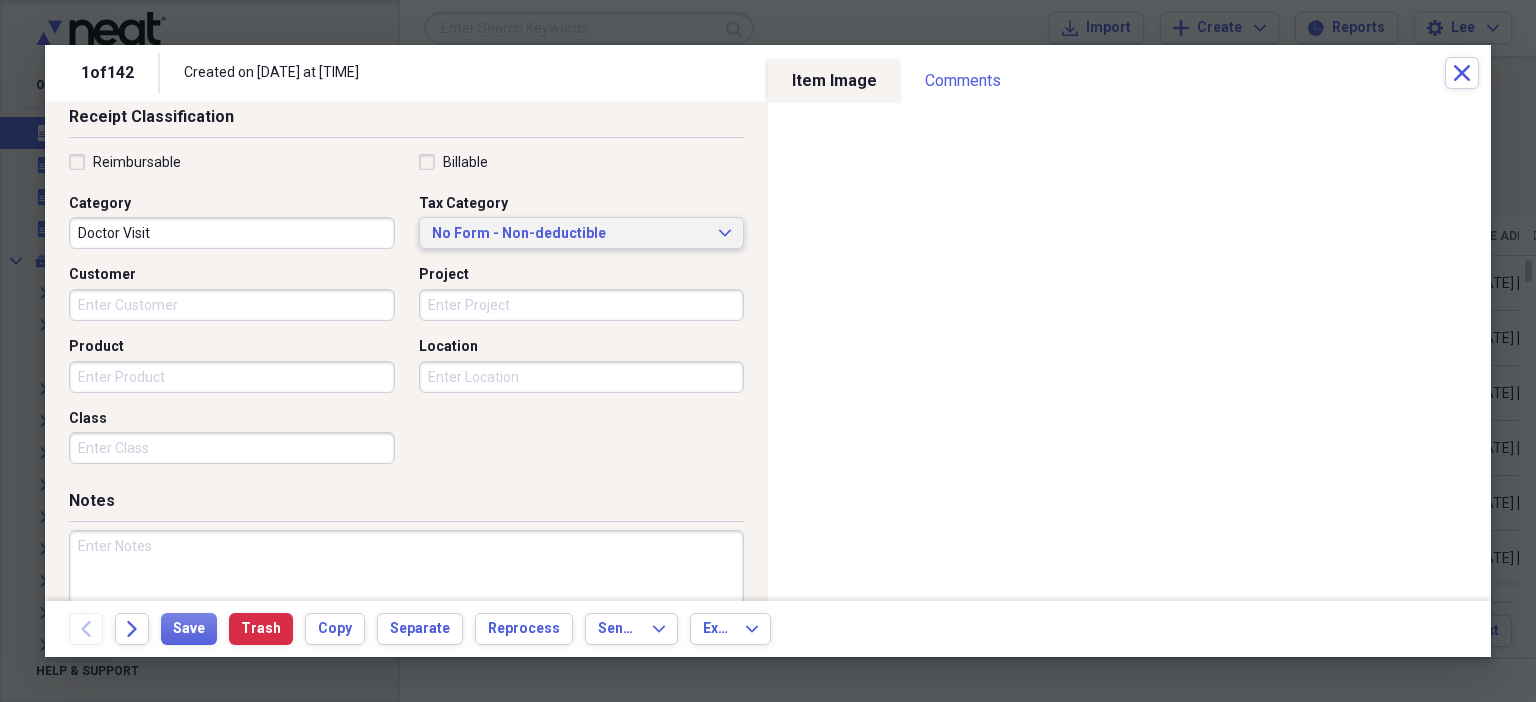 click on "No Form - Non-deductible" at bounding box center (570, 234) 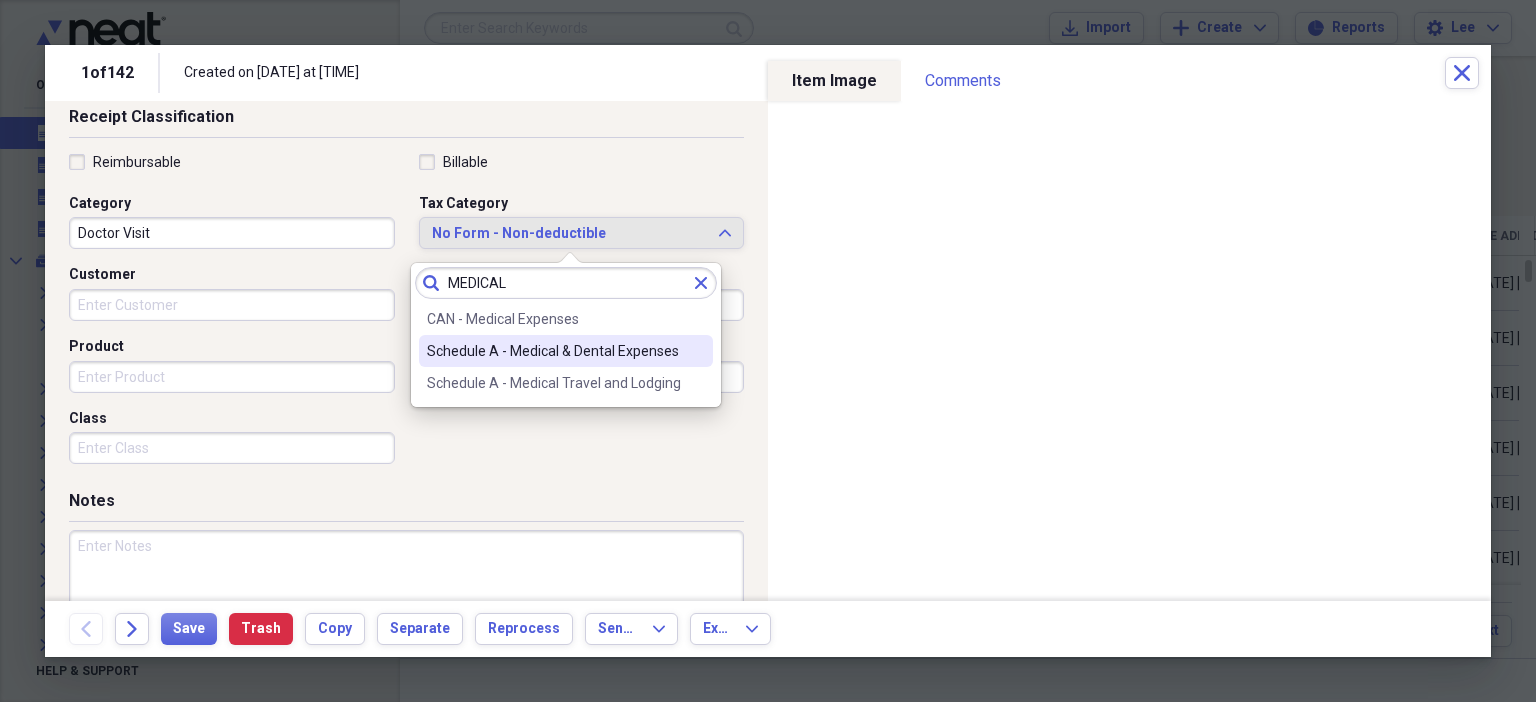 type on "MEDICAL" 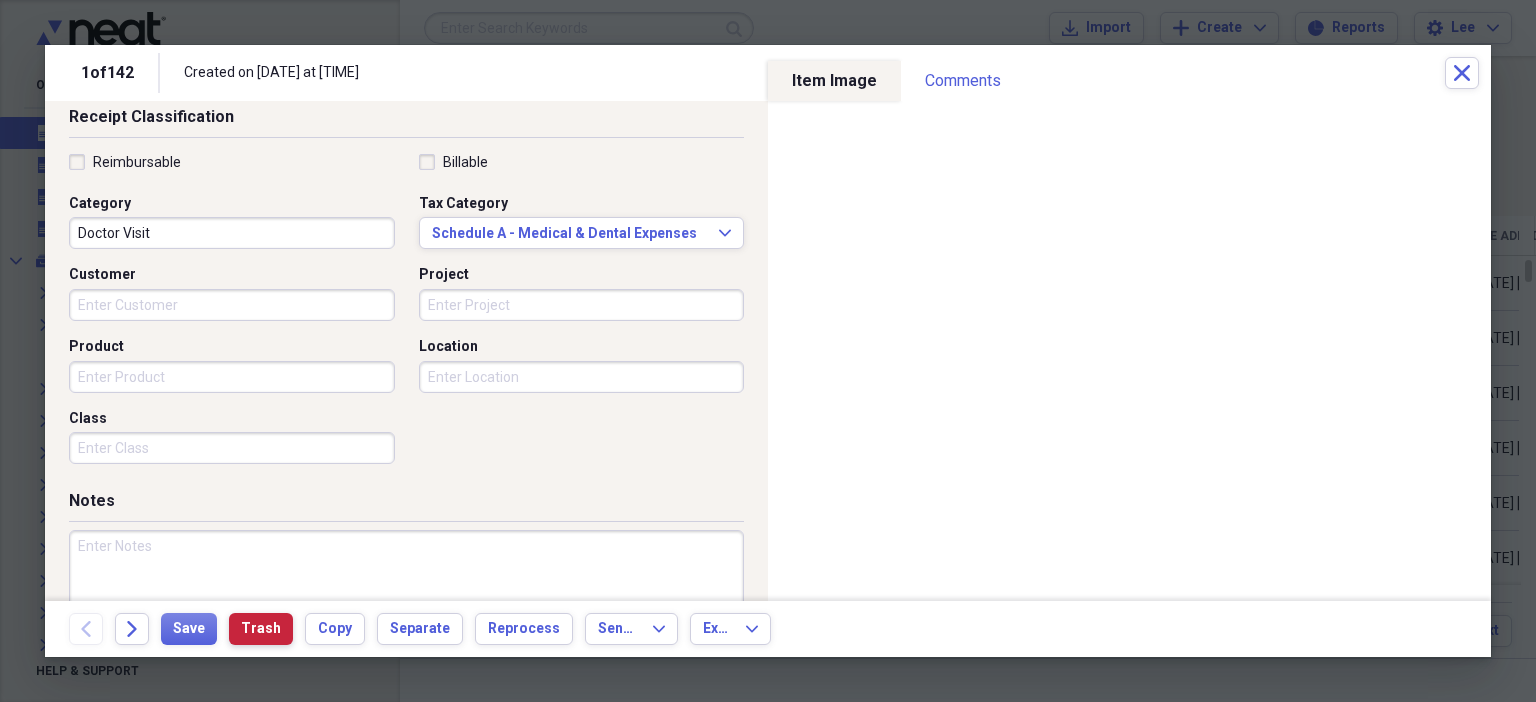 click on "Trash" at bounding box center [261, 629] 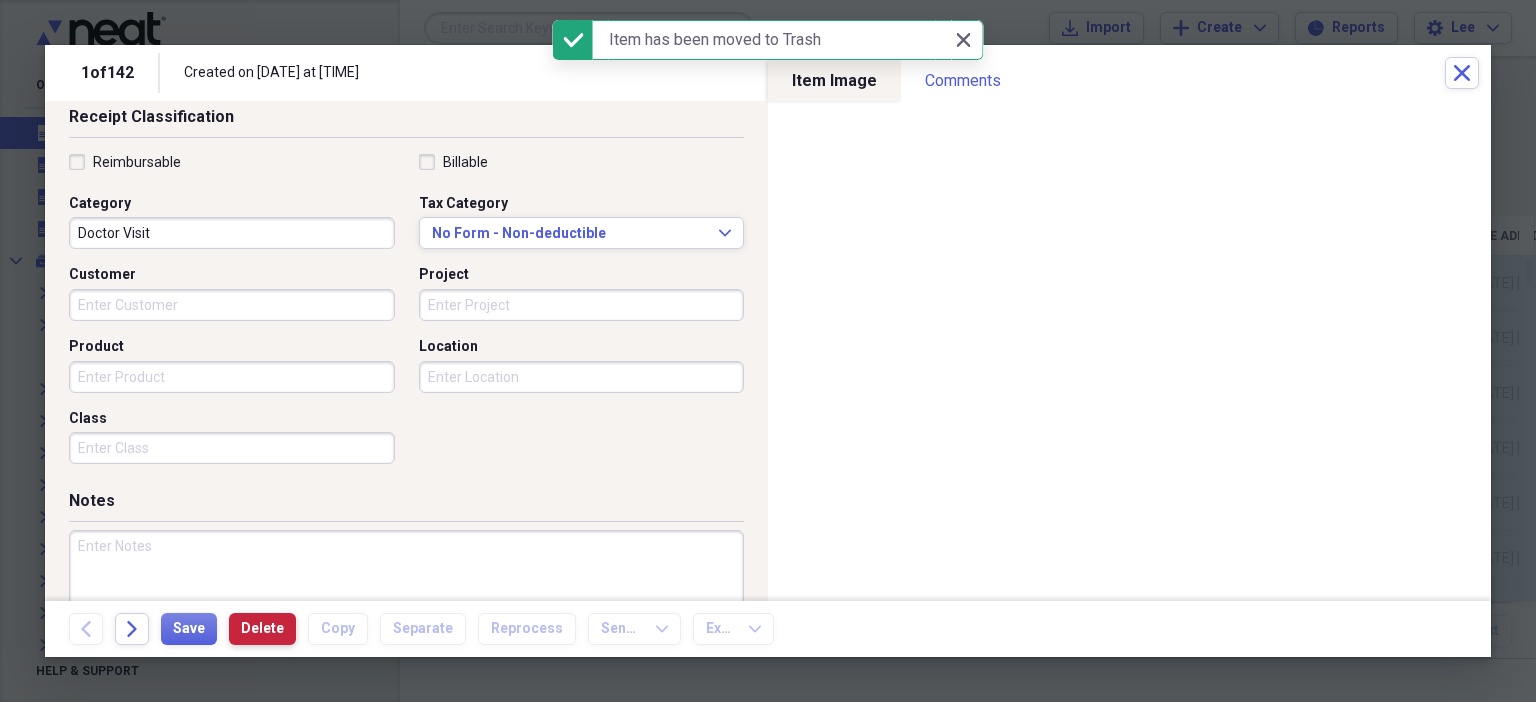 type 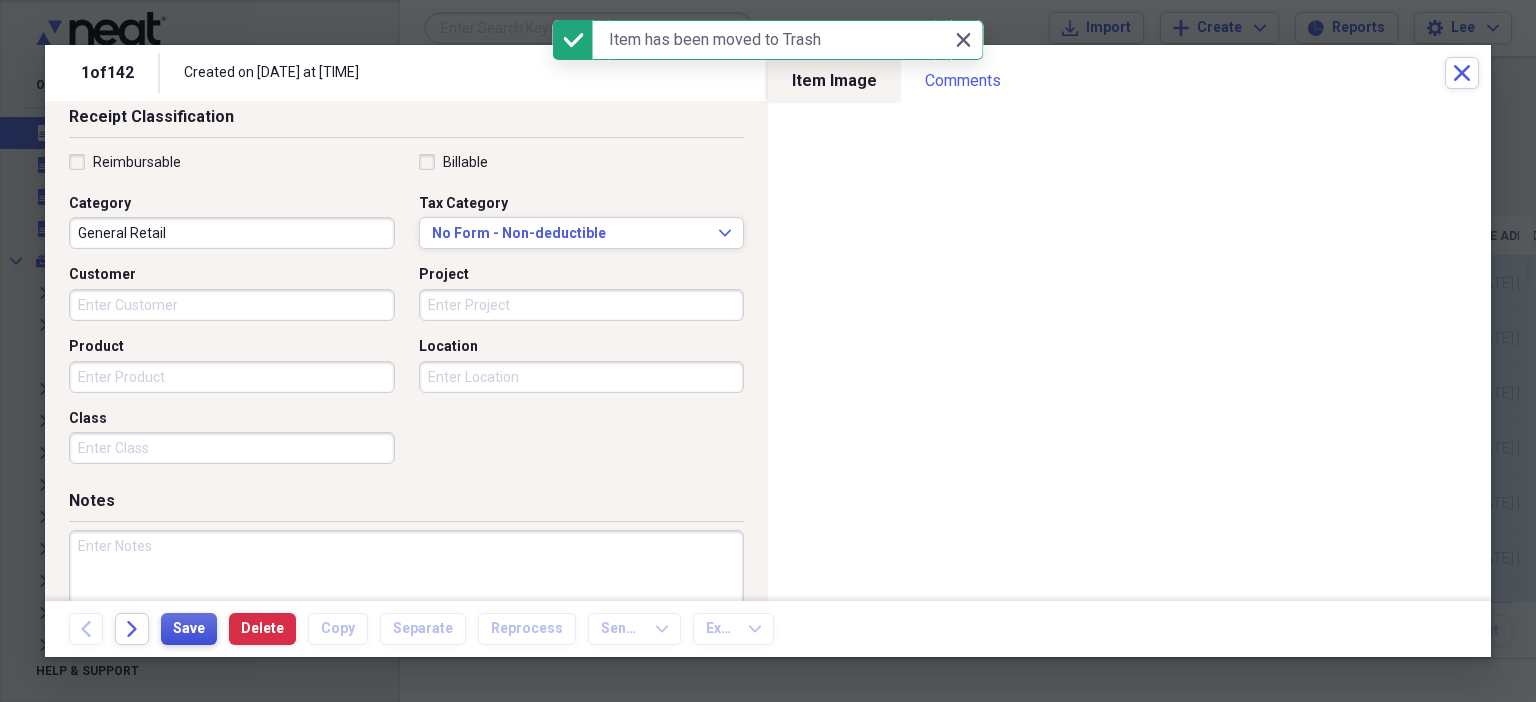 click on "Save" at bounding box center [189, 629] 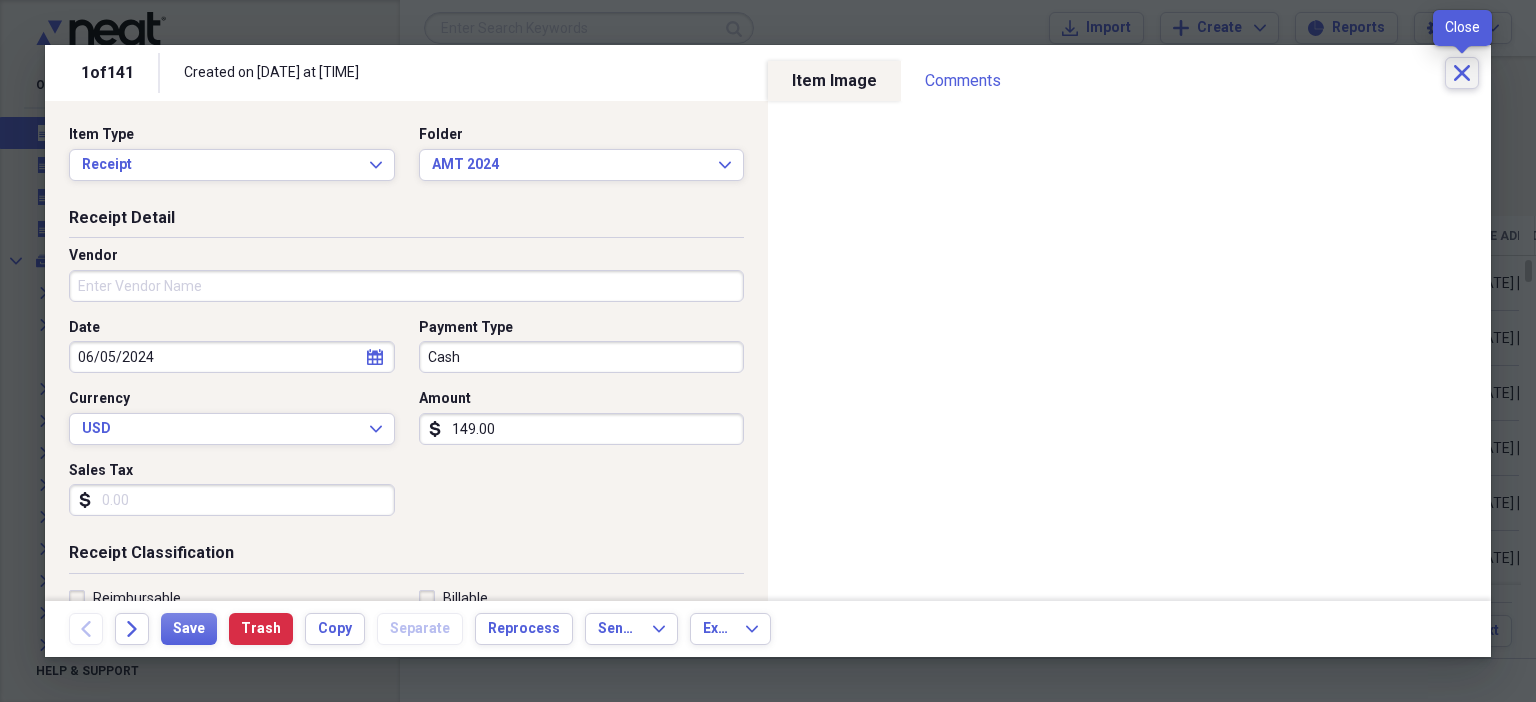 click on "Close" 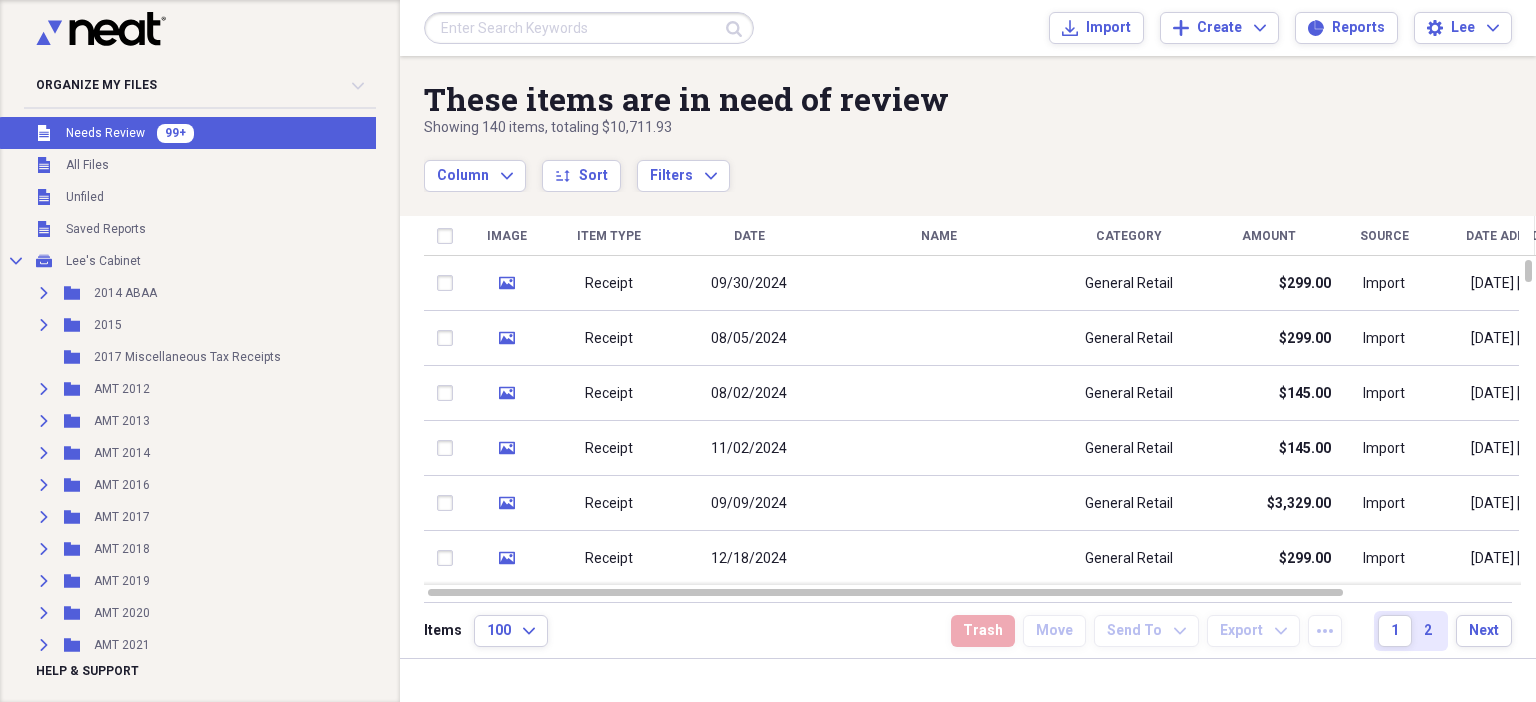 scroll, scrollTop: 458, scrollLeft: 0, axis: vertical 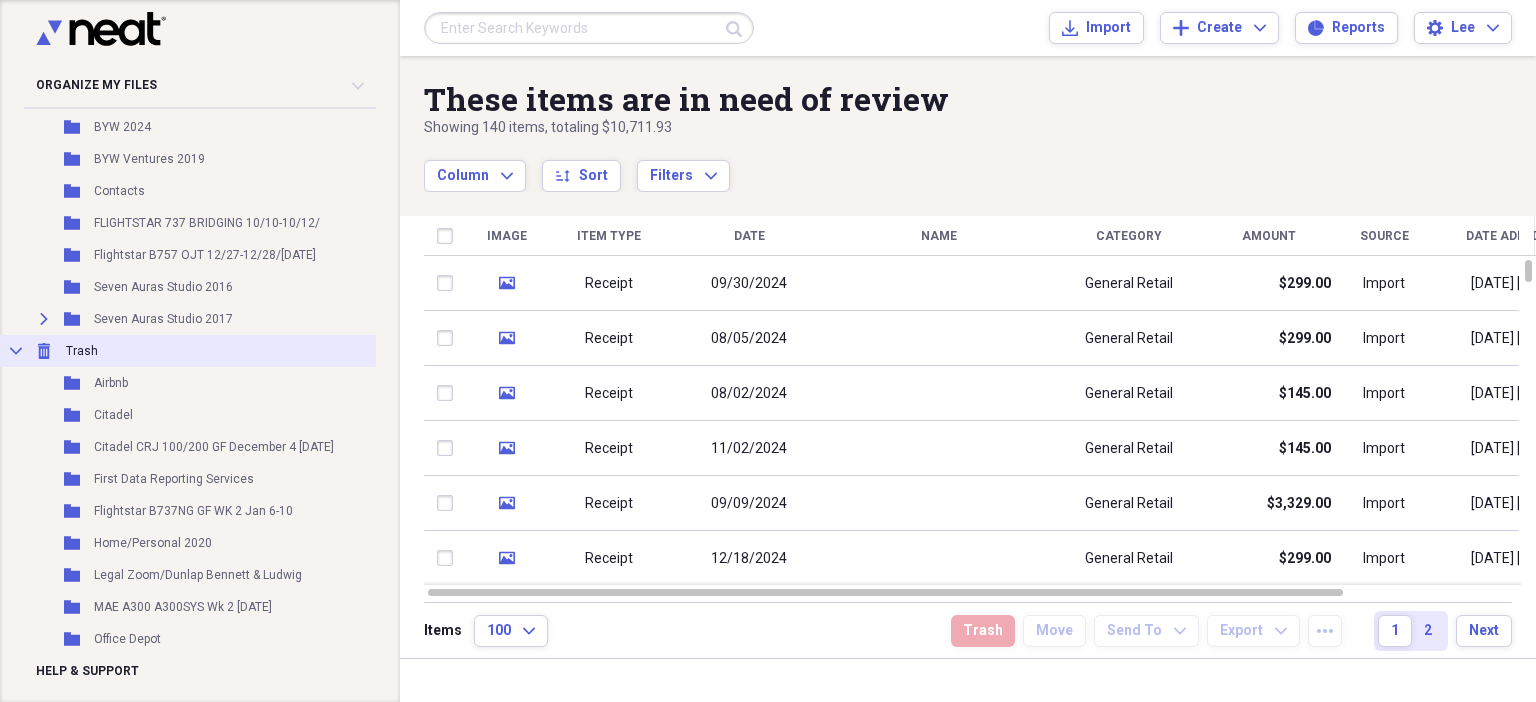 click on "Trash" at bounding box center [82, 351] 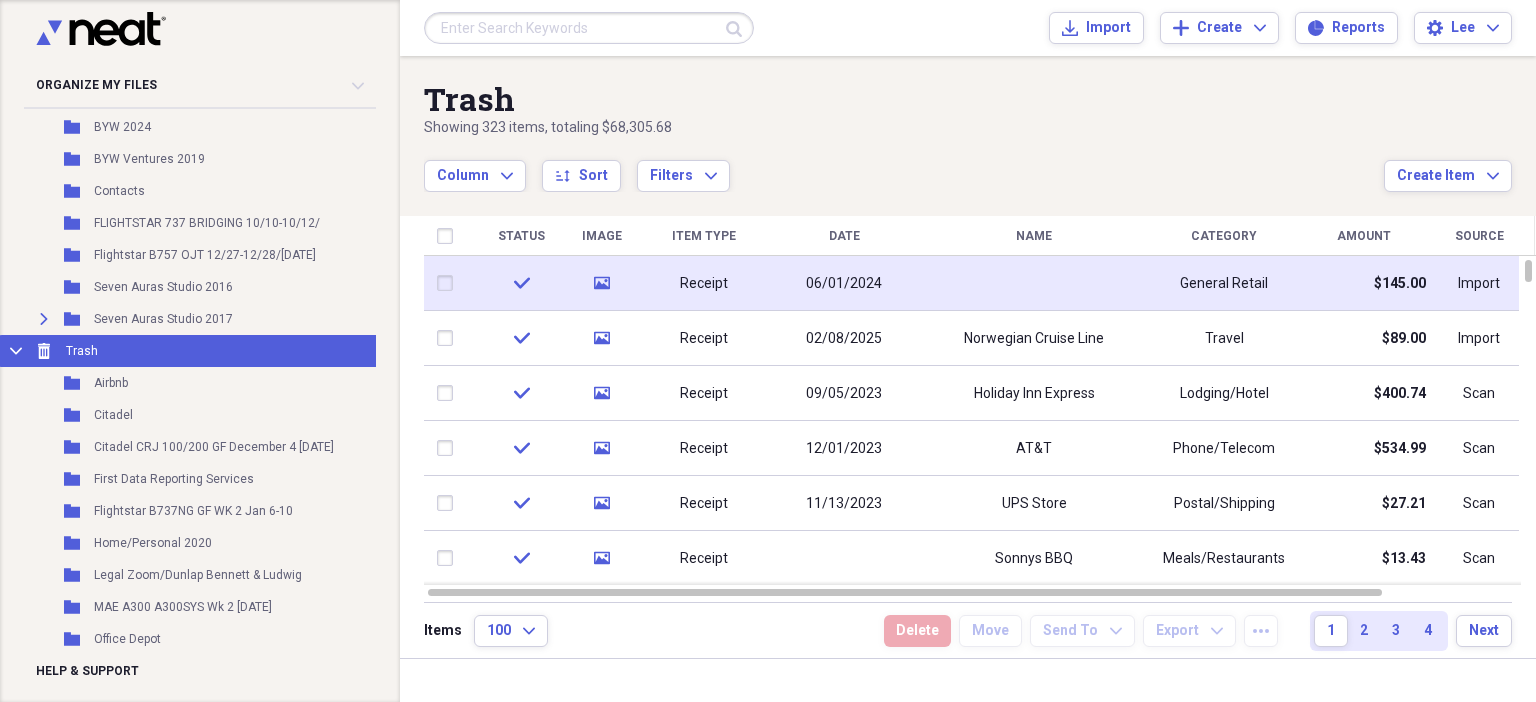 click on "Receipt" at bounding box center [704, 284] 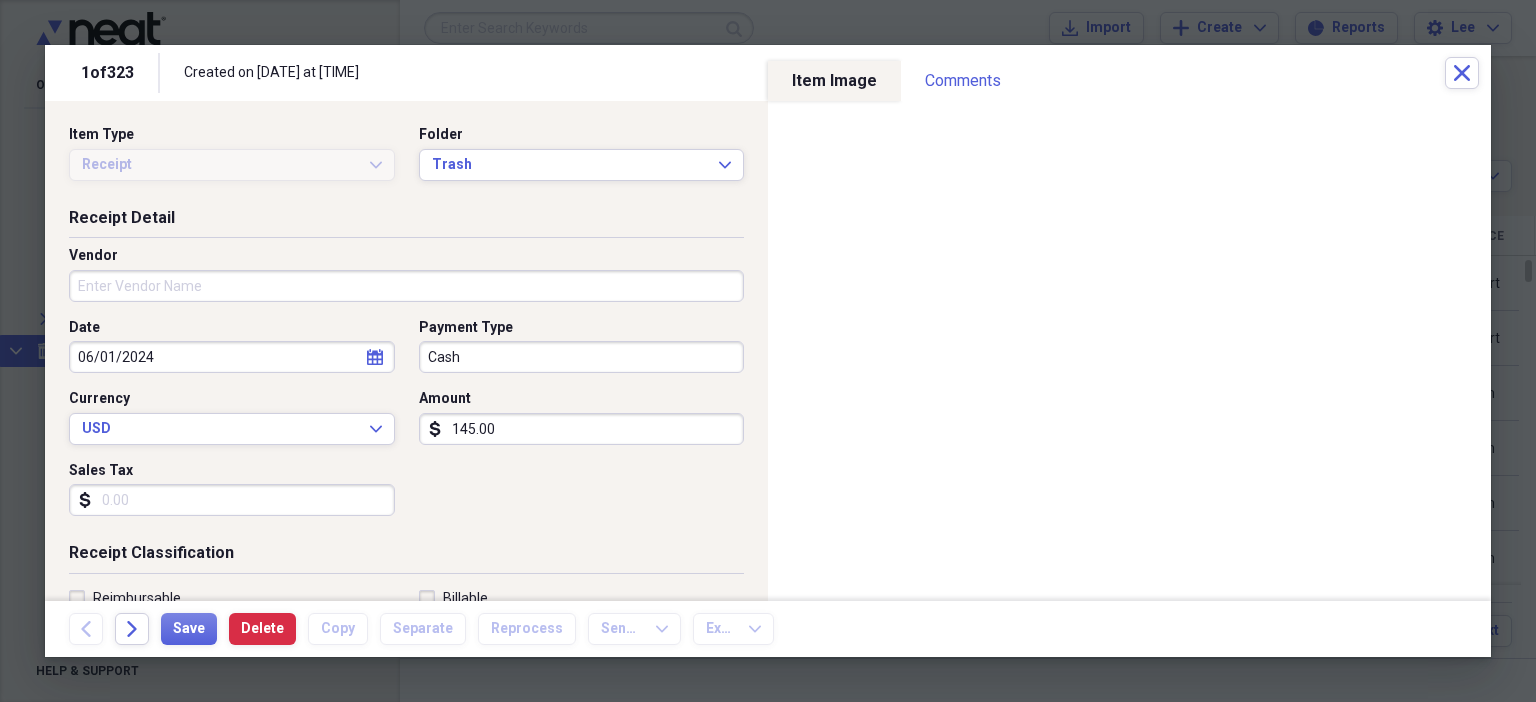 click on "Folder Trash Expand" at bounding box center (576, 153) 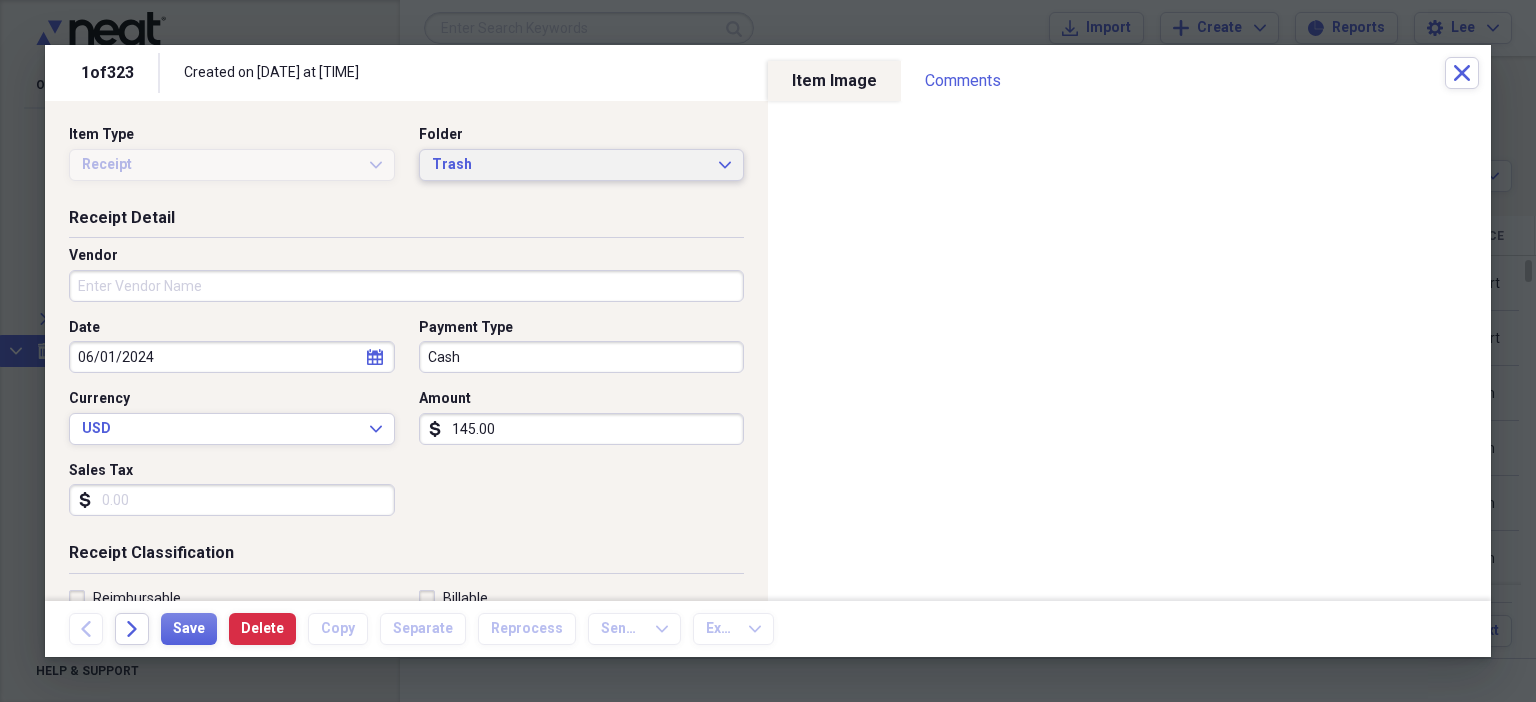 click on "Expand" 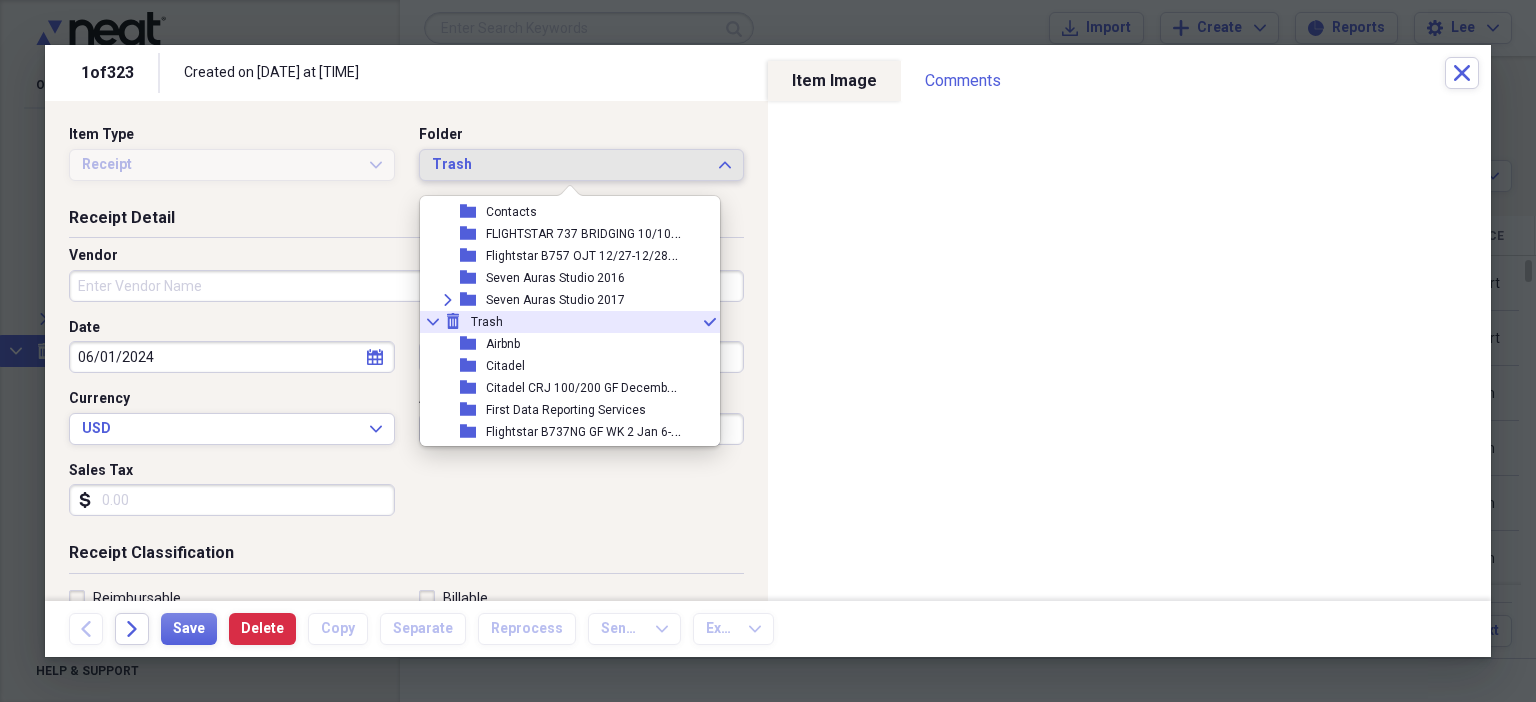 scroll, scrollTop: 298, scrollLeft: 0, axis: vertical 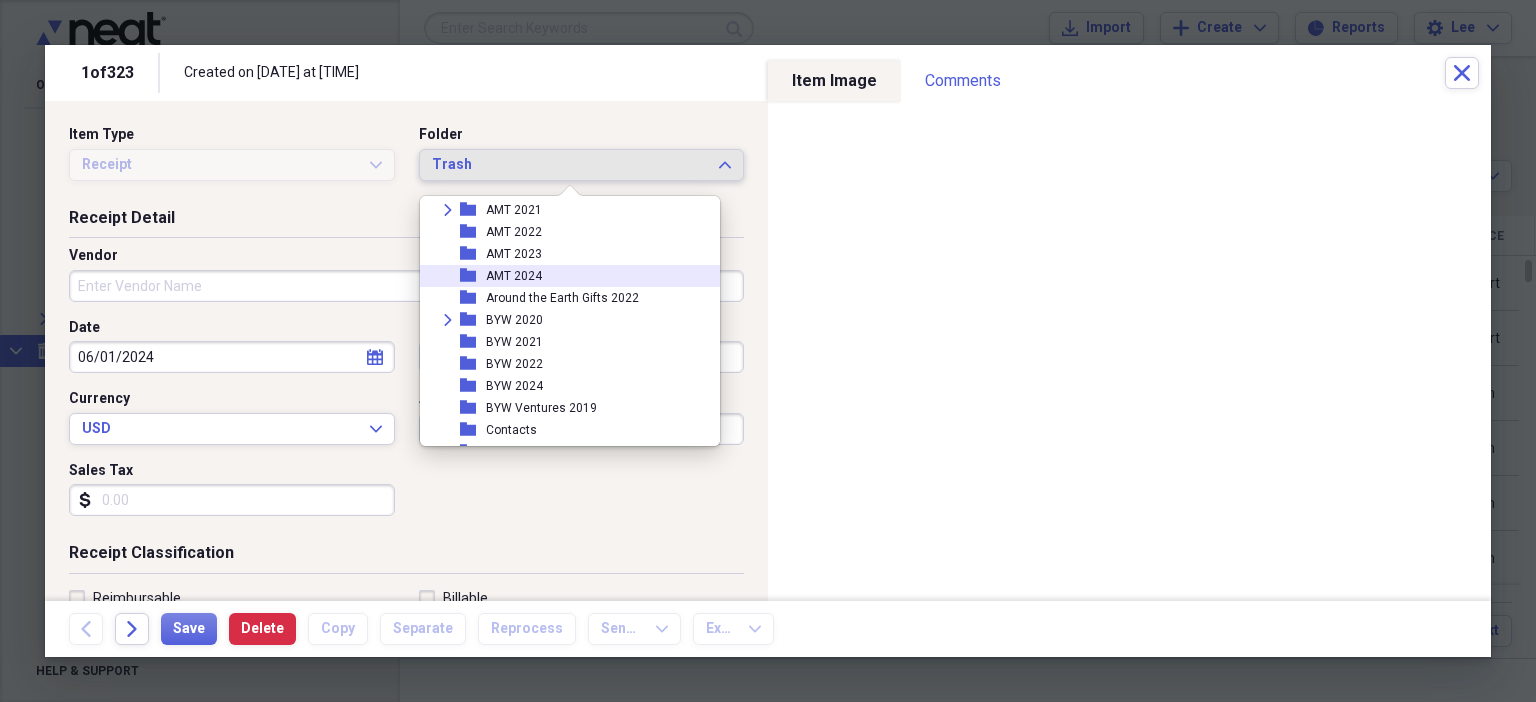 click on "folder AMT 2024" at bounding box center [562, 276] 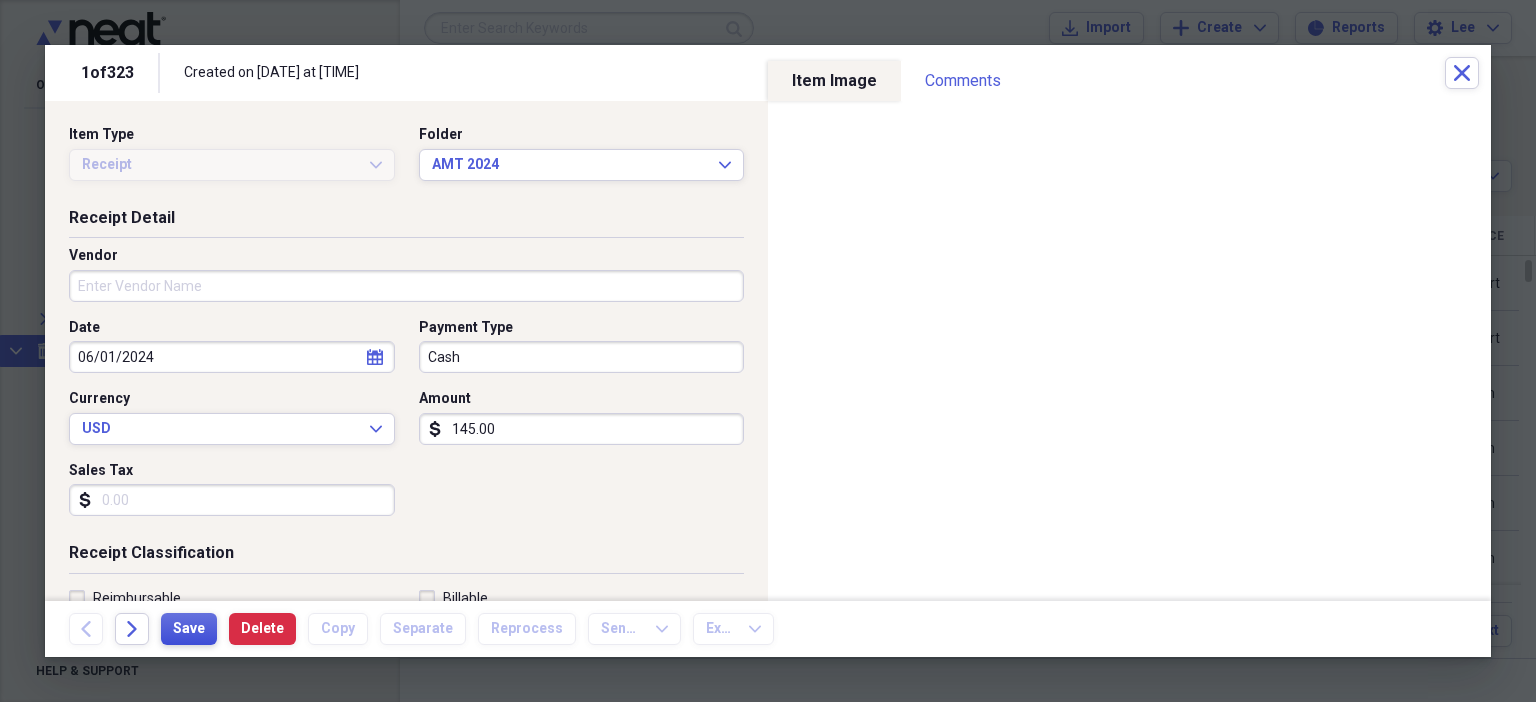 click on "Save" at bounding box center (189, 629) 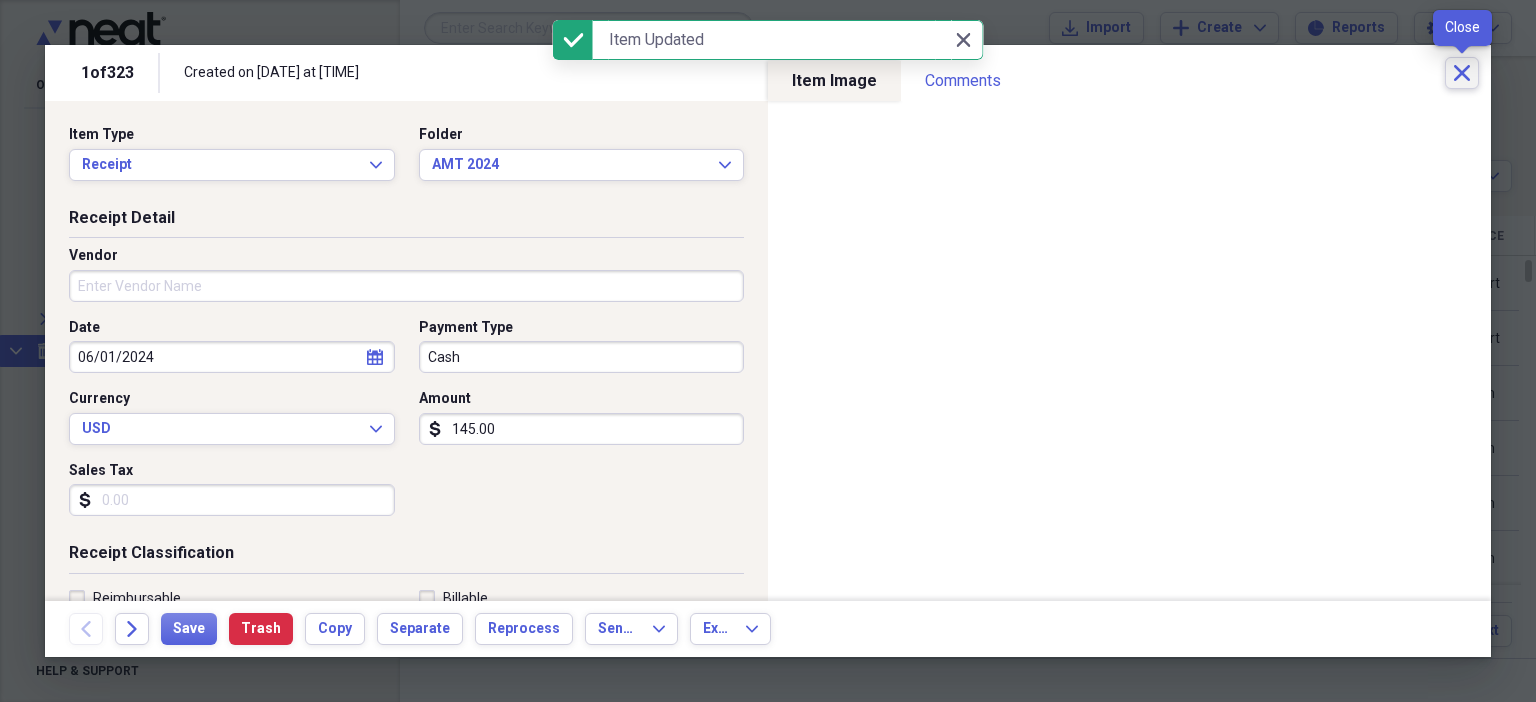 click 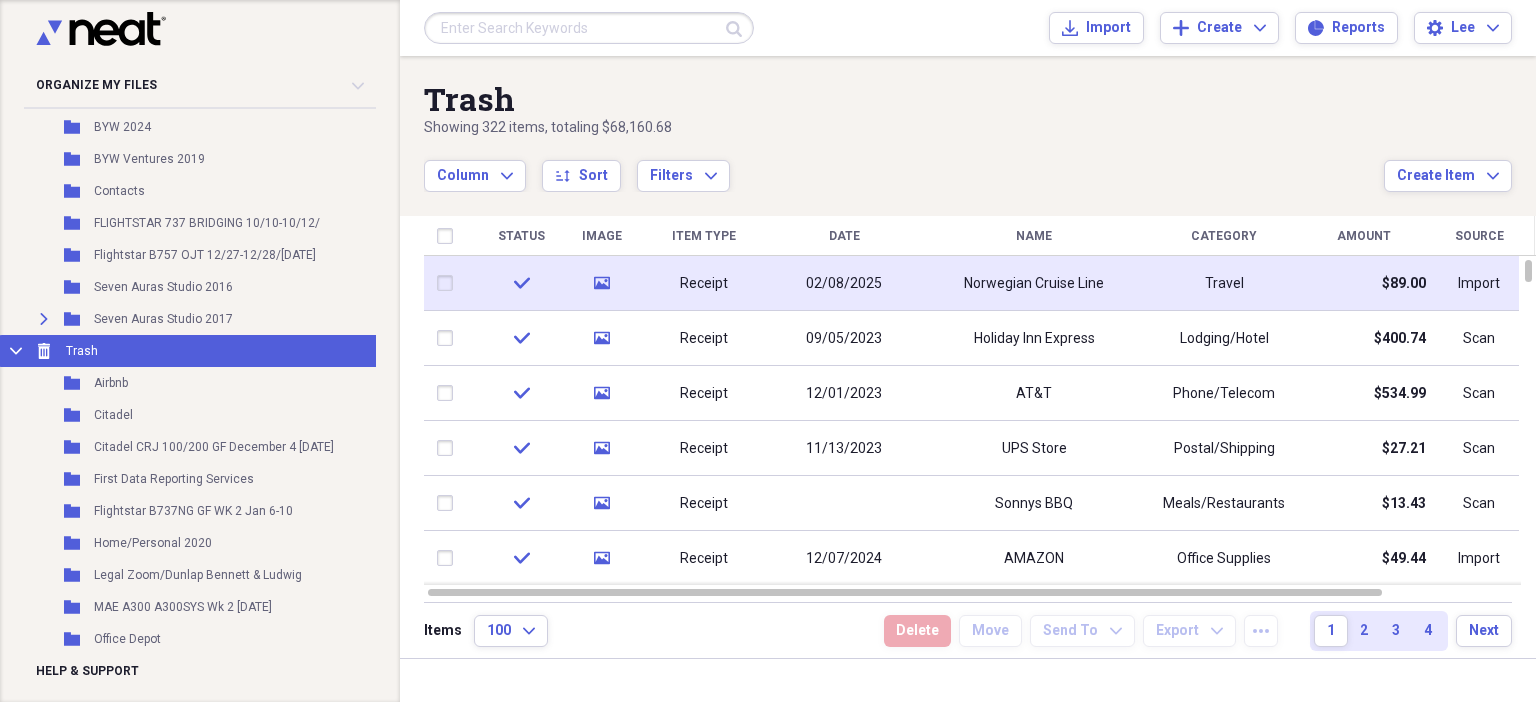 click on "Receipt" at bounding box center (704, 284) 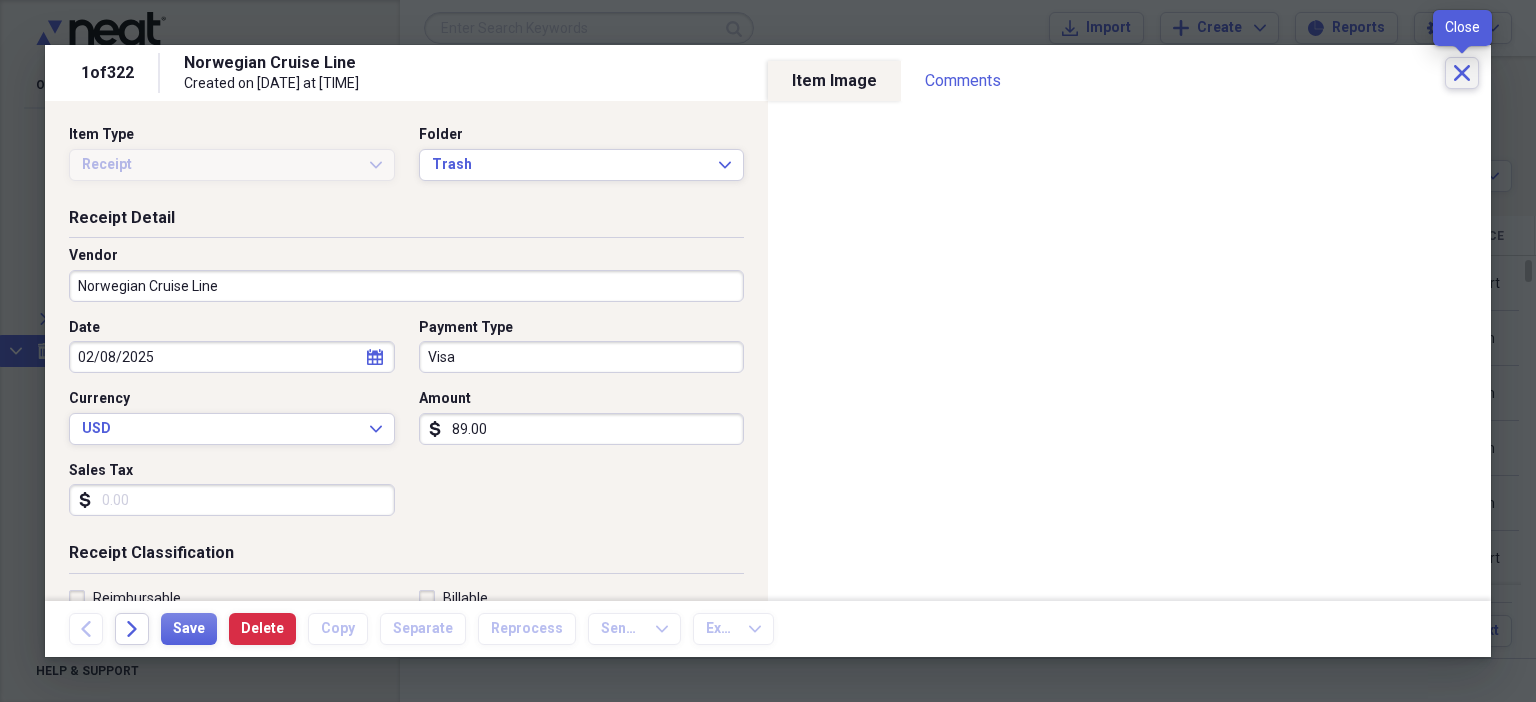 click on "Close" at bounding box center [1462, 73] 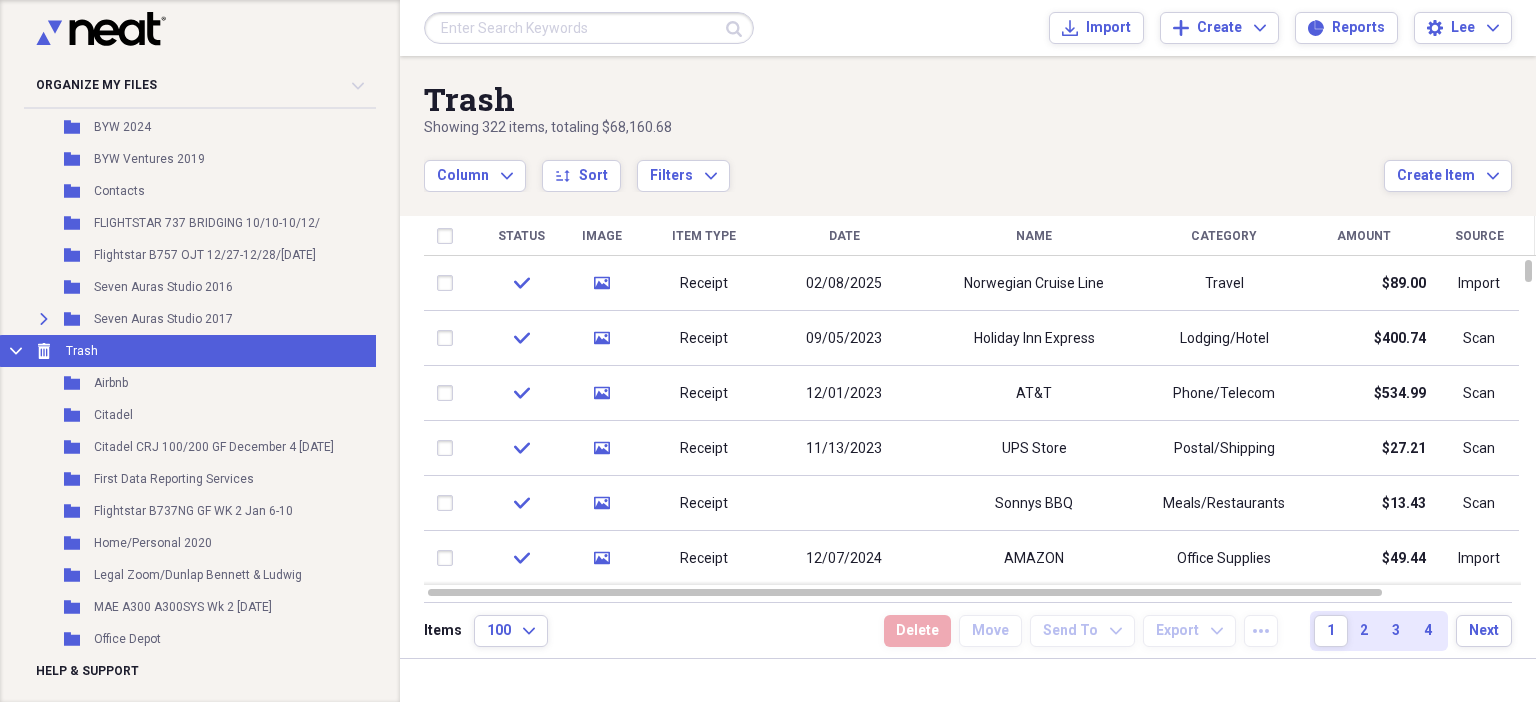 scroll, scrollTop: 329, scrollLeft: 0, axis: vertical 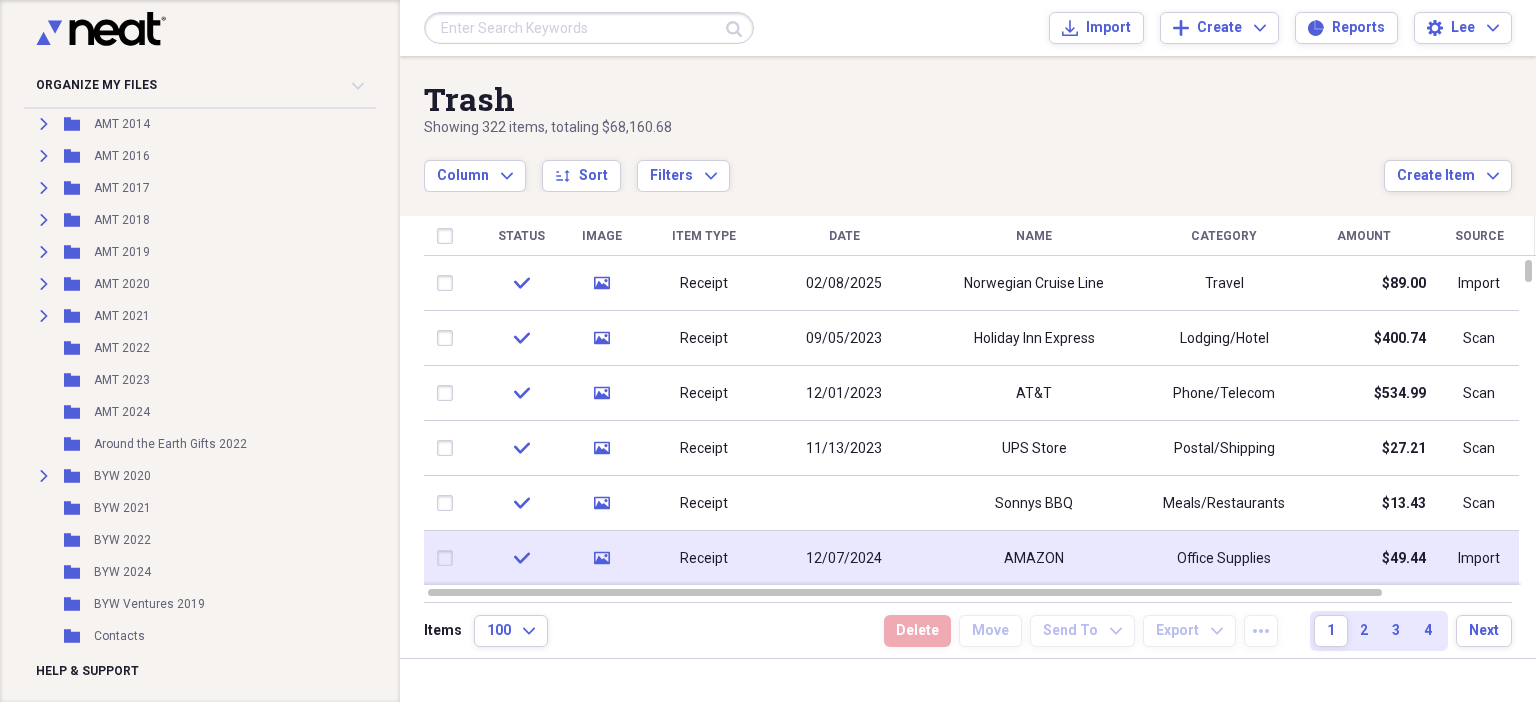 click on "Receipt" at bounding box center (704, 558) 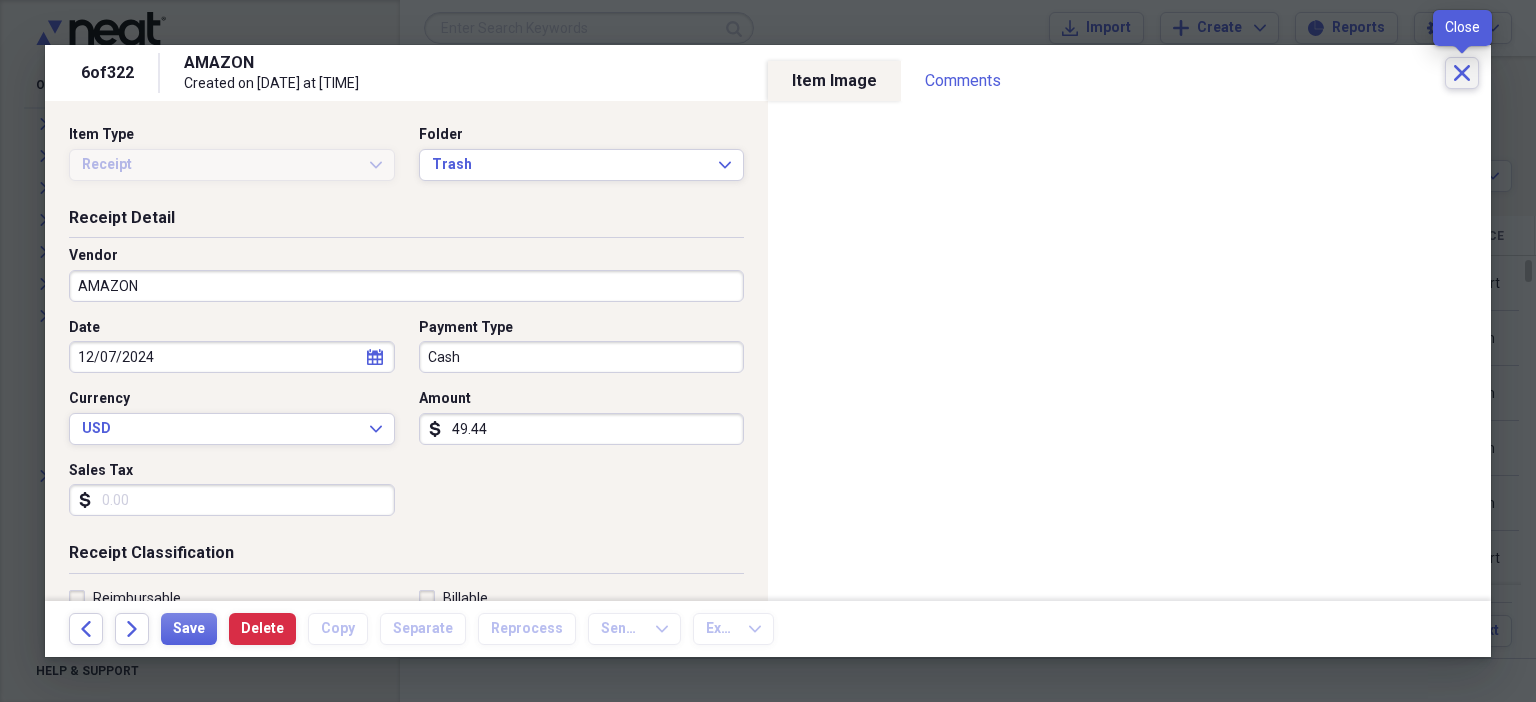 click 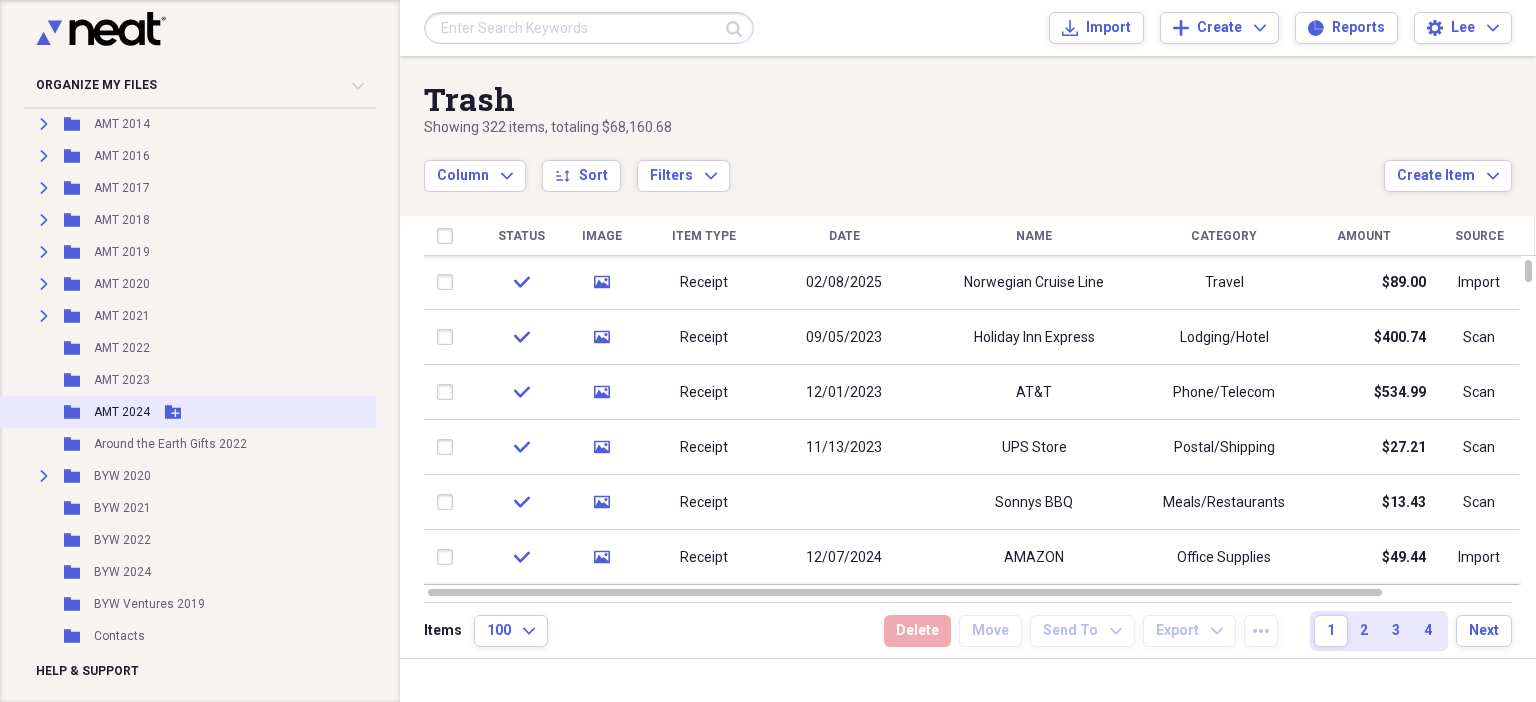 click on "AMT 2024" at bounding box center (122, 412) 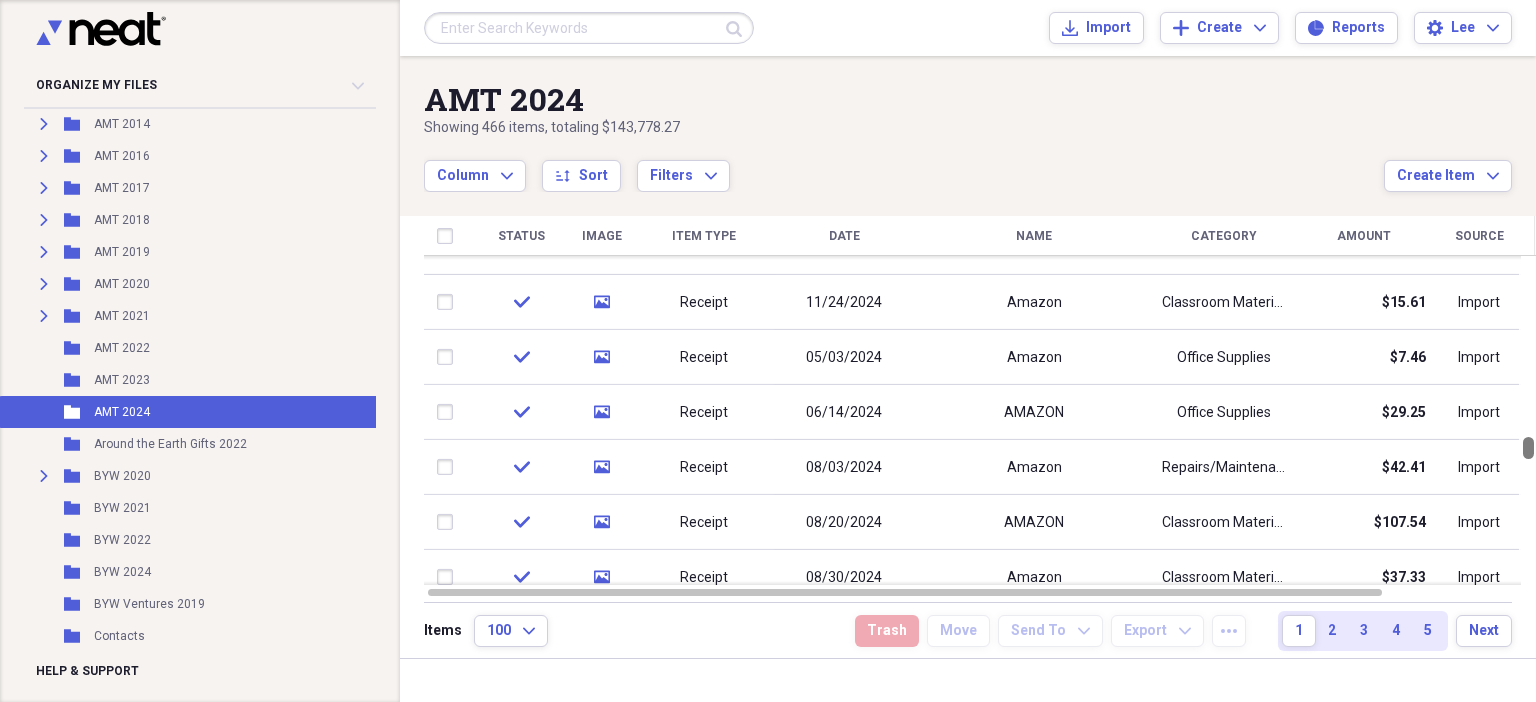 click at bounding box center [1528, 420] 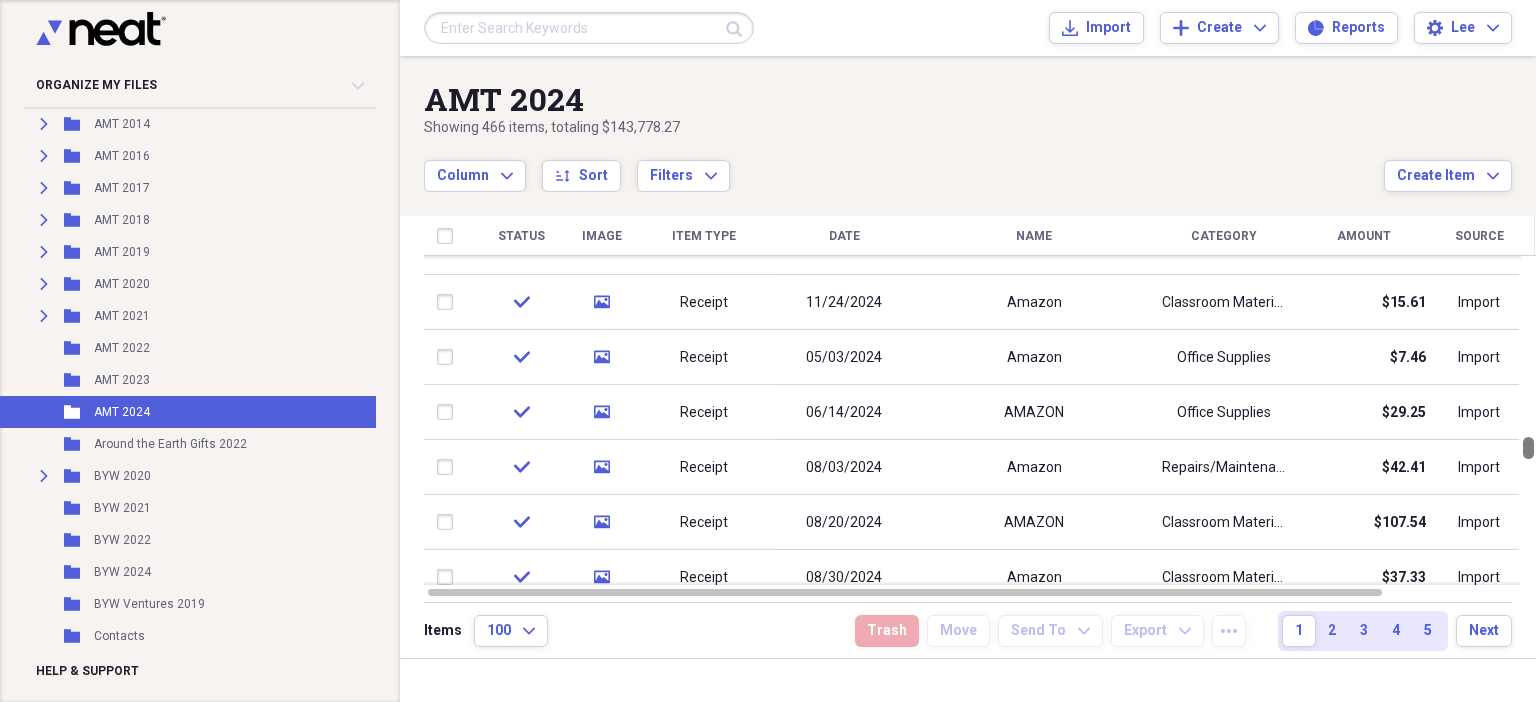 click at bounding box center (1528, 420) 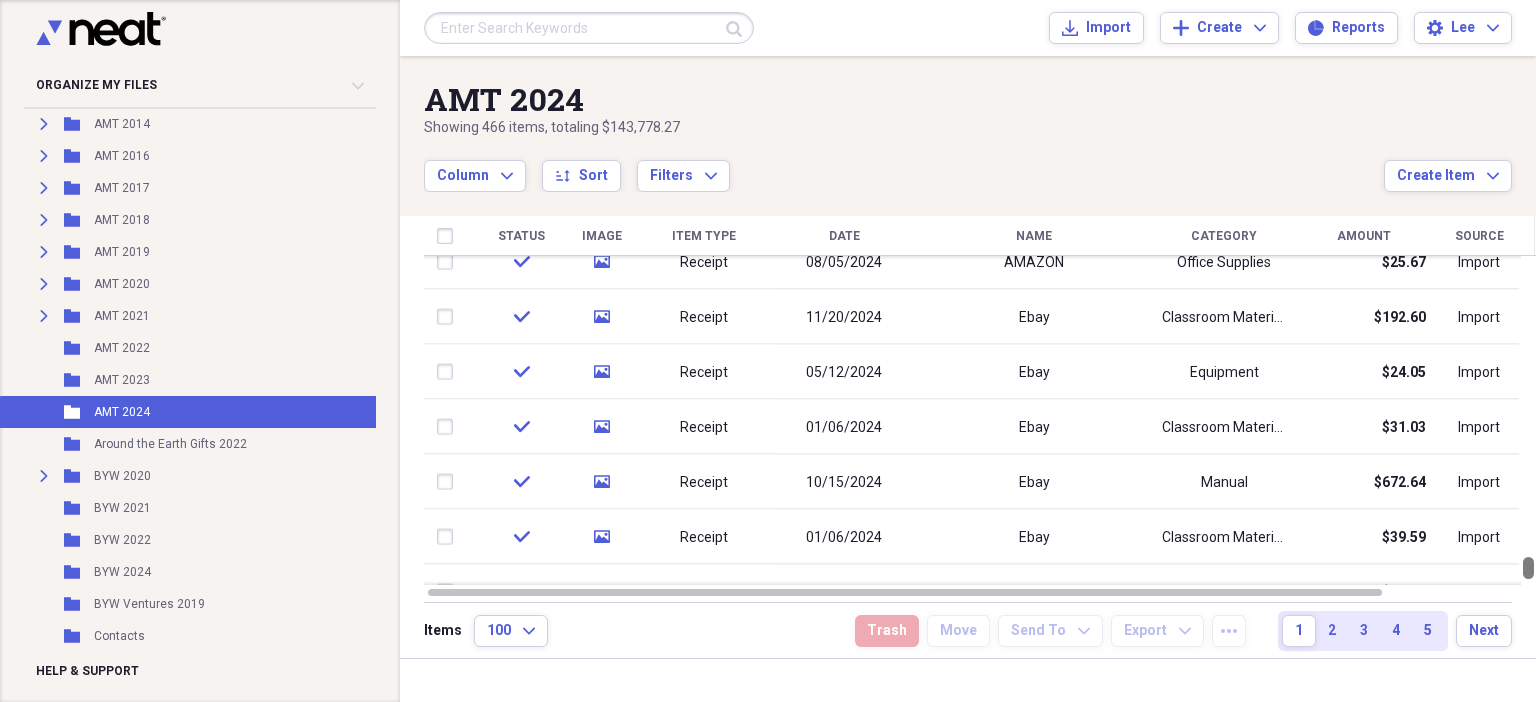 click at bounding box center (1528, 568) 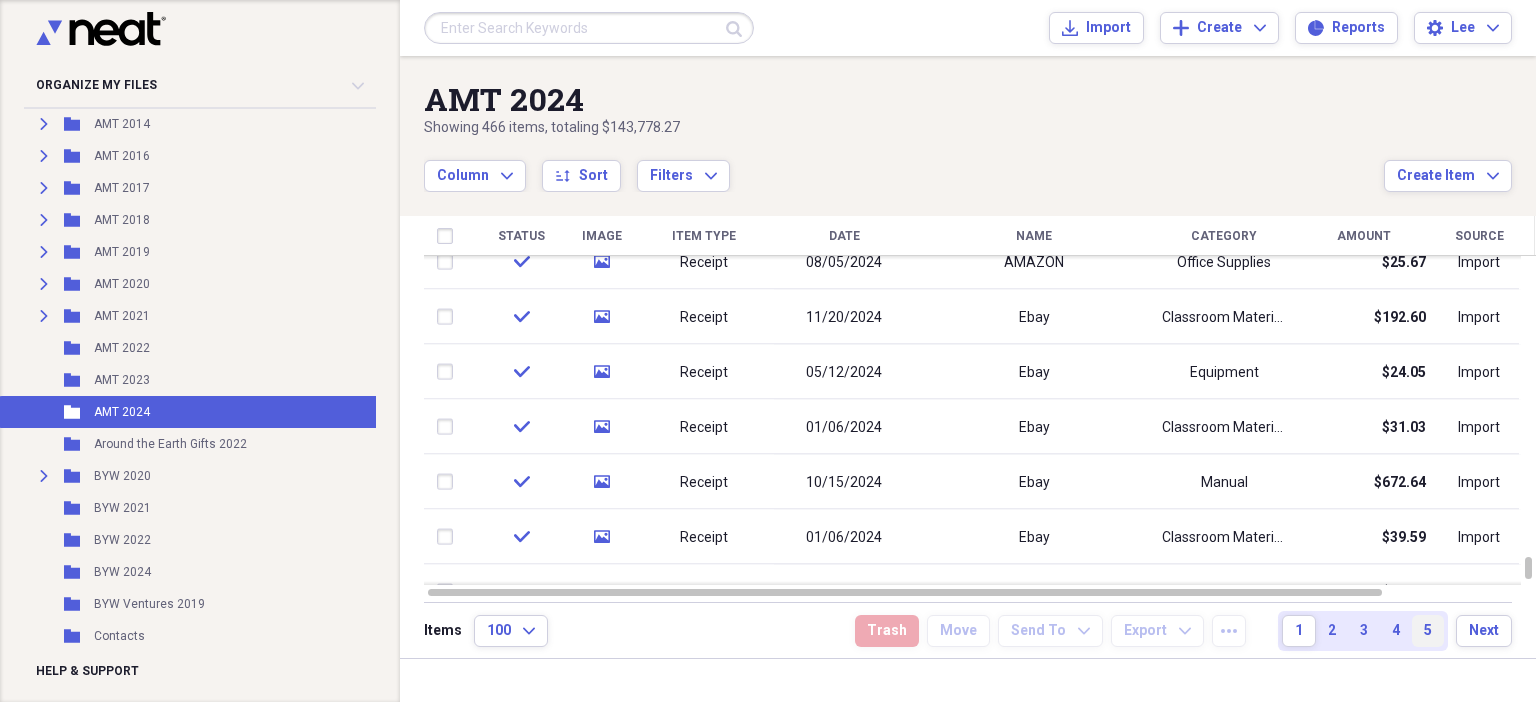 click on "5" at bounding box center (1428, 631) 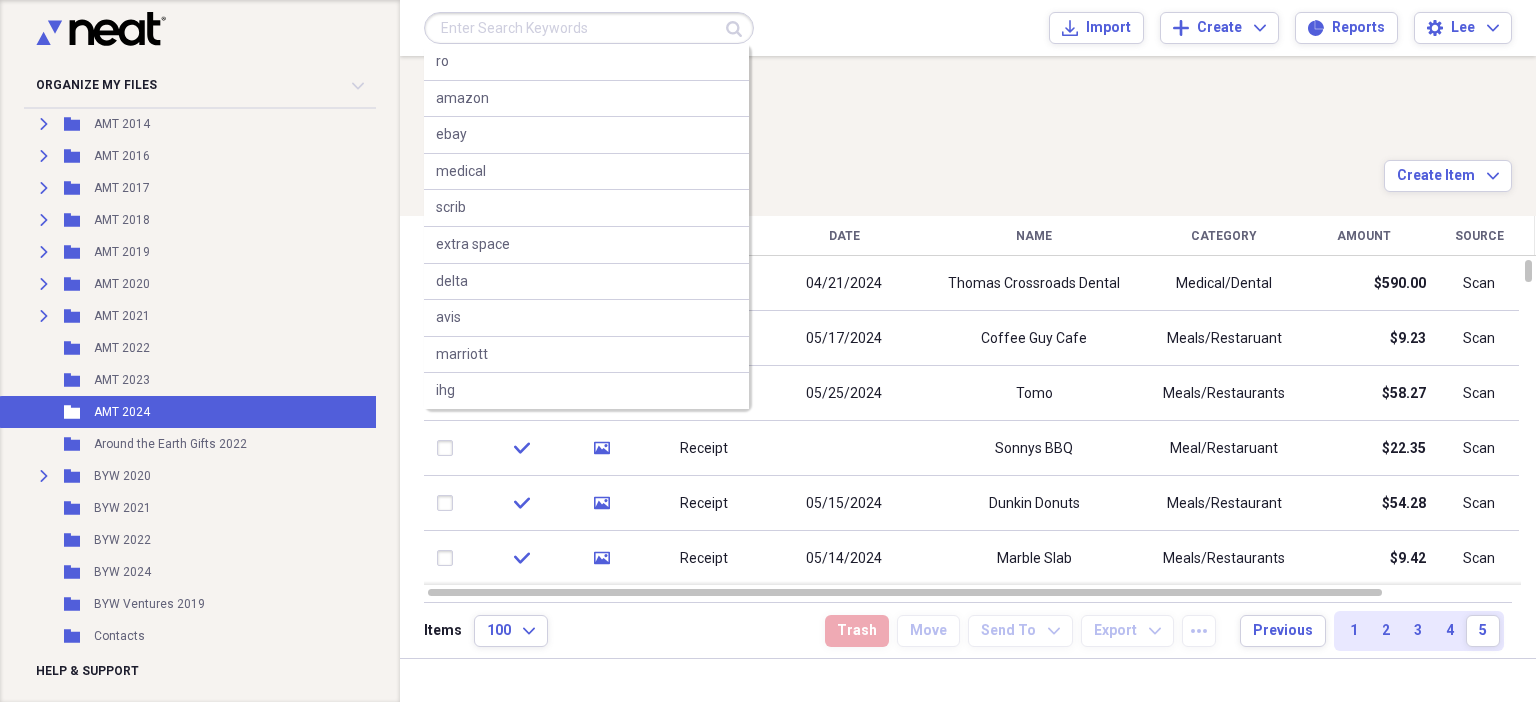 click at bounding box center [589, 28] 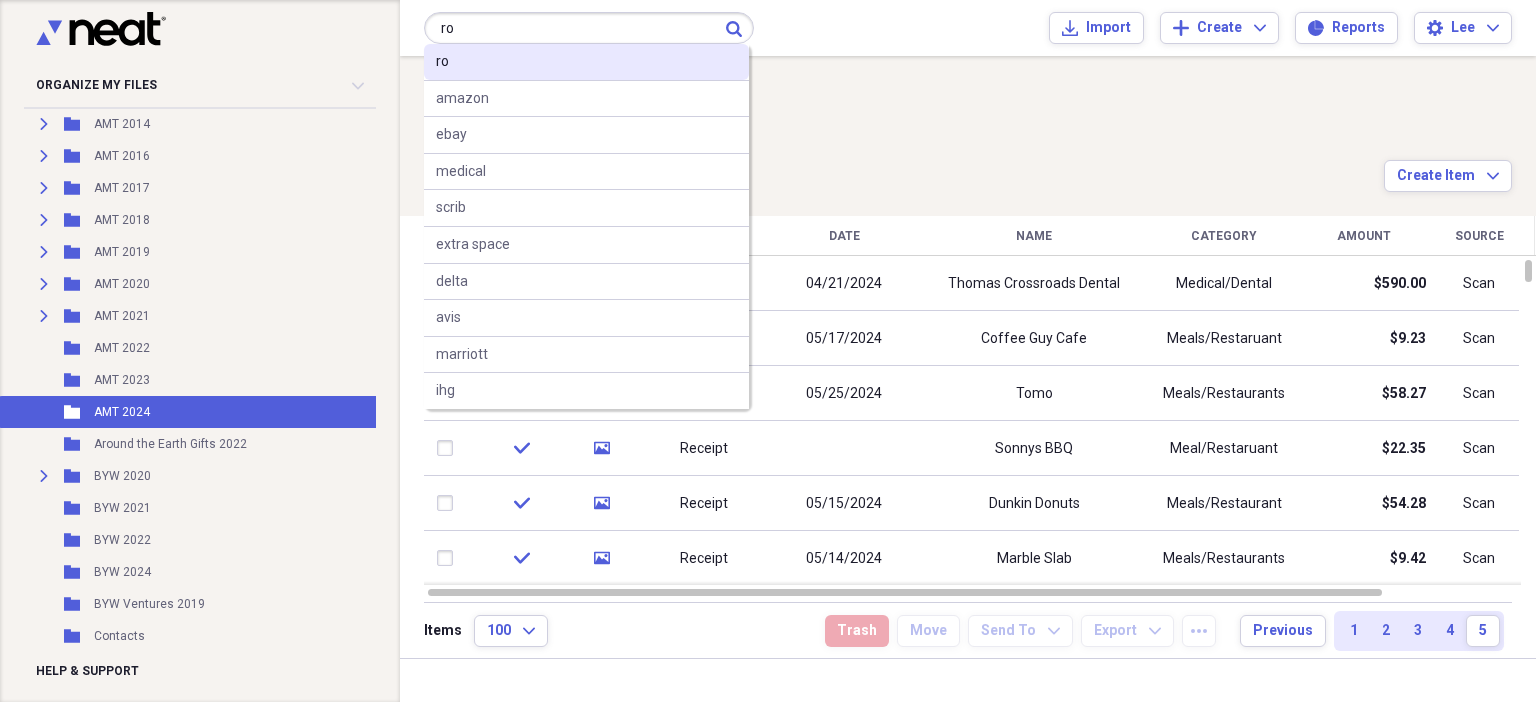 type on "ro" 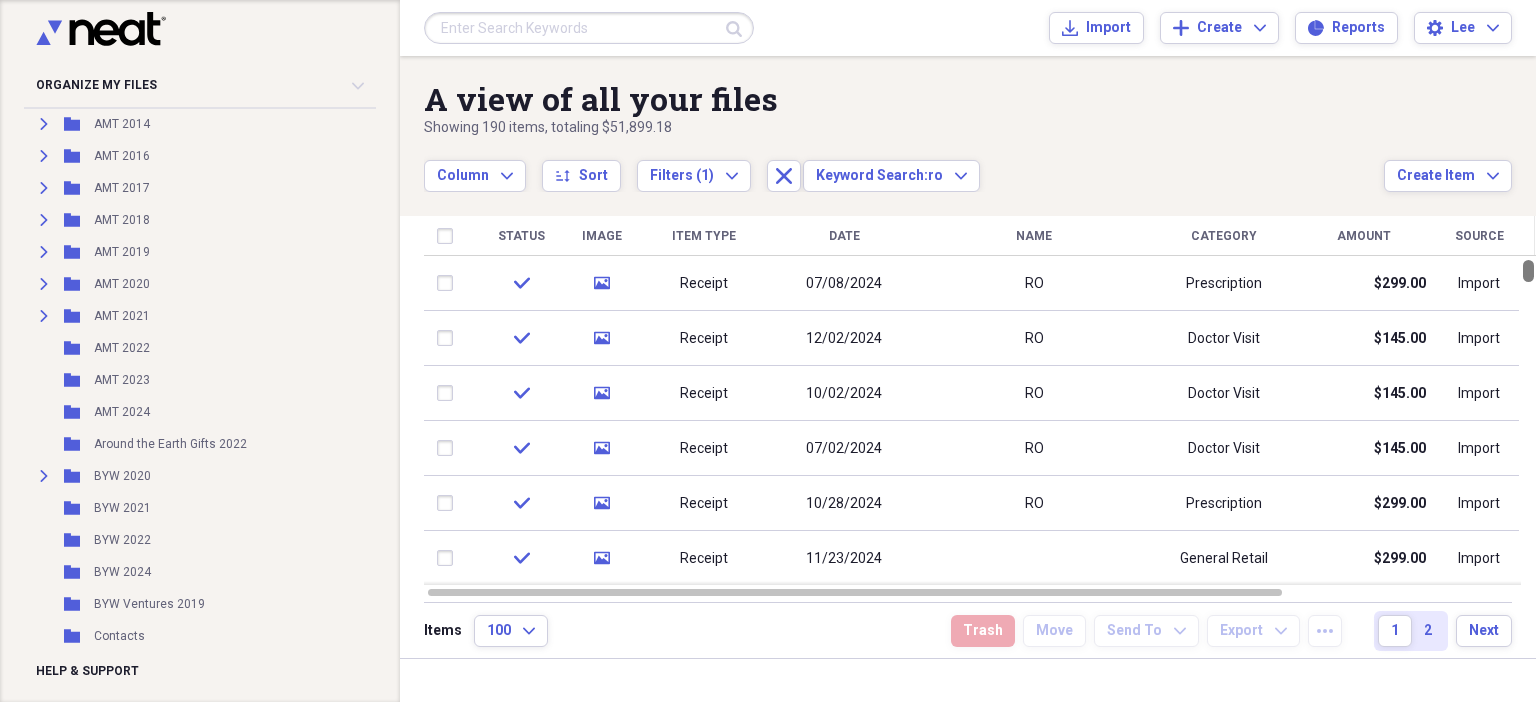 click at bounding box center [1528, 271] 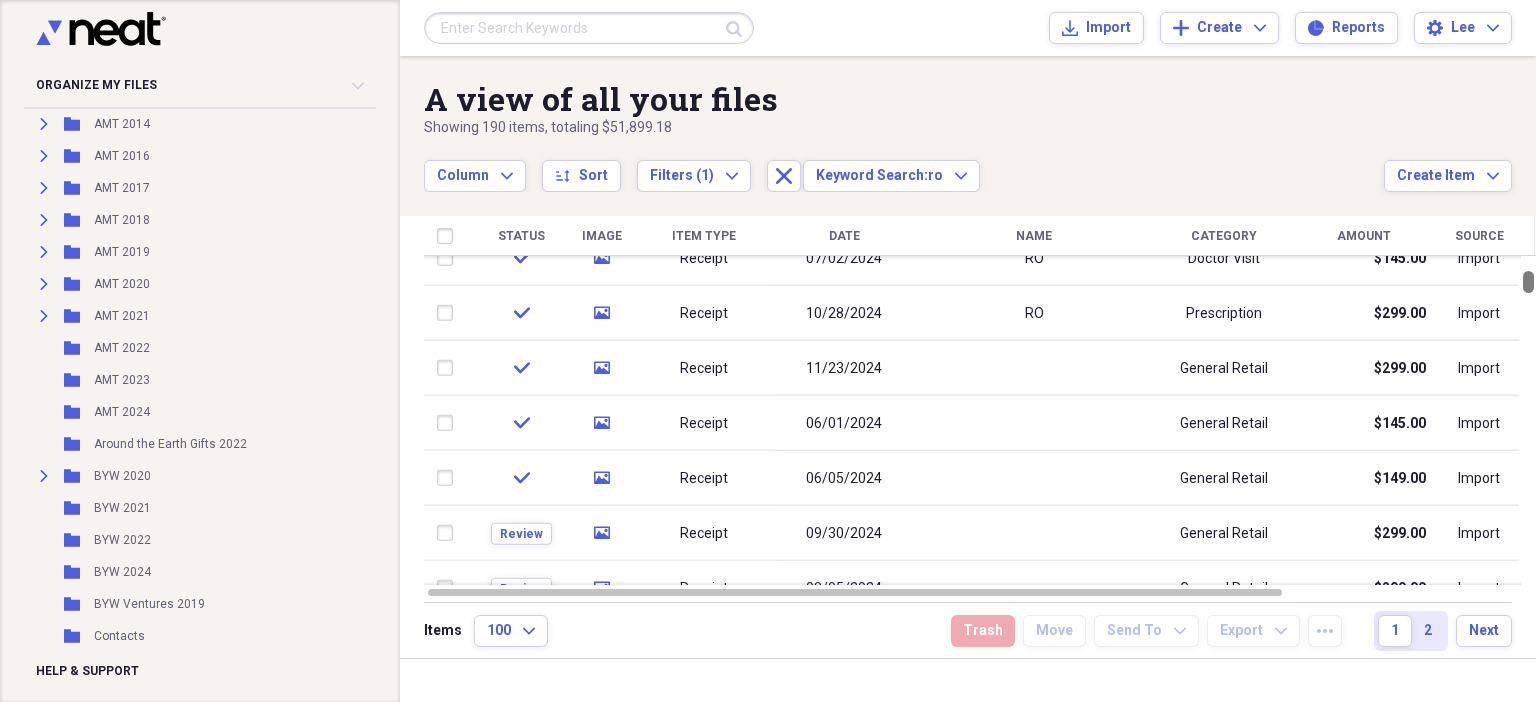 drag, startPoint x: 1528, startPoint y: 270, endPoint x: 1531, endPoint y: 281, distance: 11.401754 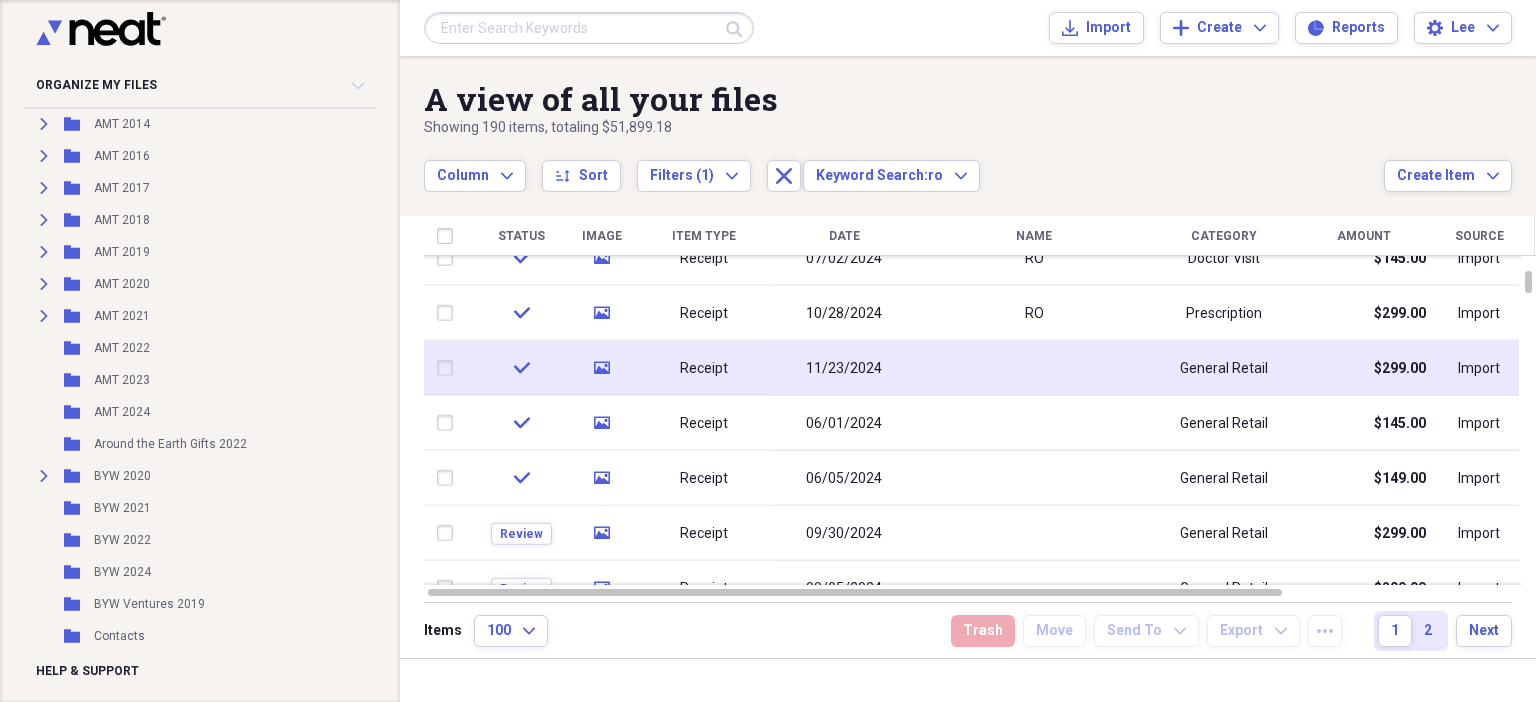 click on "Receipt" at bounding box center [704, 368] 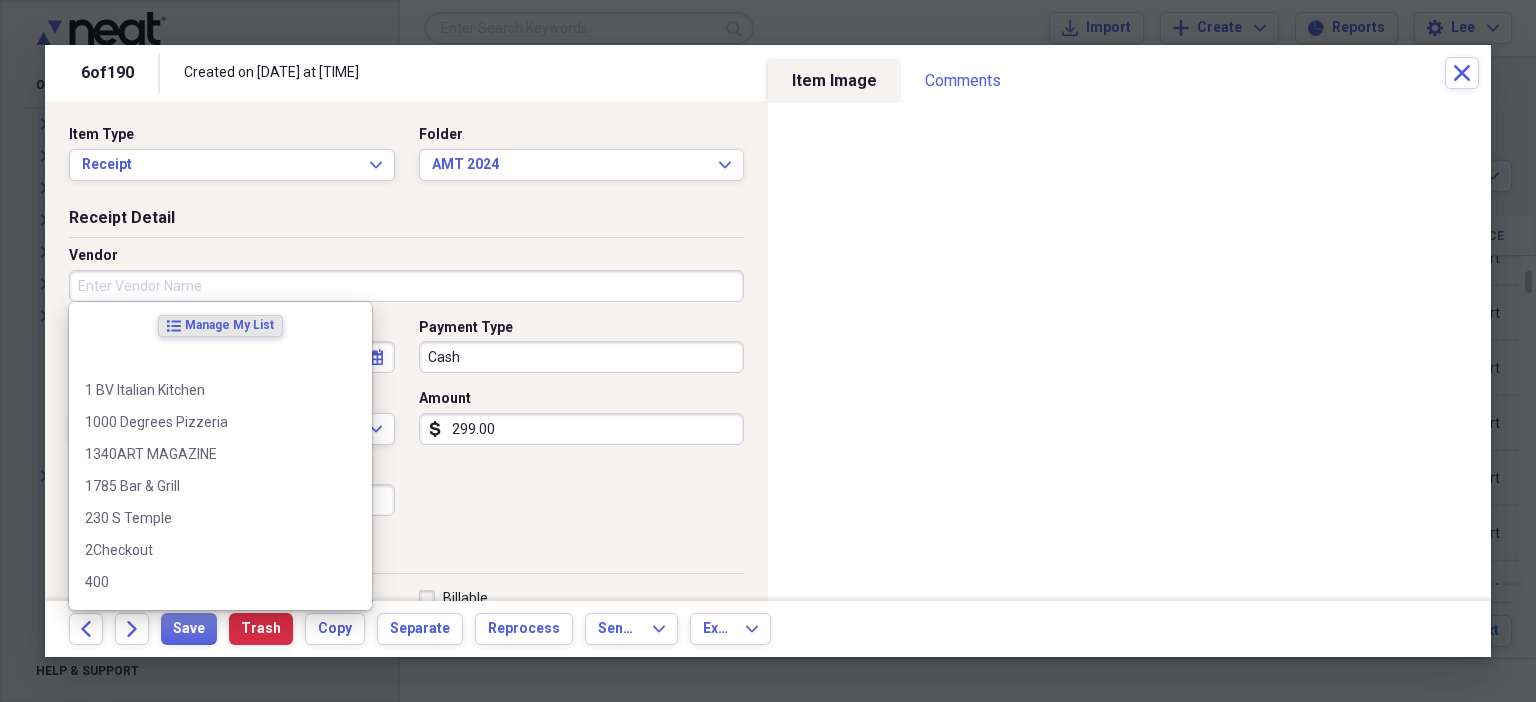 click on "Vendor" at bounding box center [406, 286] 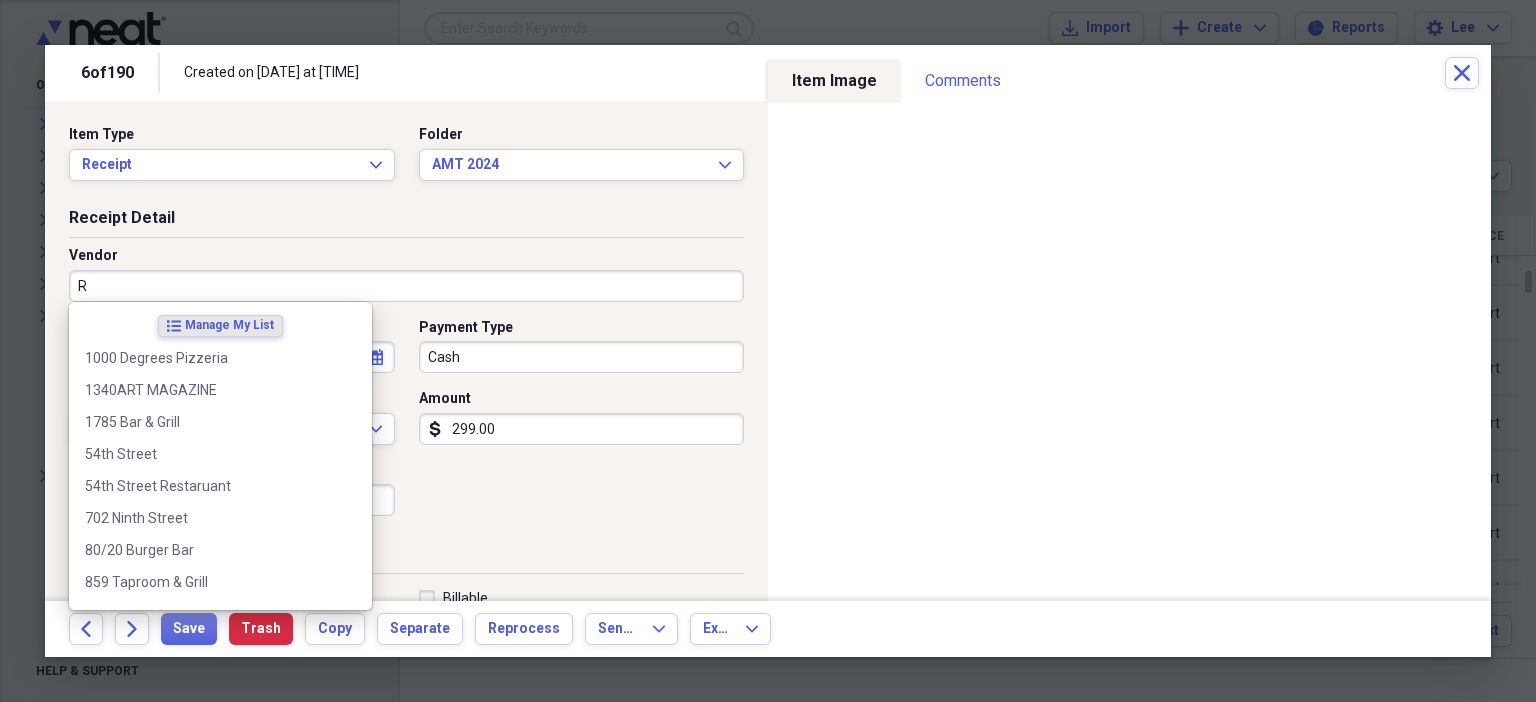 type on "RO" 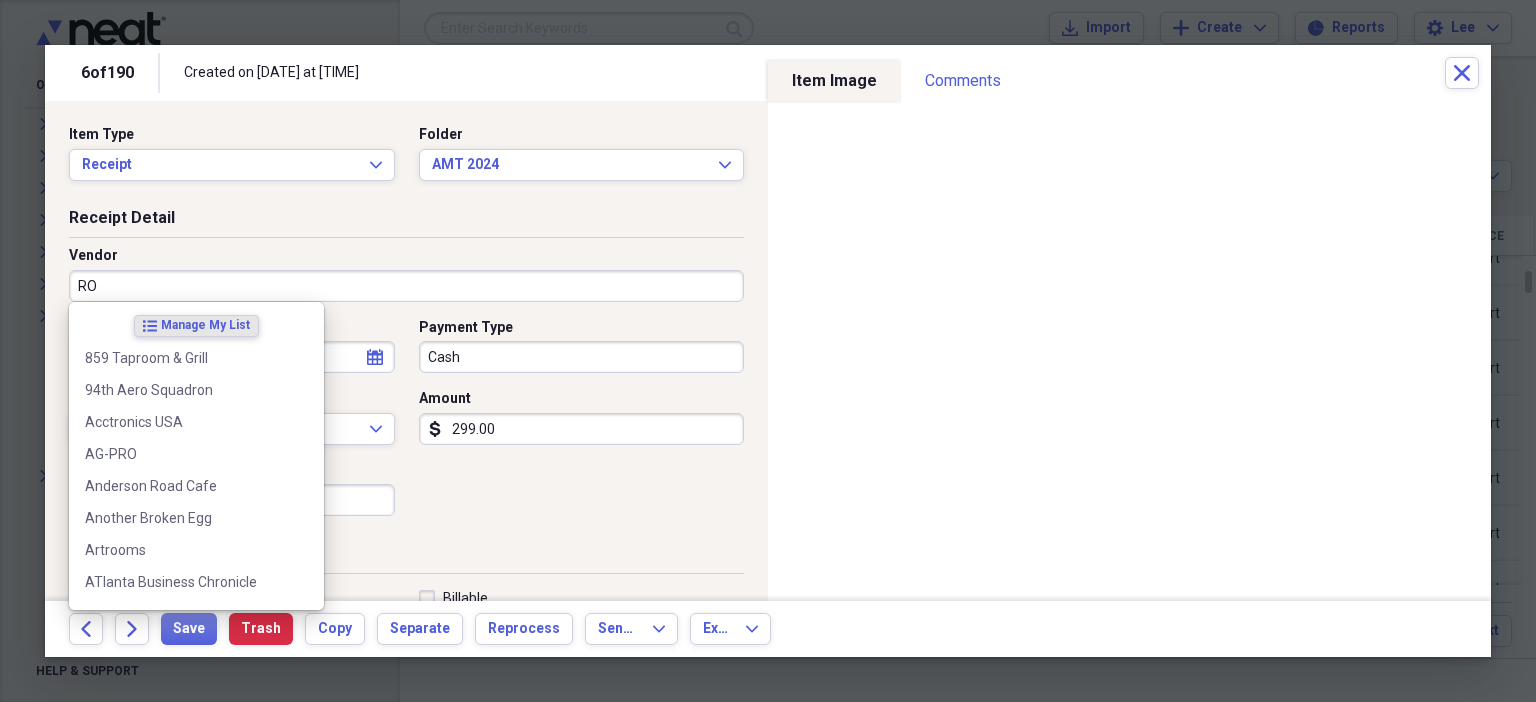 type on "Doctor Visit" 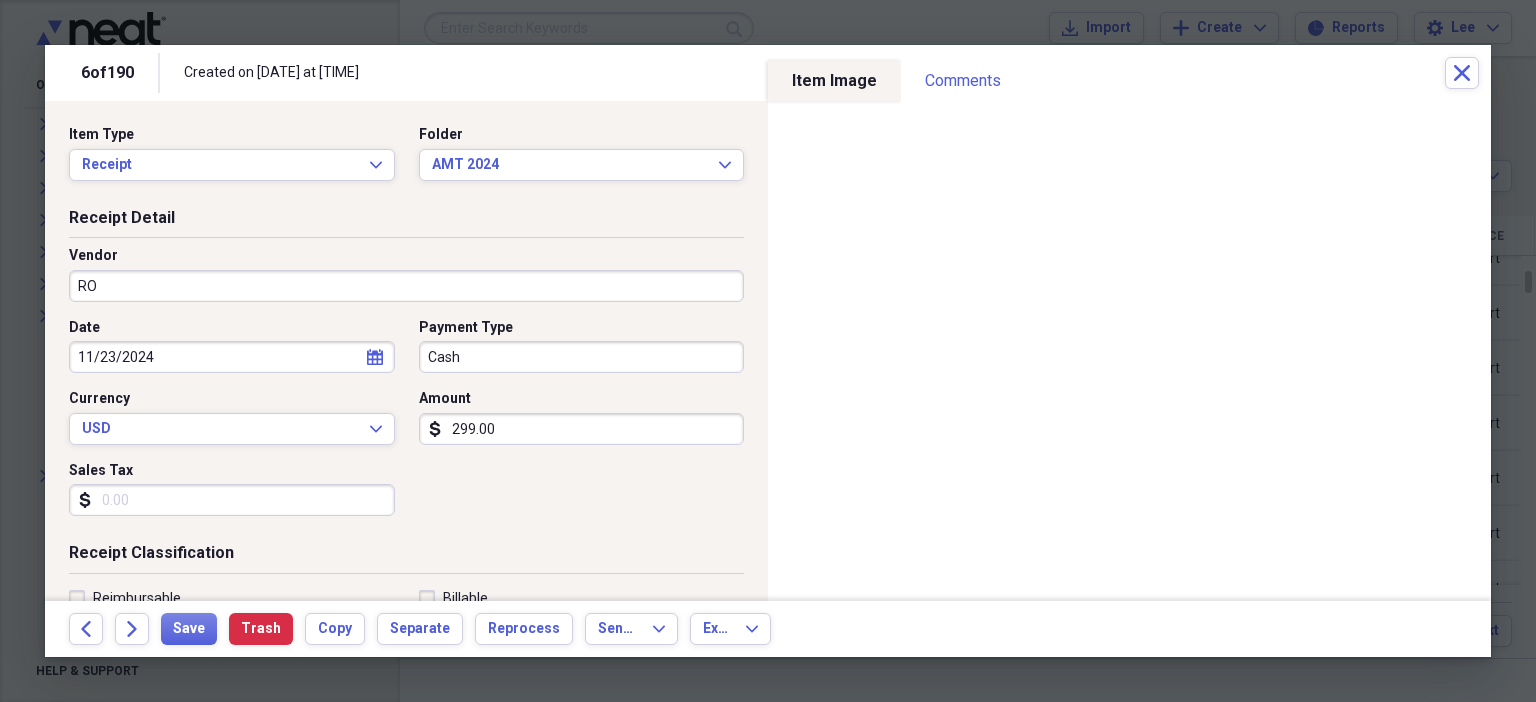 click on "Receipt Detail Vendor RO Date [DATE] calendar Calendar Payment Type Cash Currency USD Expand Amount dollar-sign 299.00 Sales Tax dollar-sign" at bounding box center (406, 375) 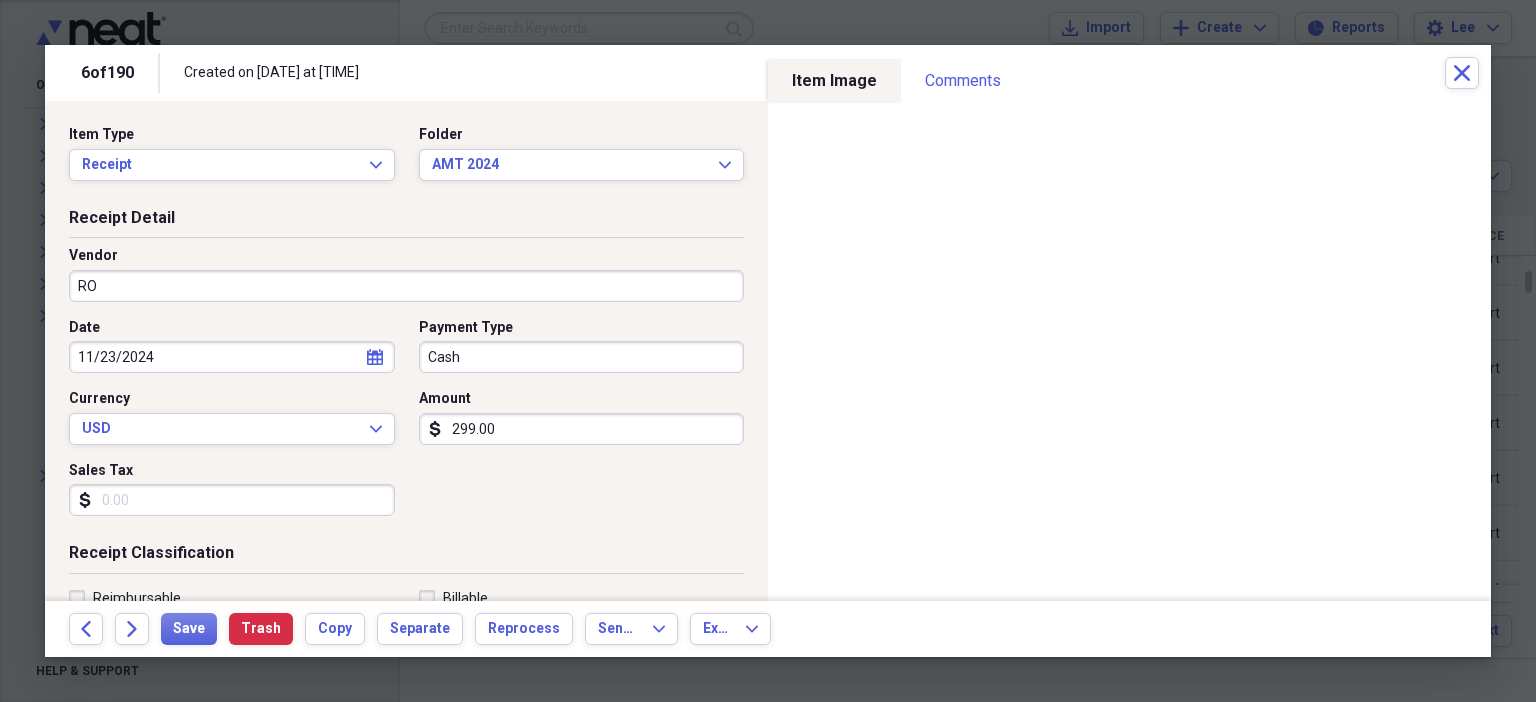 scroll, scrollTop: 436, scrollLeft: 0, axis: vertical 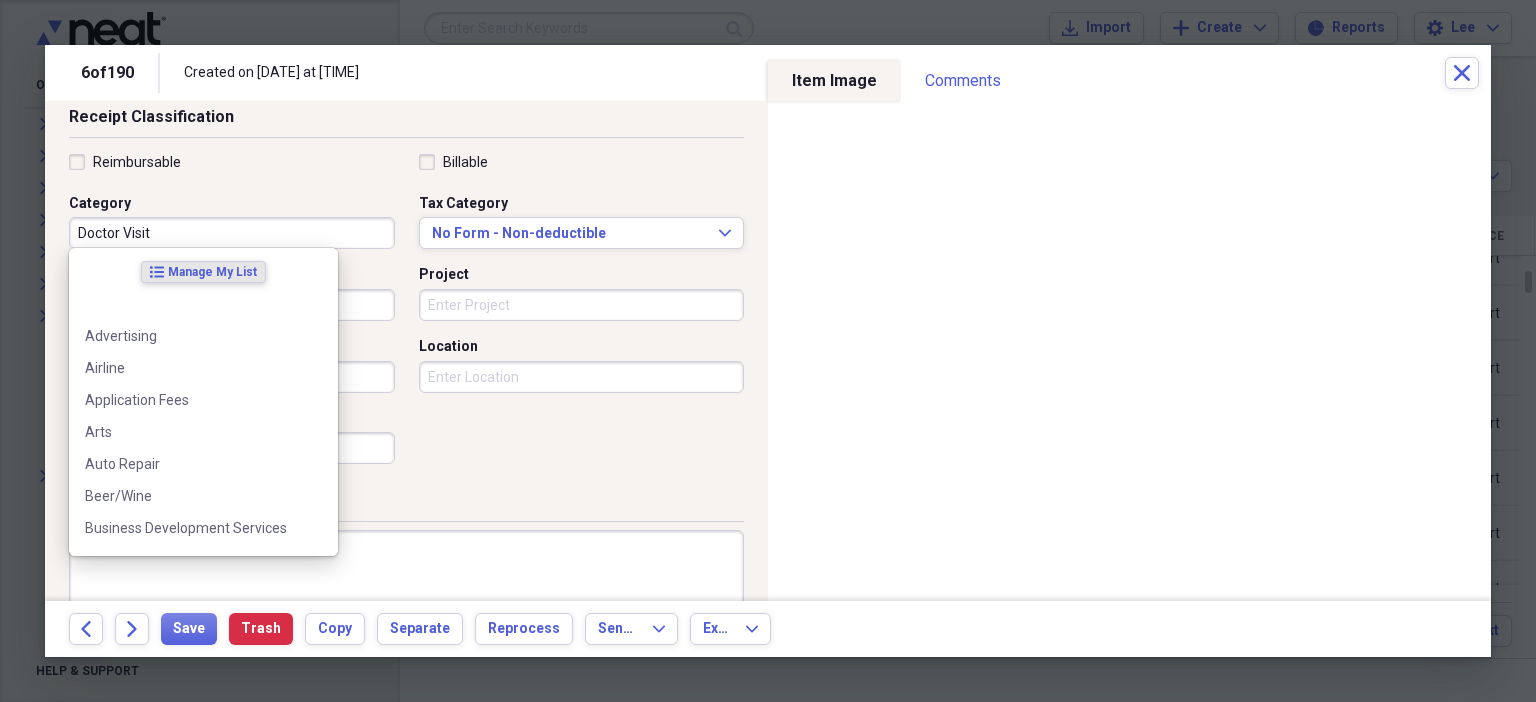 click on "Doctor Visit" at bounding box center (232, 233) 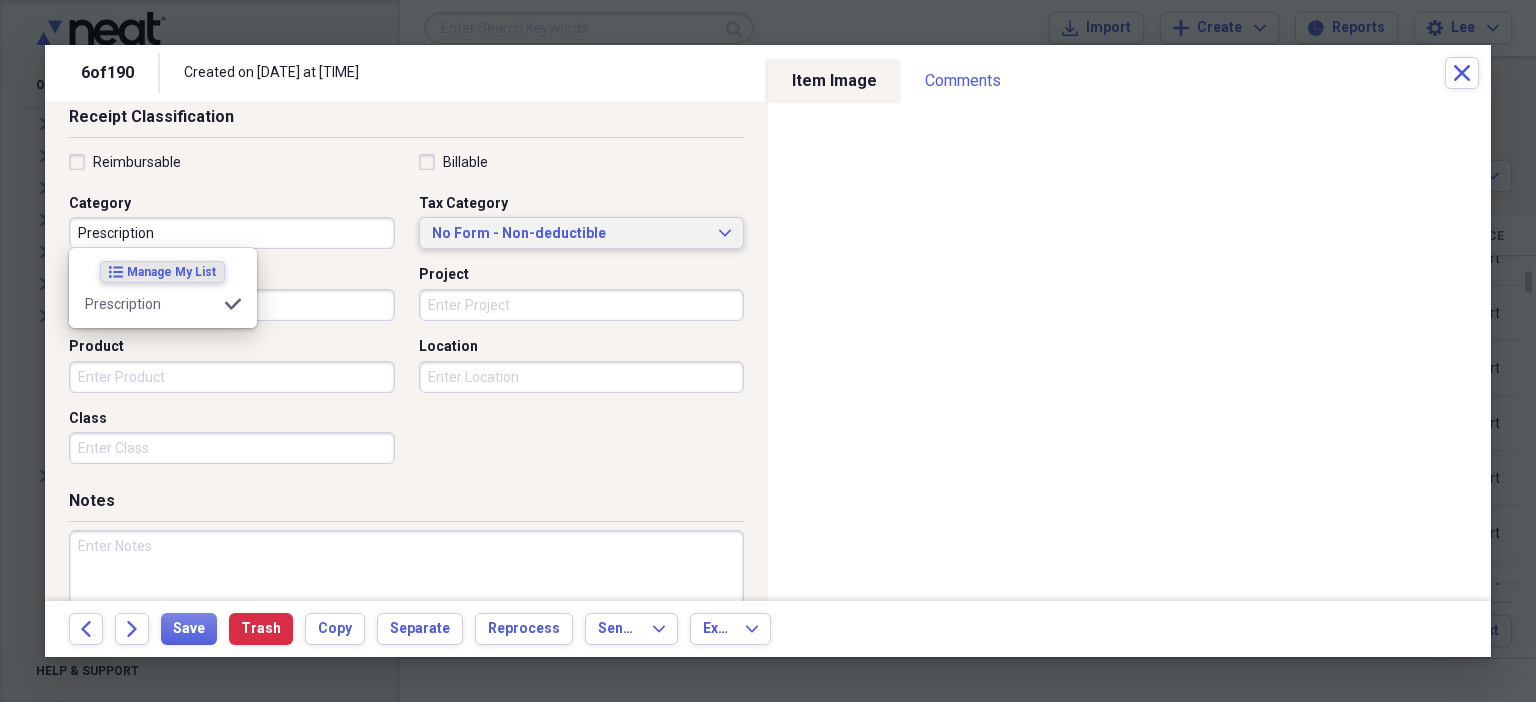 type on "Prescription" 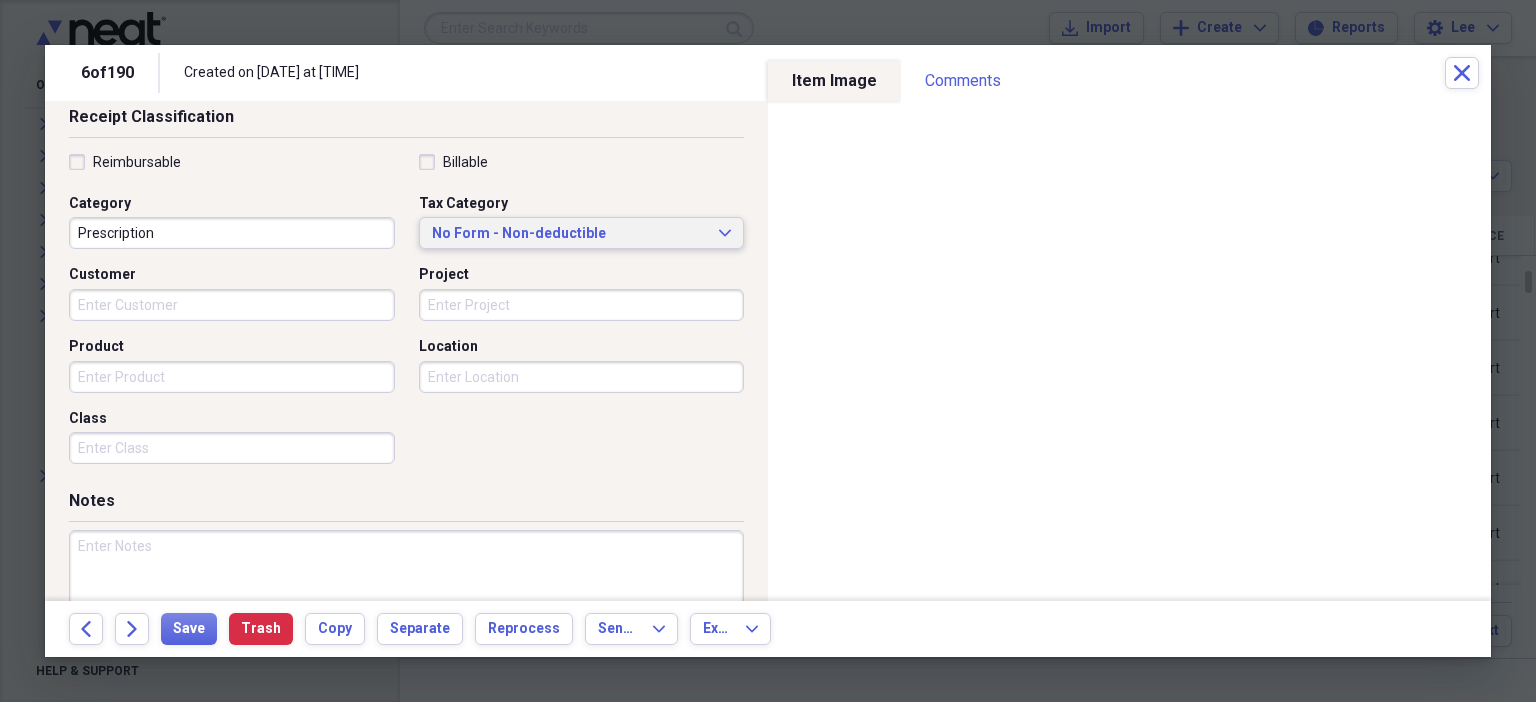 click on "No Form - Non-deductible" at bounding box center (570, 234) 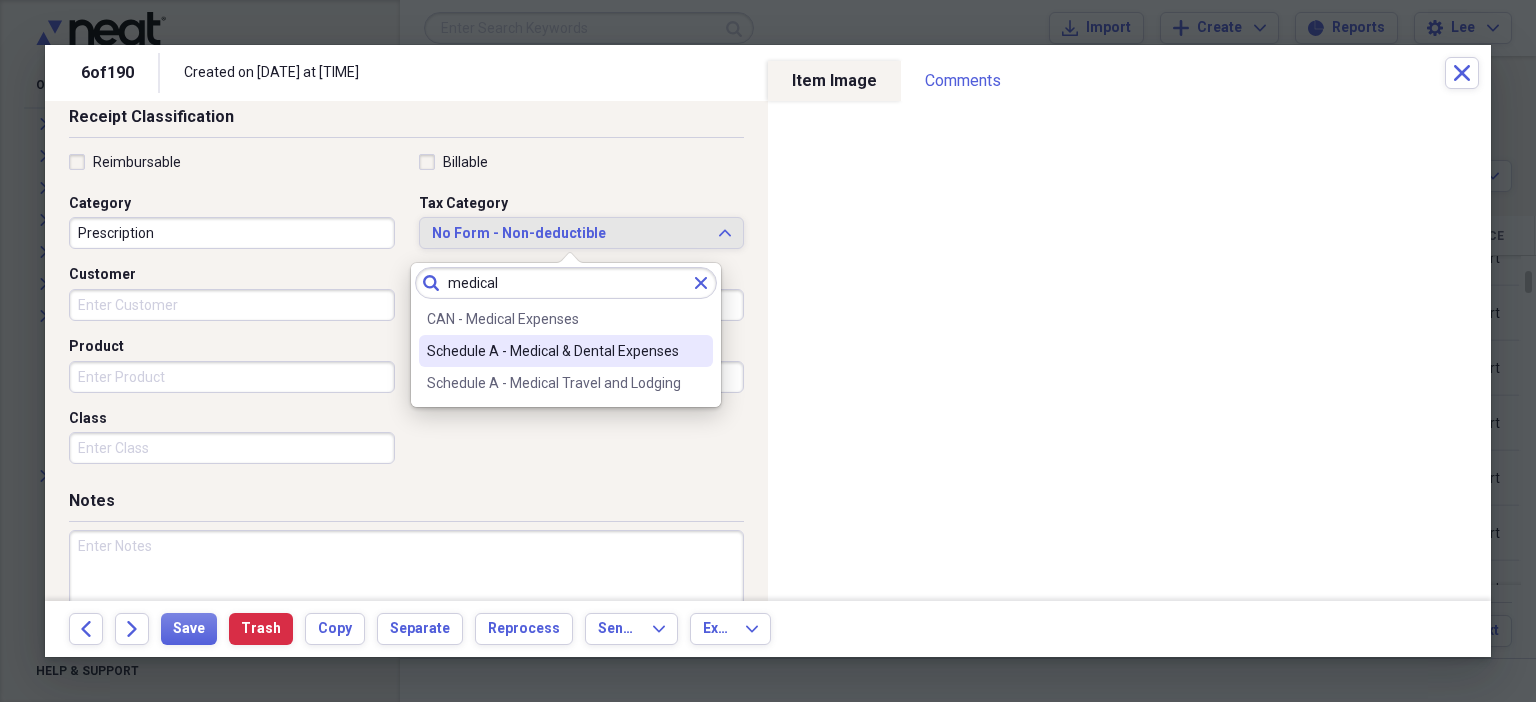 type on "medical" 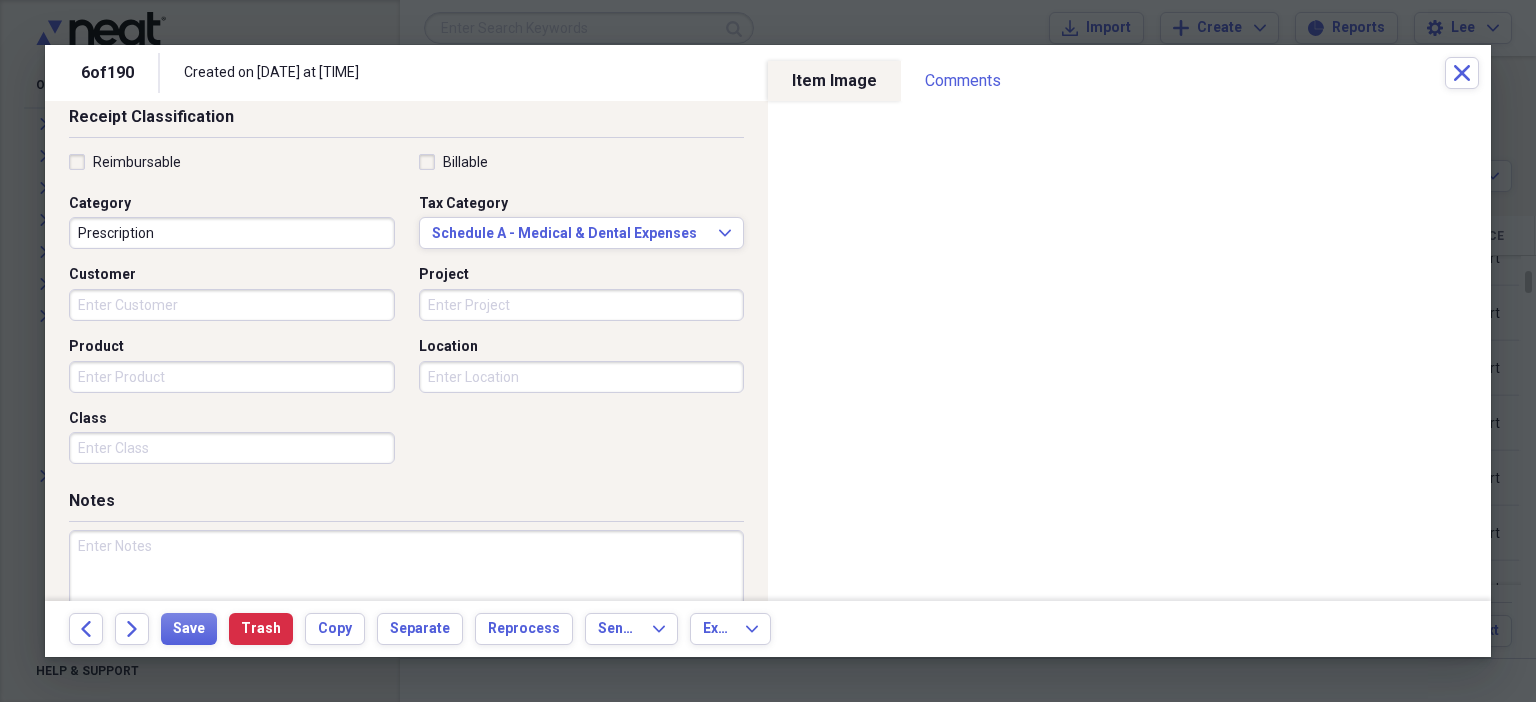 click at bounding box center (406, 595) 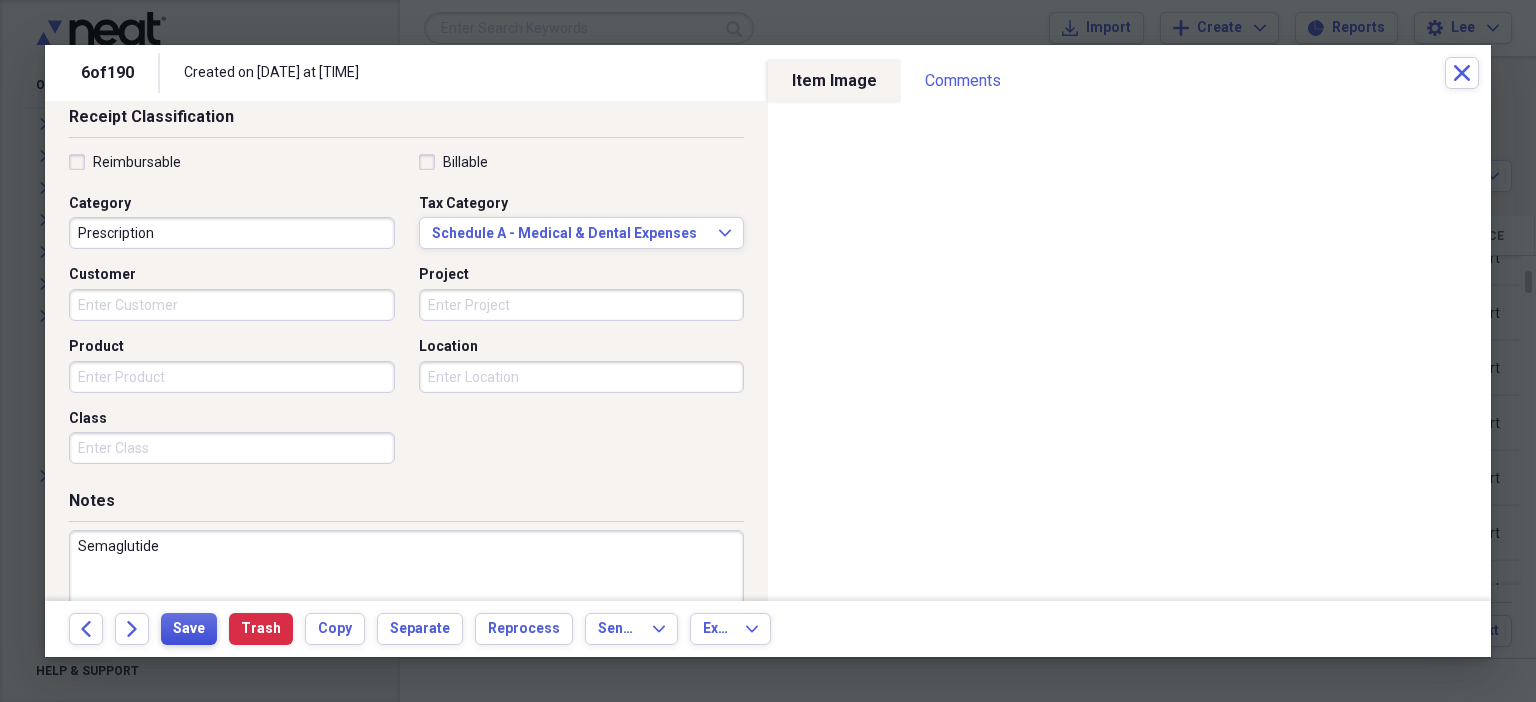 type on "Semaglutide" 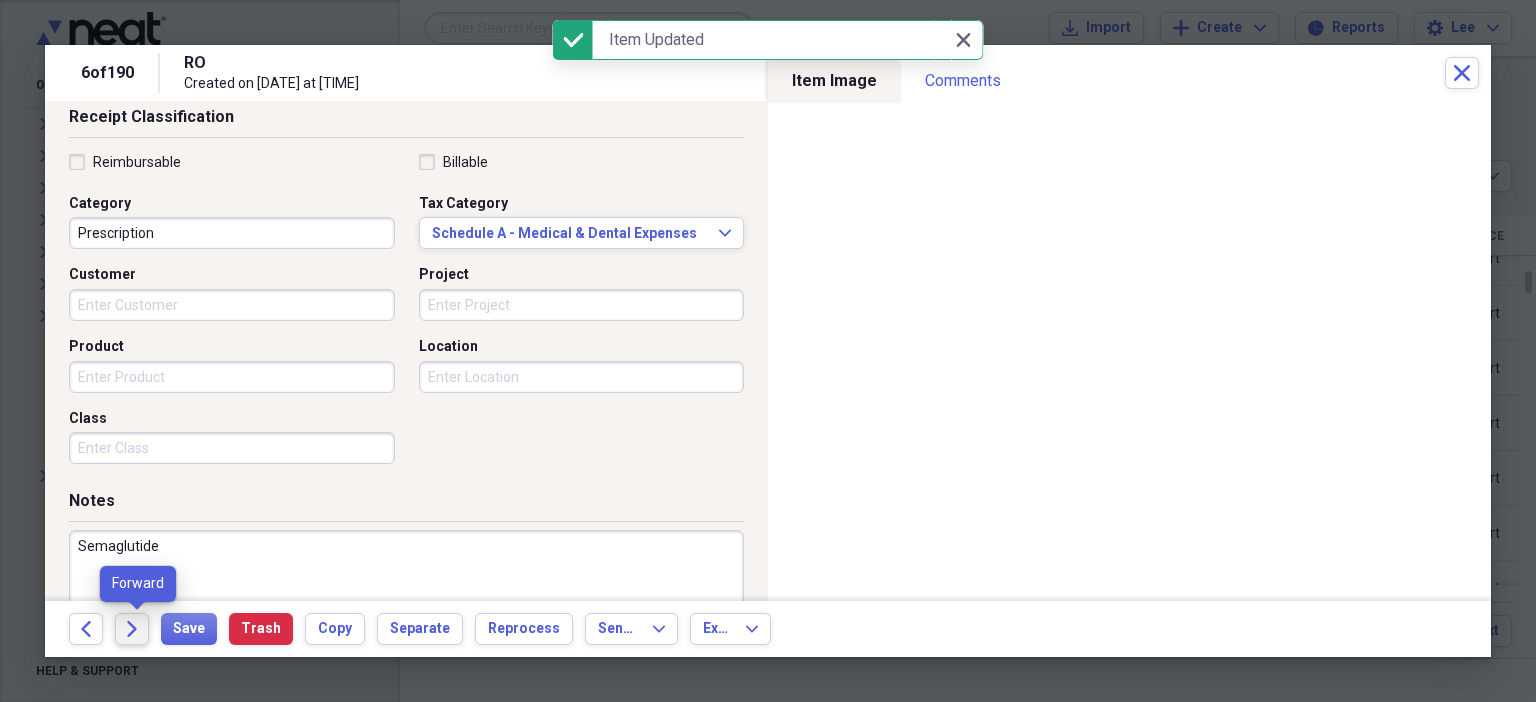 click on "Forward" at bounding box center [132, 629] 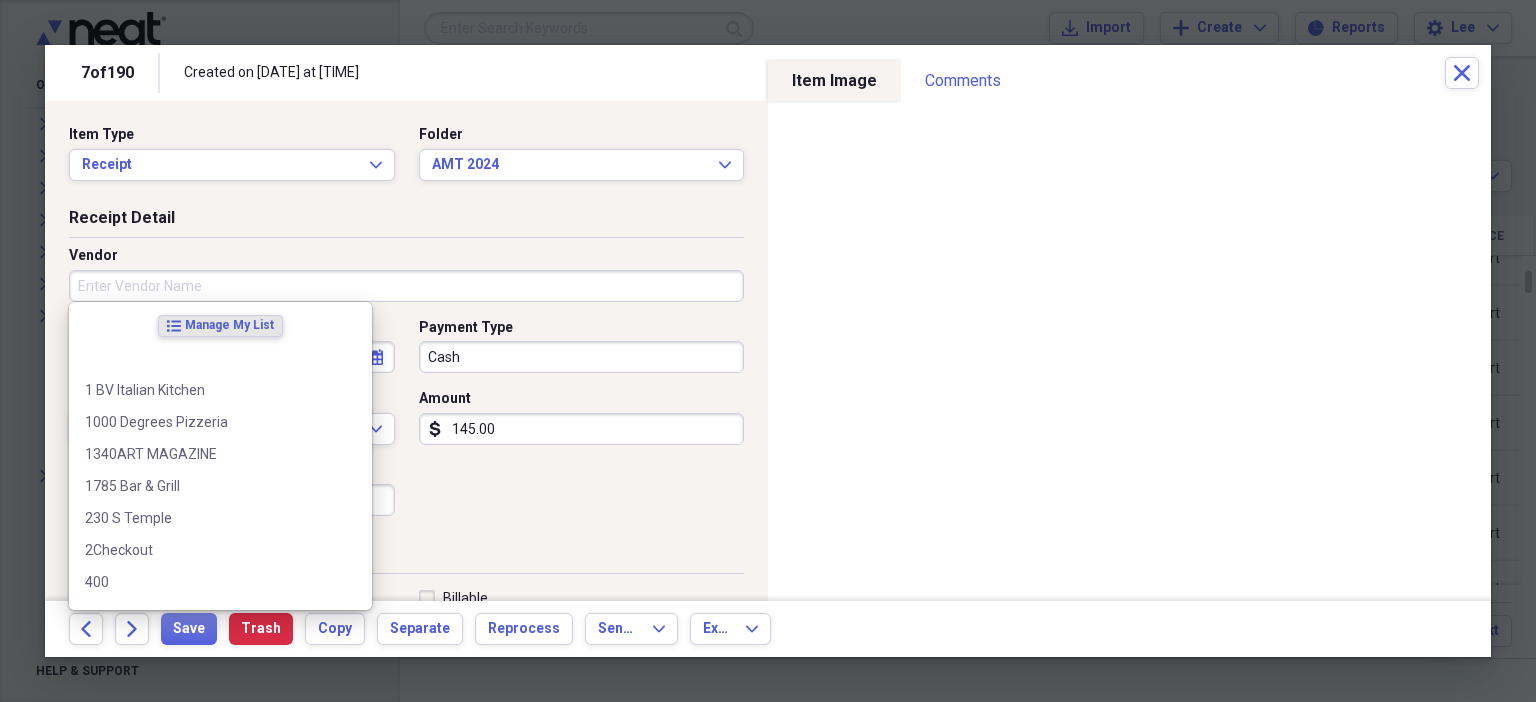 click on "Vendor" at bounding box center [406, 286] 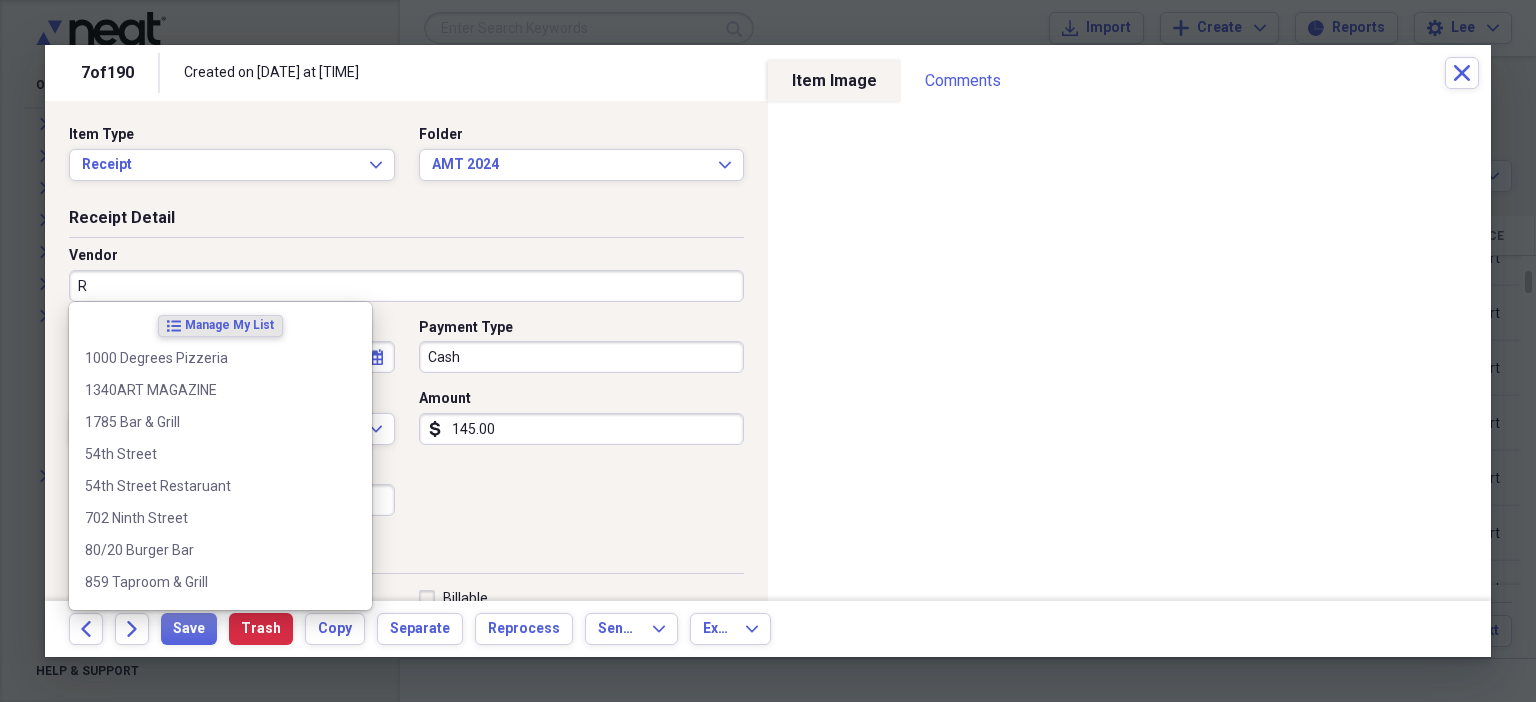 type on "RO" 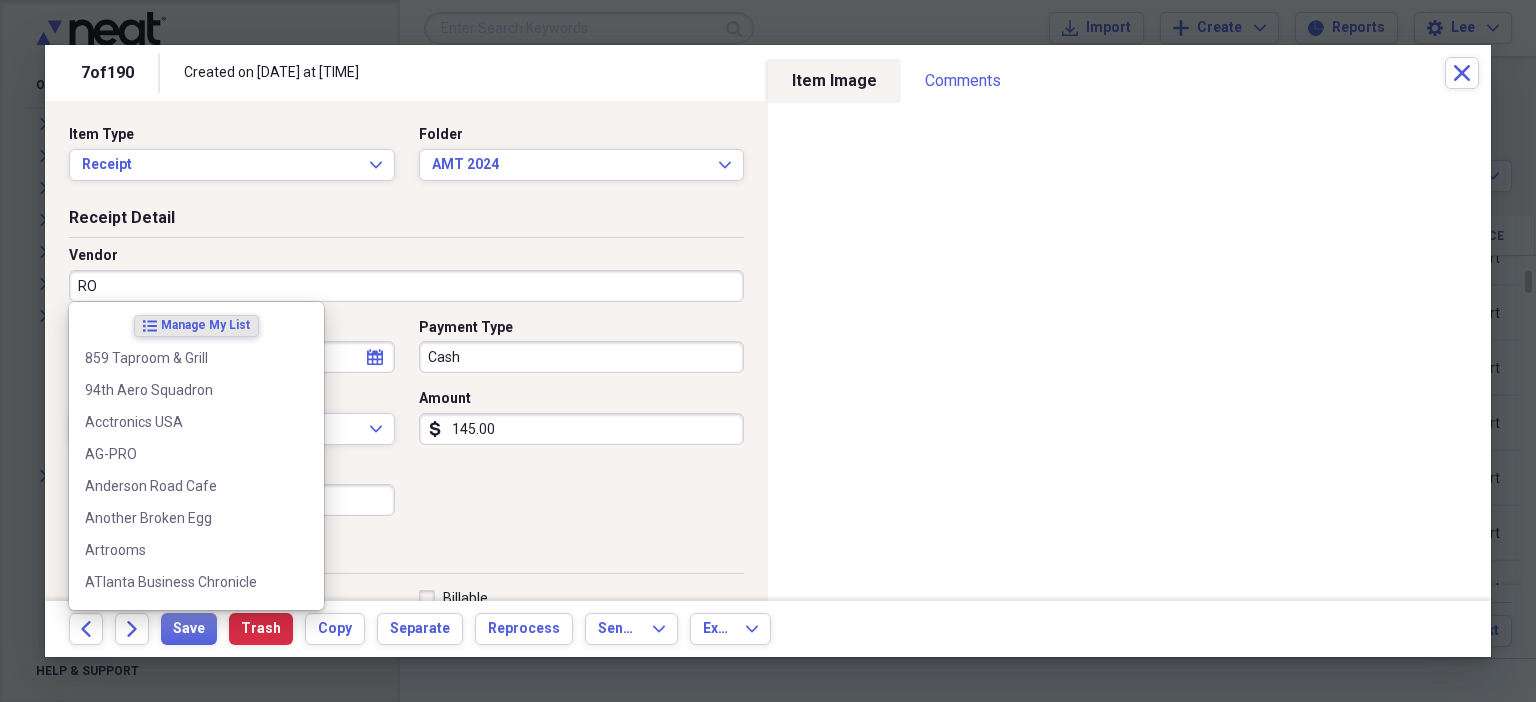 type on "Prescription" 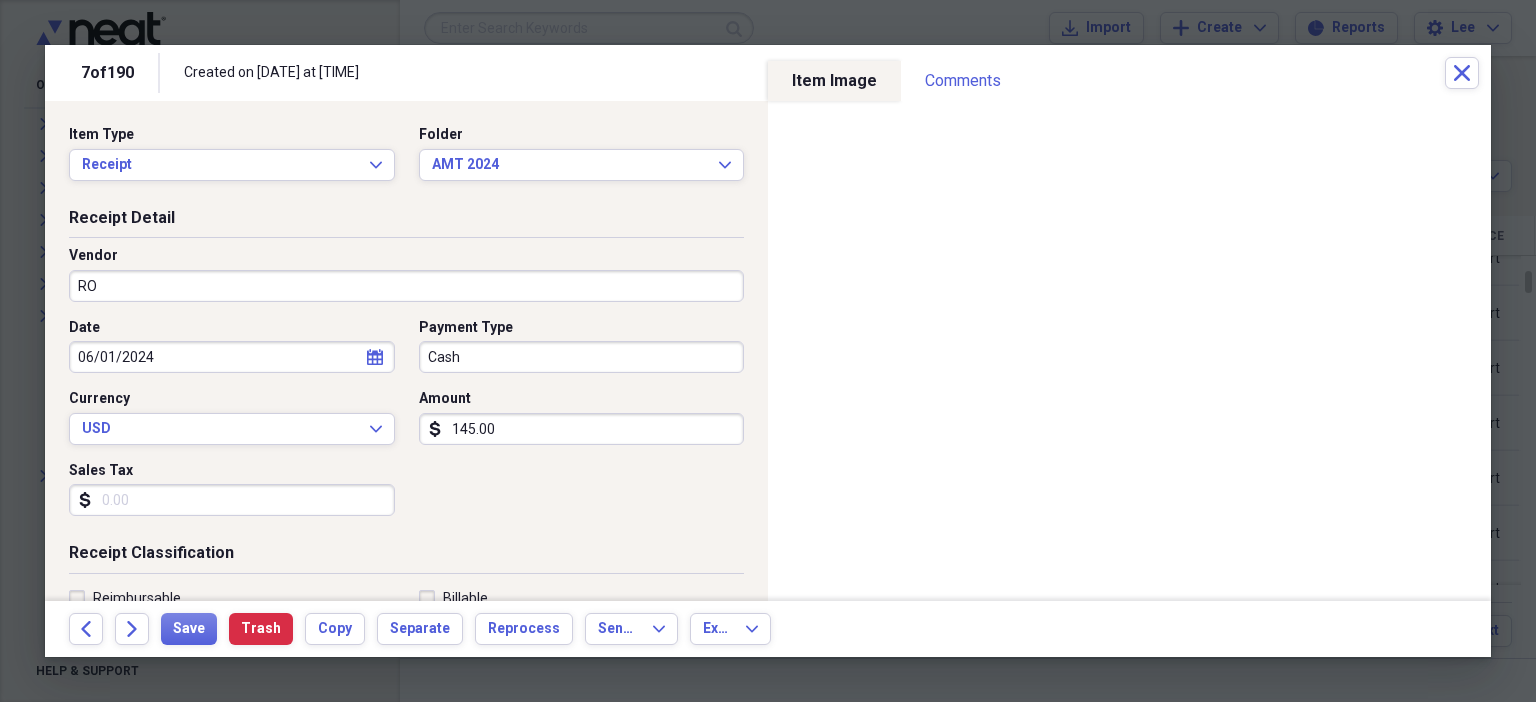 click on "Date [DATE] calendar Calendar Payment Type Cash Currency USD Expand Amount dollar-sign 145.00 Sales Tax dollar-sign" at bounding box center [406, 425] 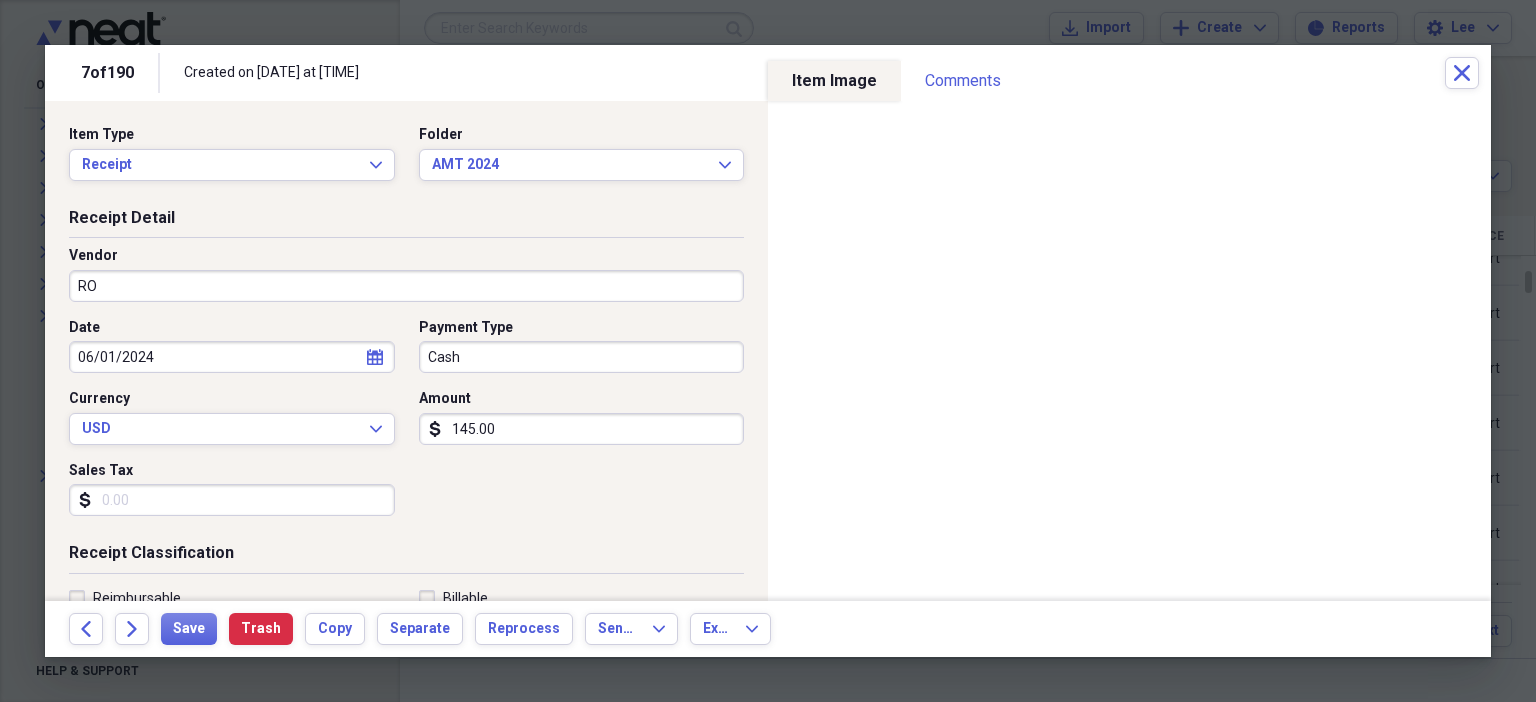 scroll, scrollTop: 436, scrollLeft: 0, axis: vertical 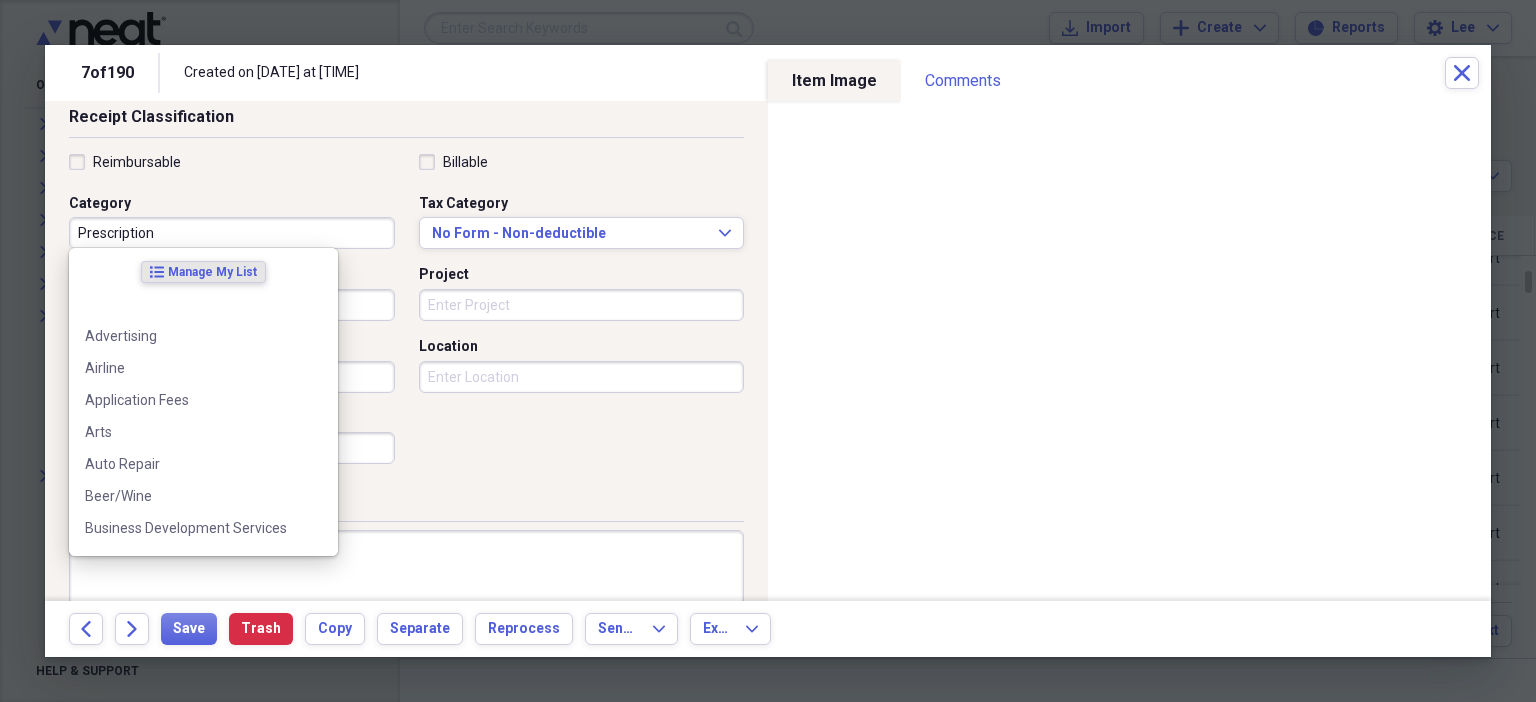 click on "Prescription" at bounding box center (232, 233) 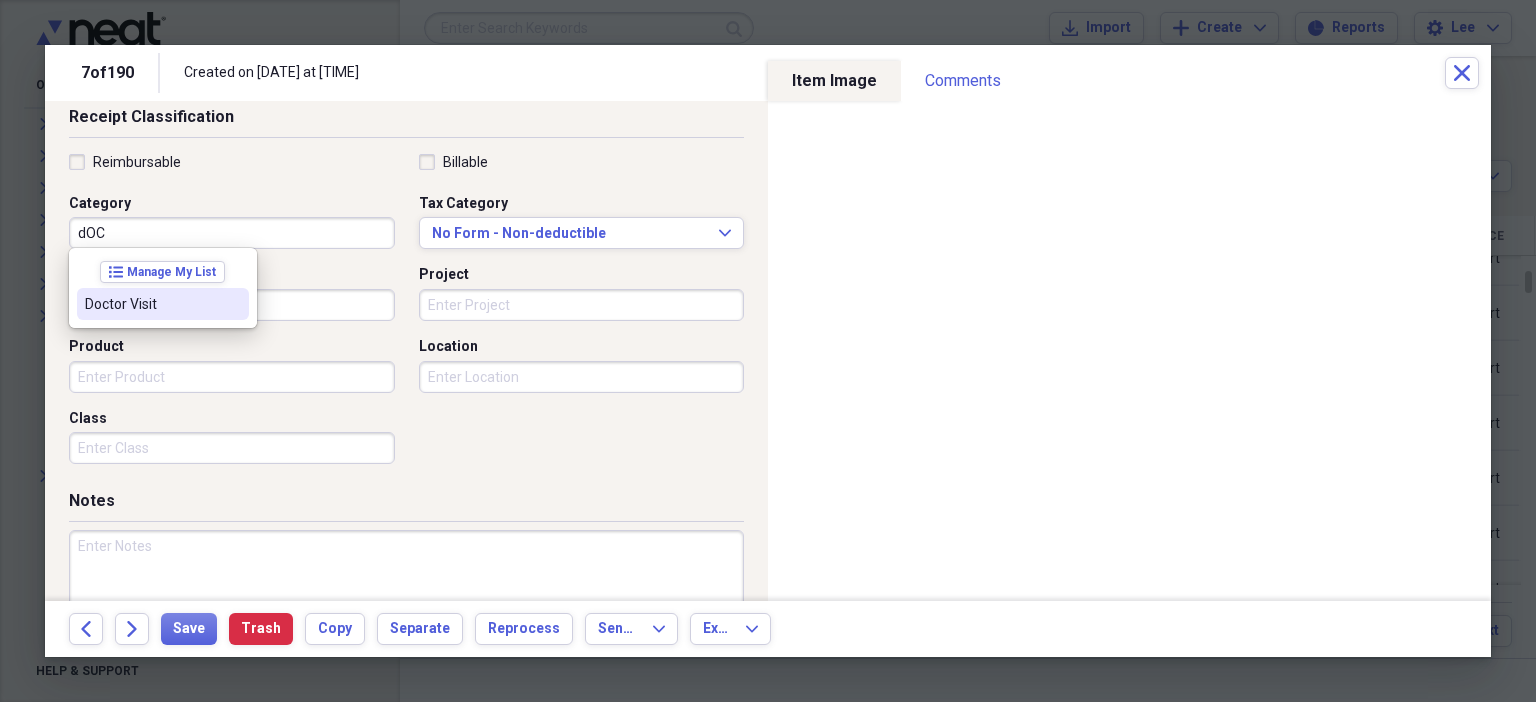 click on "Doctor Visit" at bounding box center [151, 304] 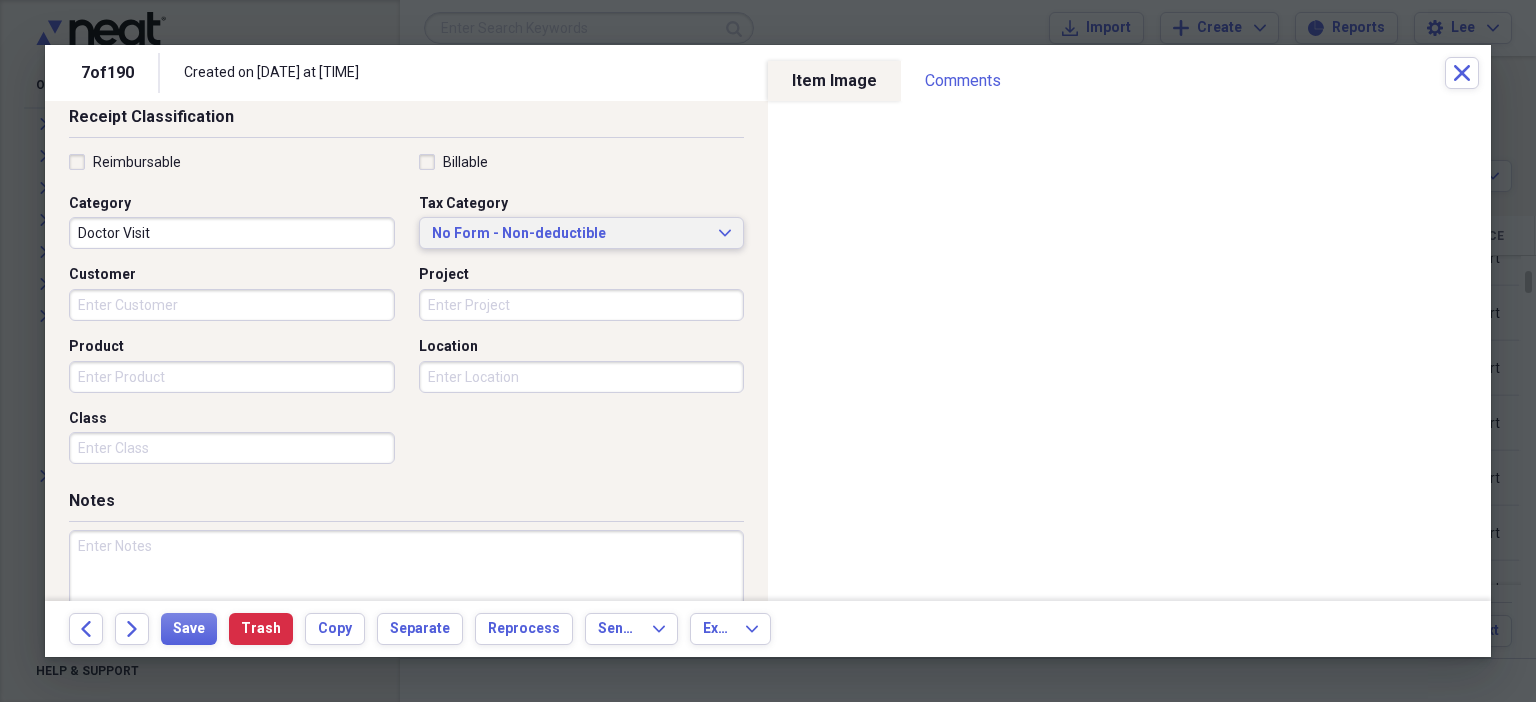 click on "No Form - Non-deductible" at bounding box center (570, 234) 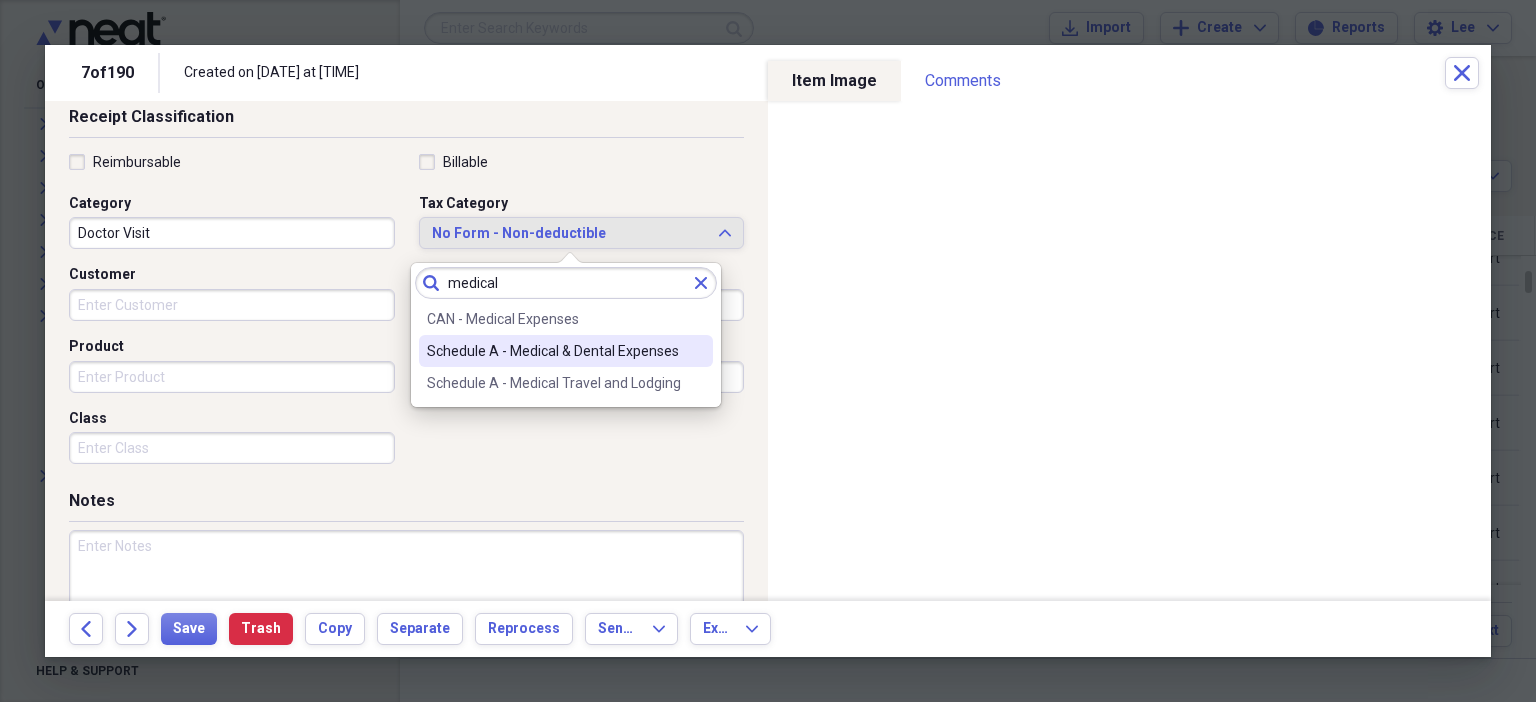 type on "medical" 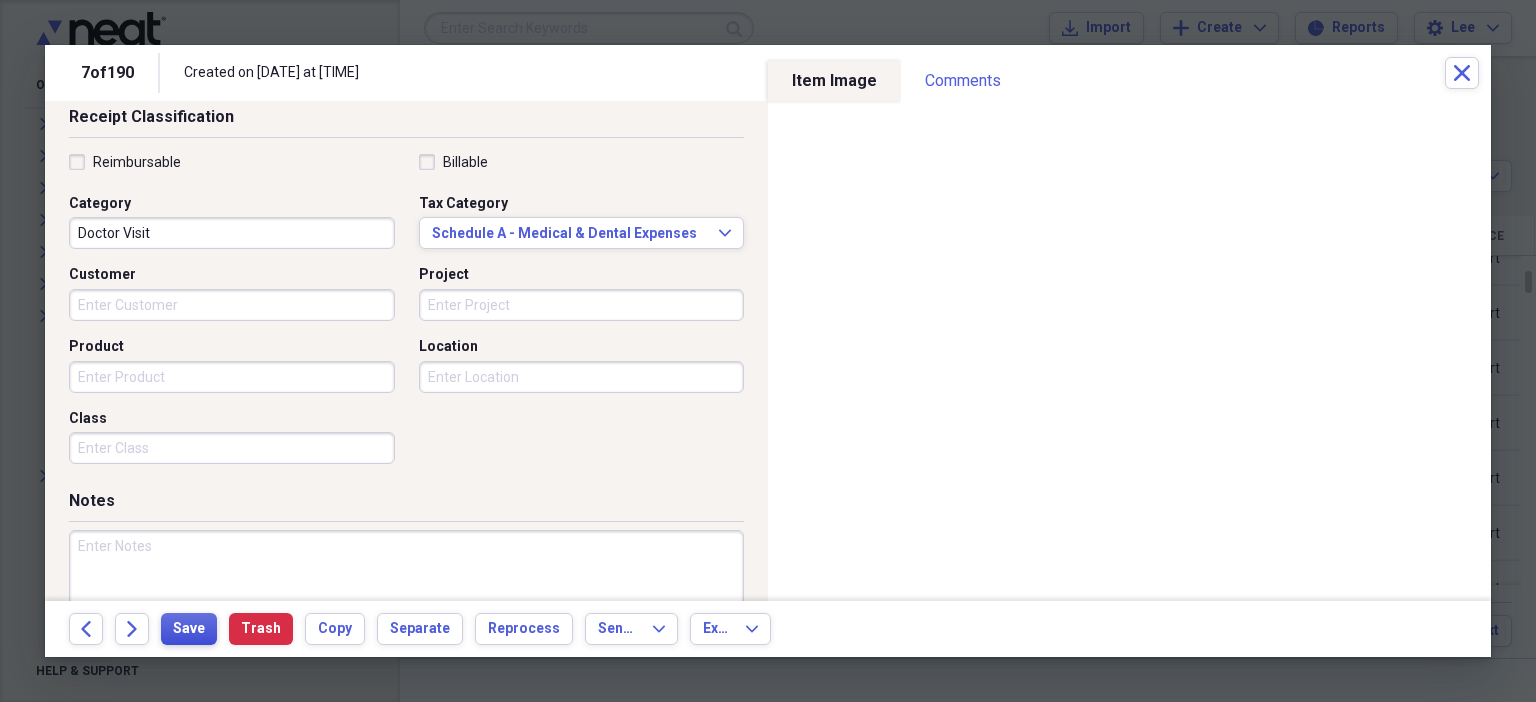 click on "Save" at bounding box center (189, 629) 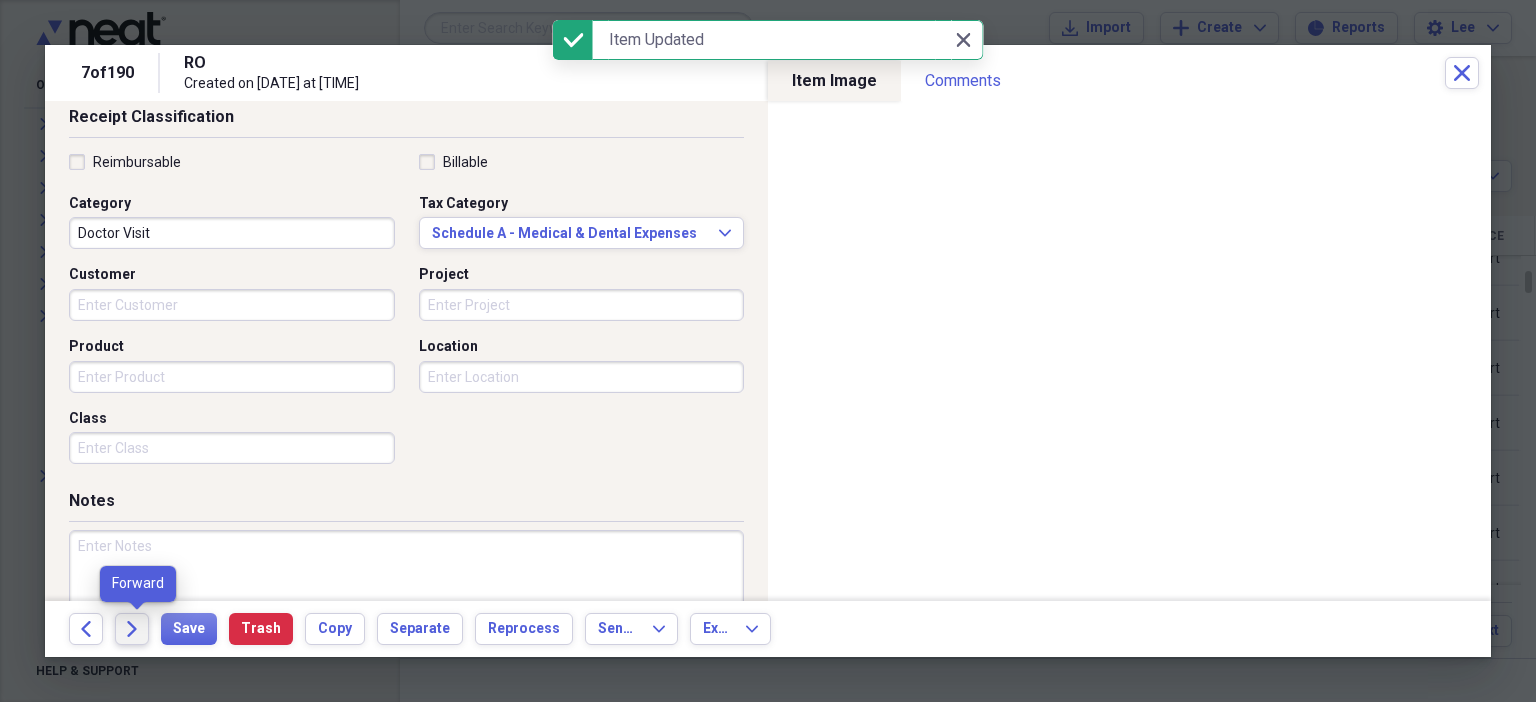 click on "Forward" 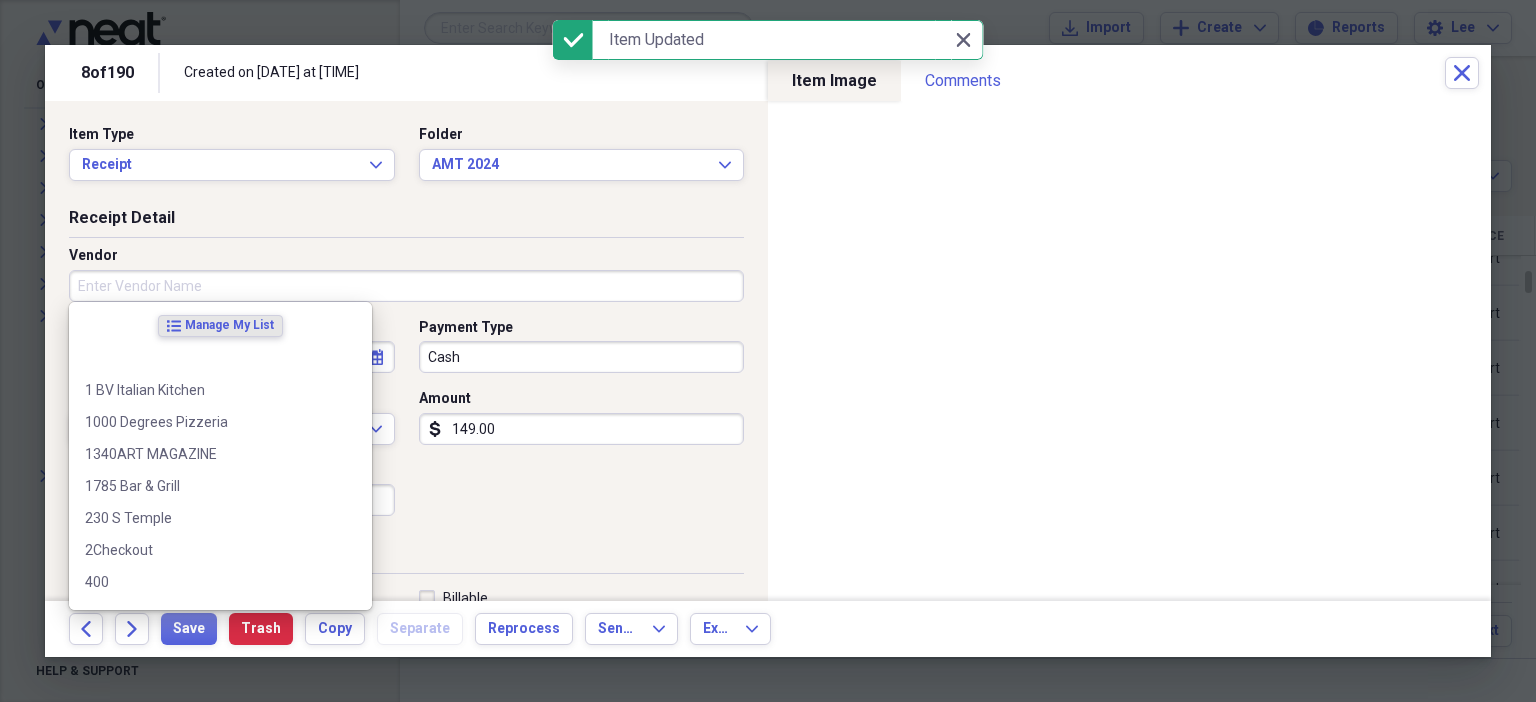 click on "Vendor" at bounding box center [406, 286] 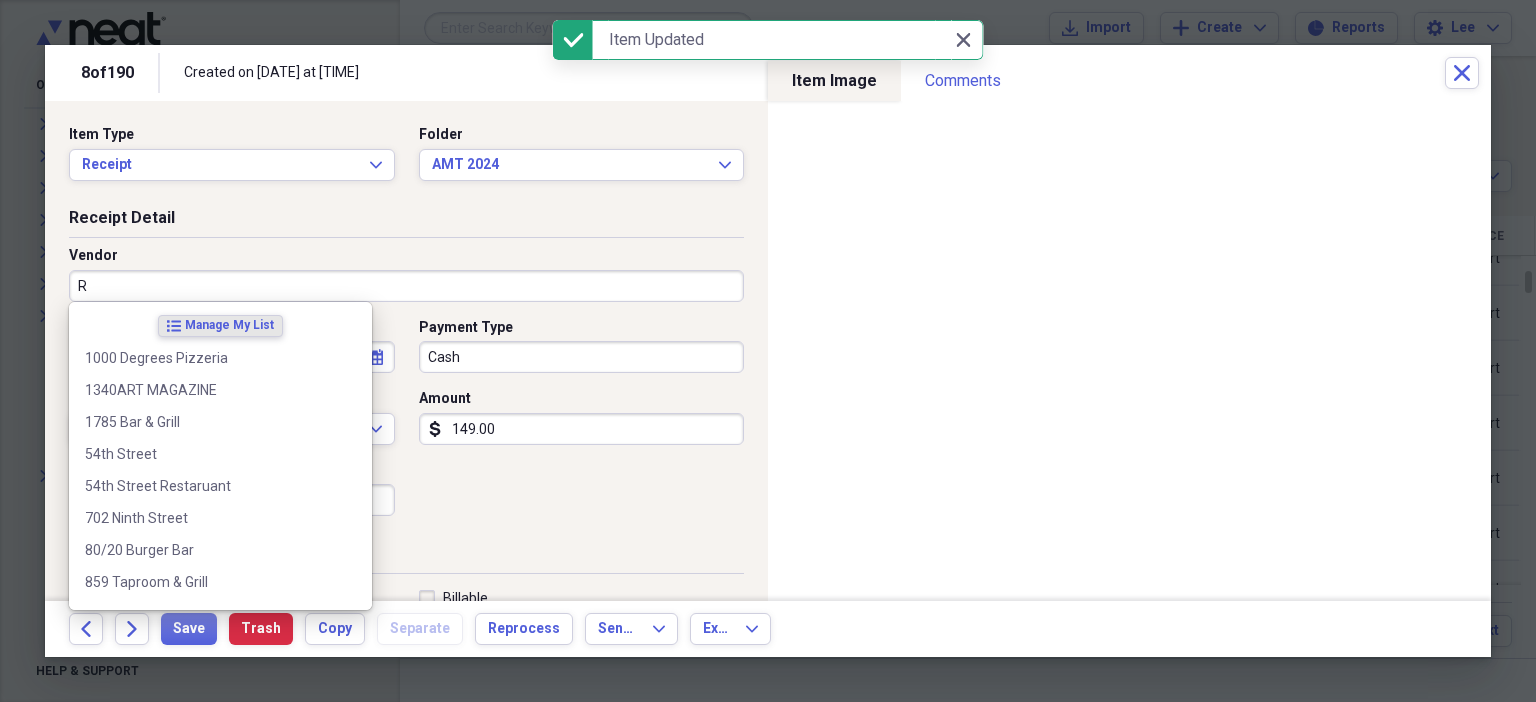 type on "RO" 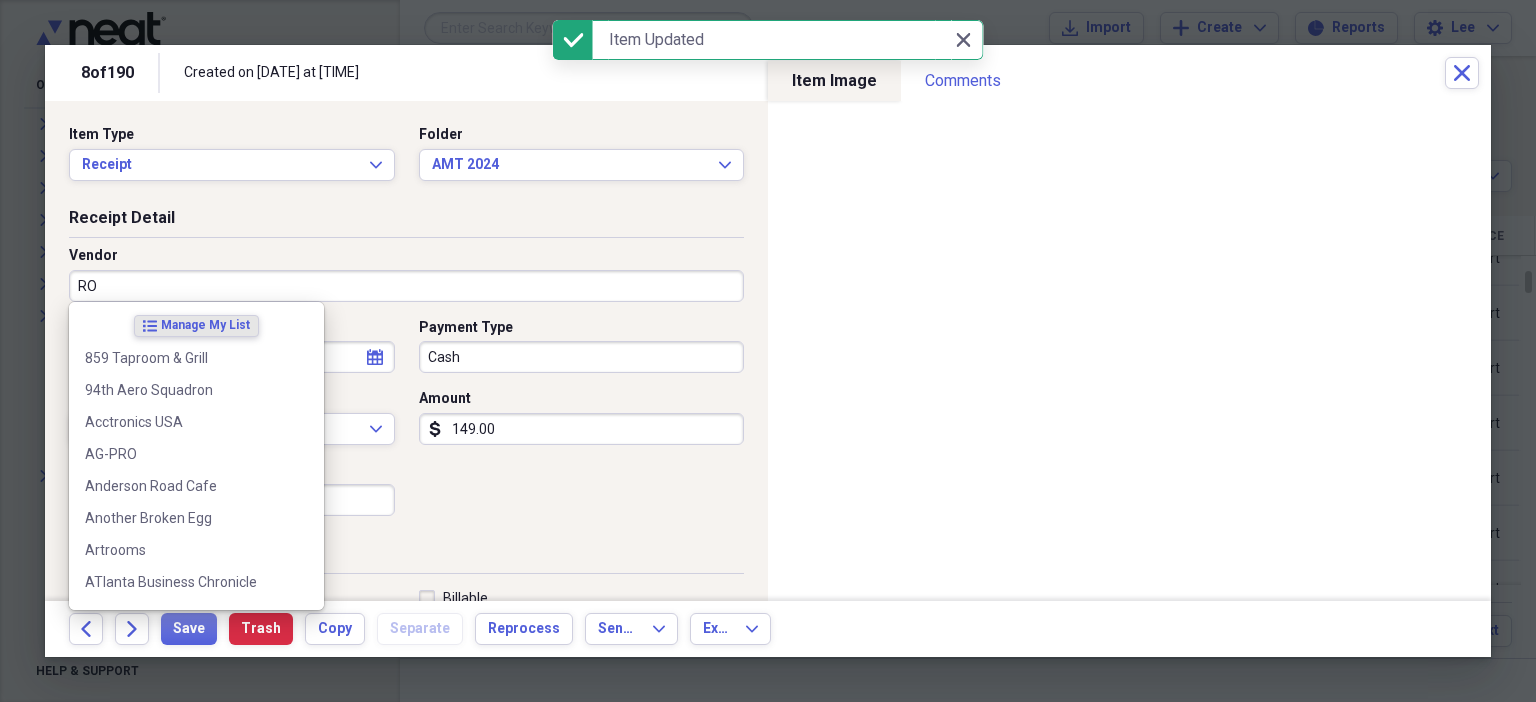 type on "Doctor Visit" 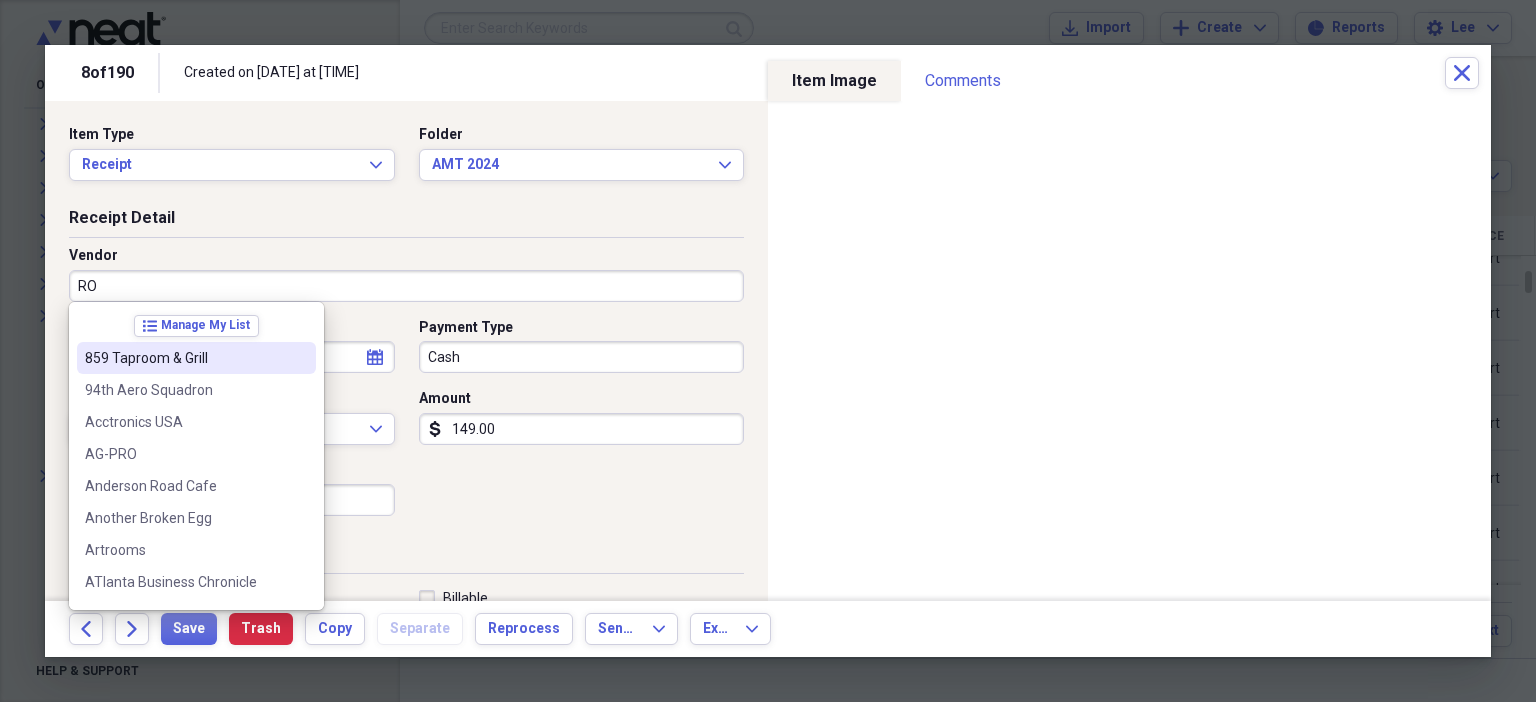 type on "RO" 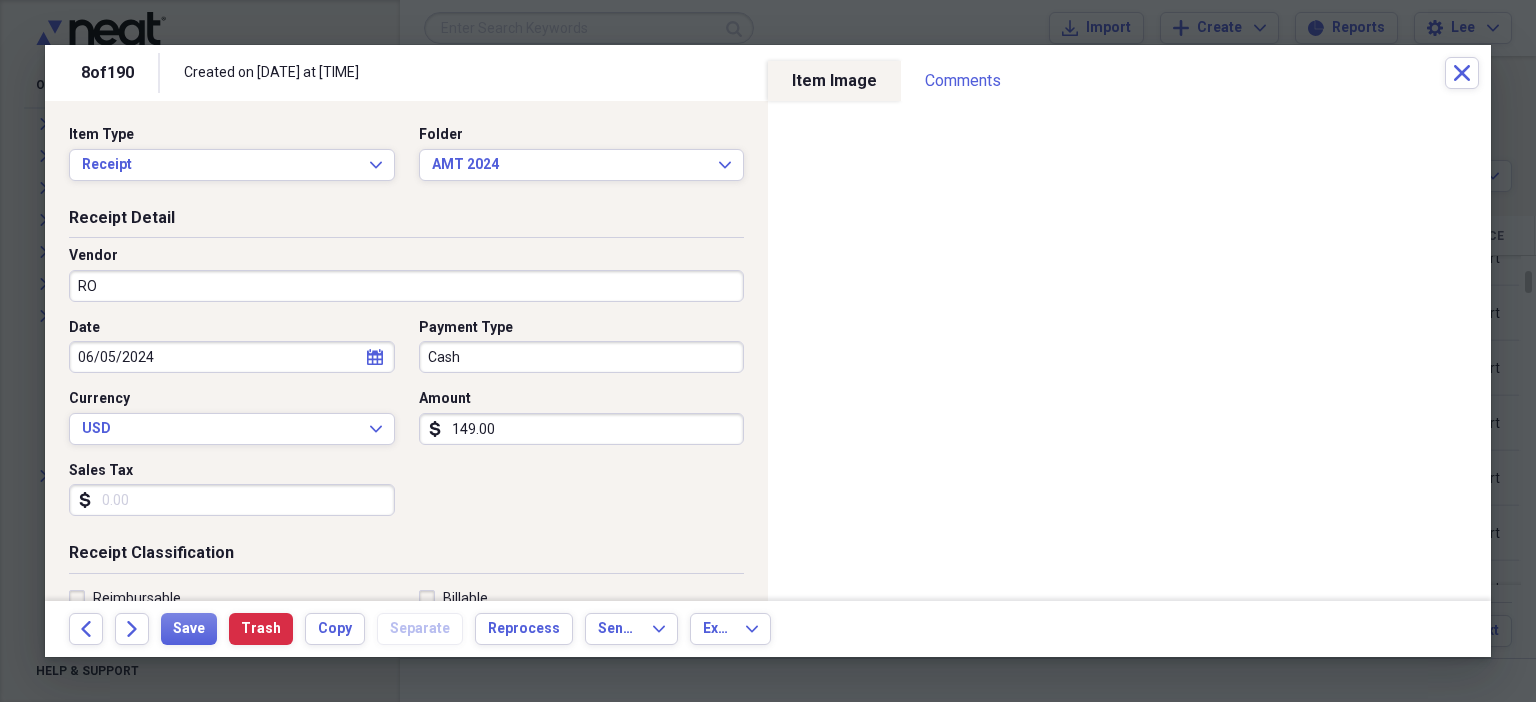 click on "Date [DATE] calendar Calendar Payment Type Cash Currency USD Expand Amount dollar-sign 149.00 Sales Tax dollar-sign" at bounding box center [406, 425] 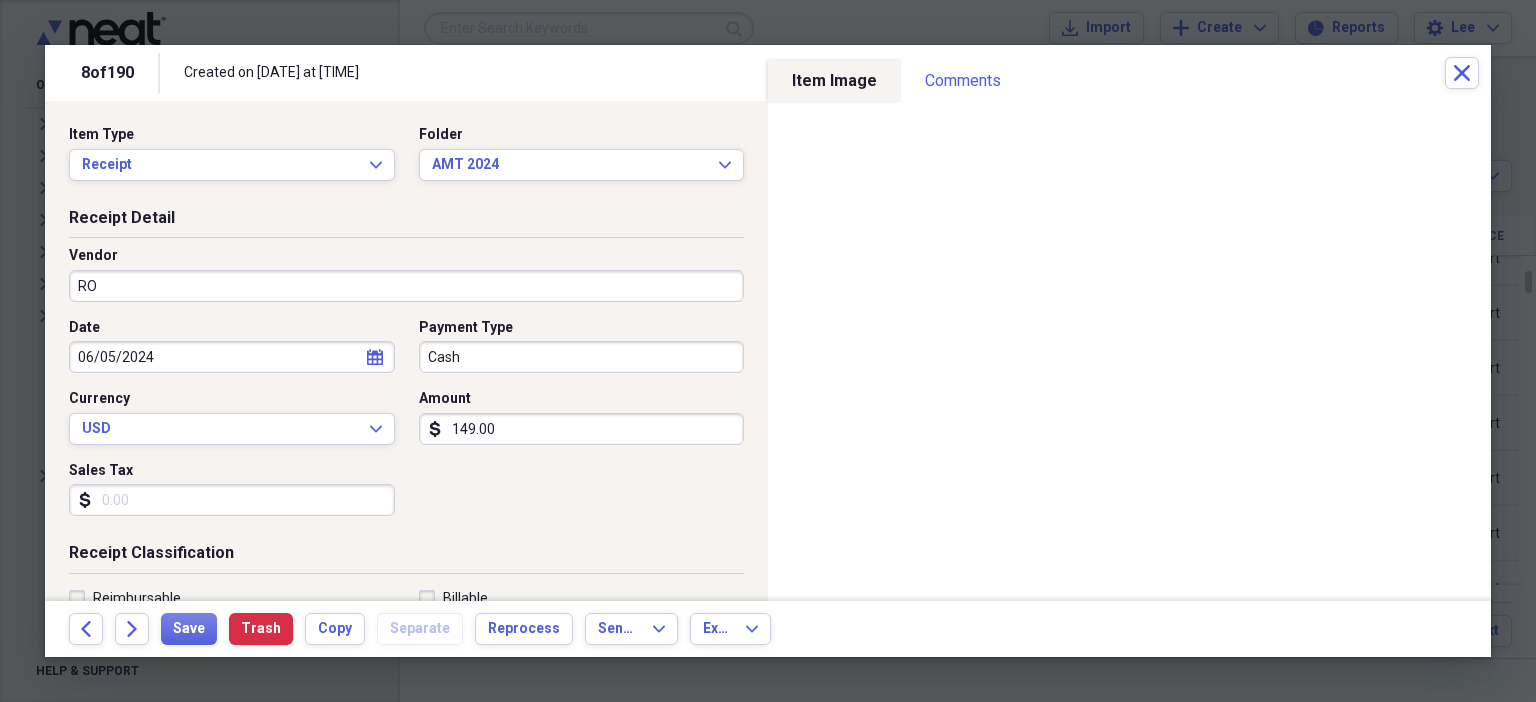 scroll, scrollTop: 436, scrollLeft: 0, axis: vertical 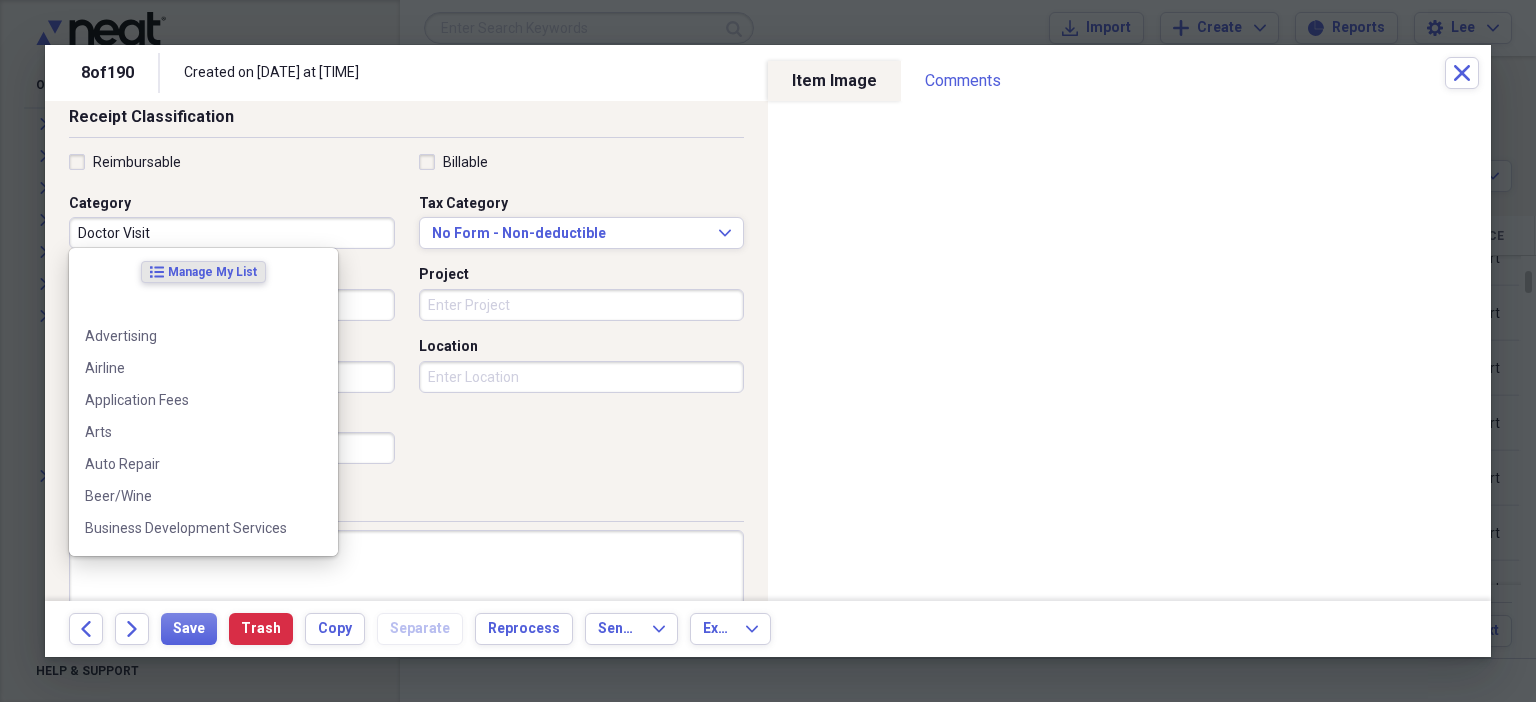 click on "Doctor Visit" at bounding box center (232, 233) 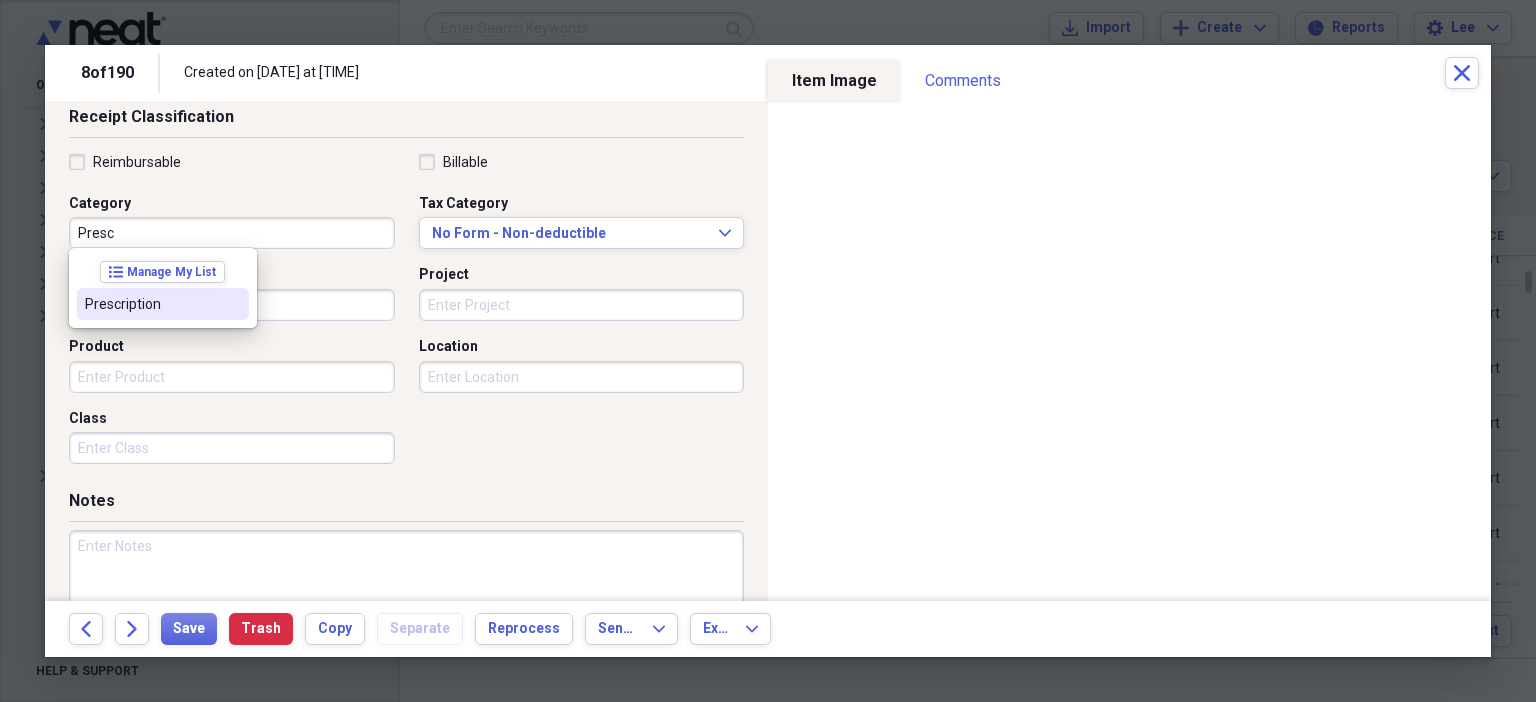 click on "Prescription" at bounding box center [151, 304] 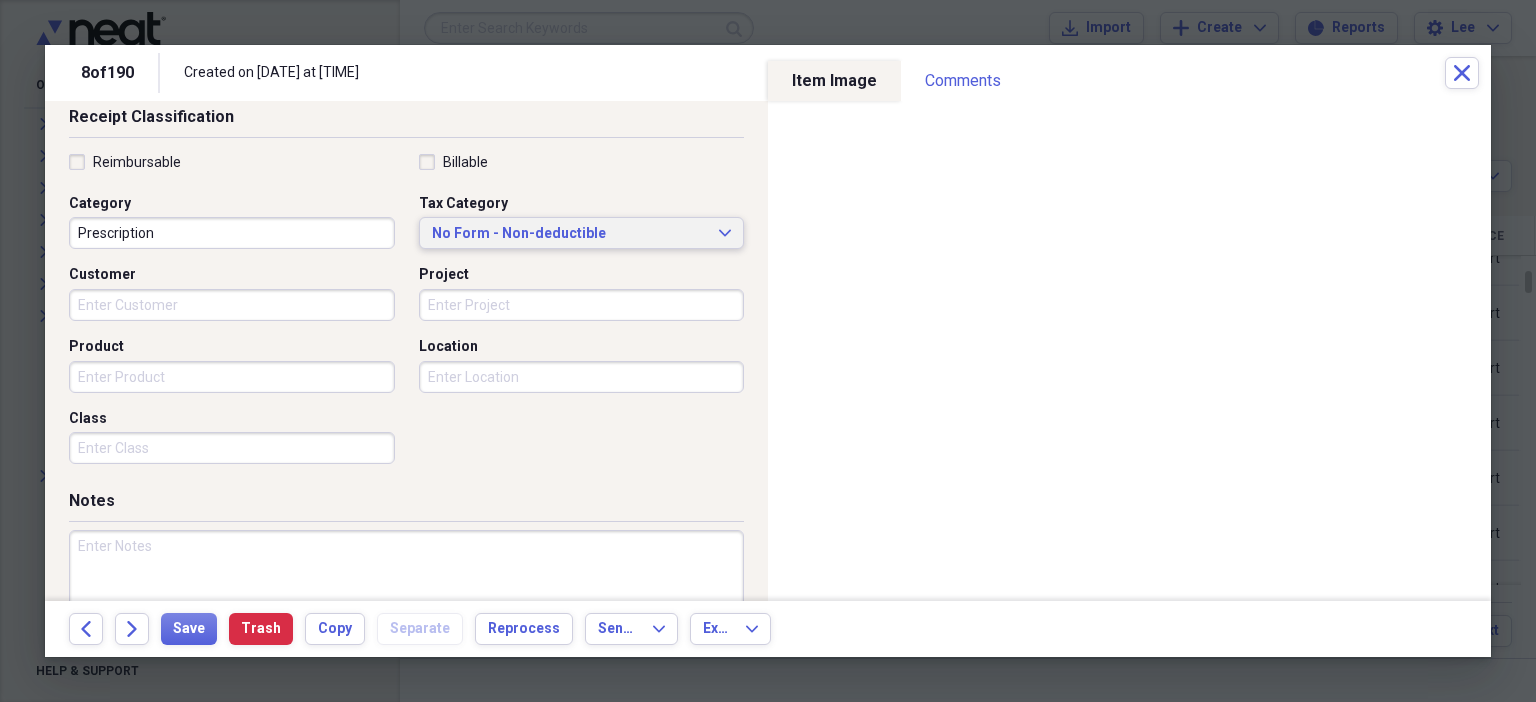 click on "No Form - Non-deductible" at bounding box center [570, 234] 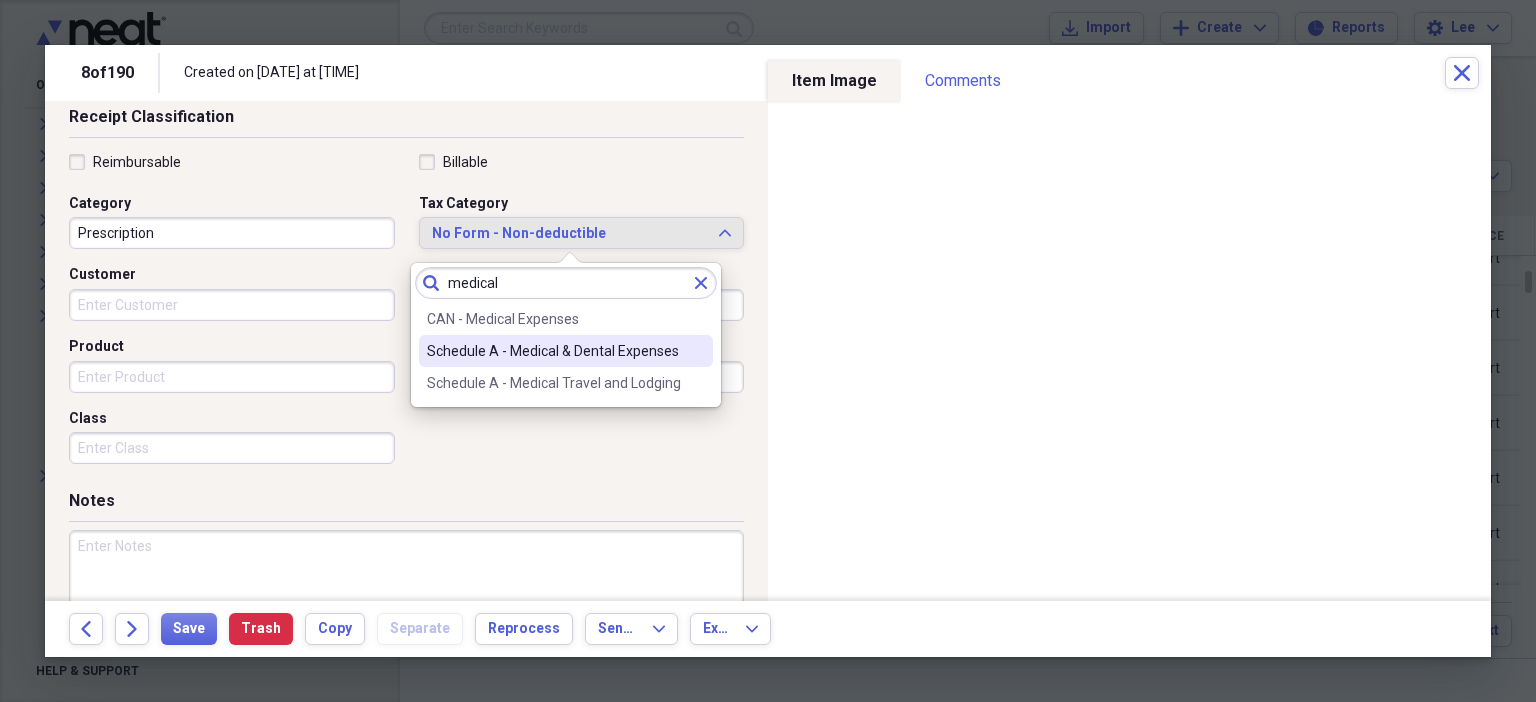 type on "medical" 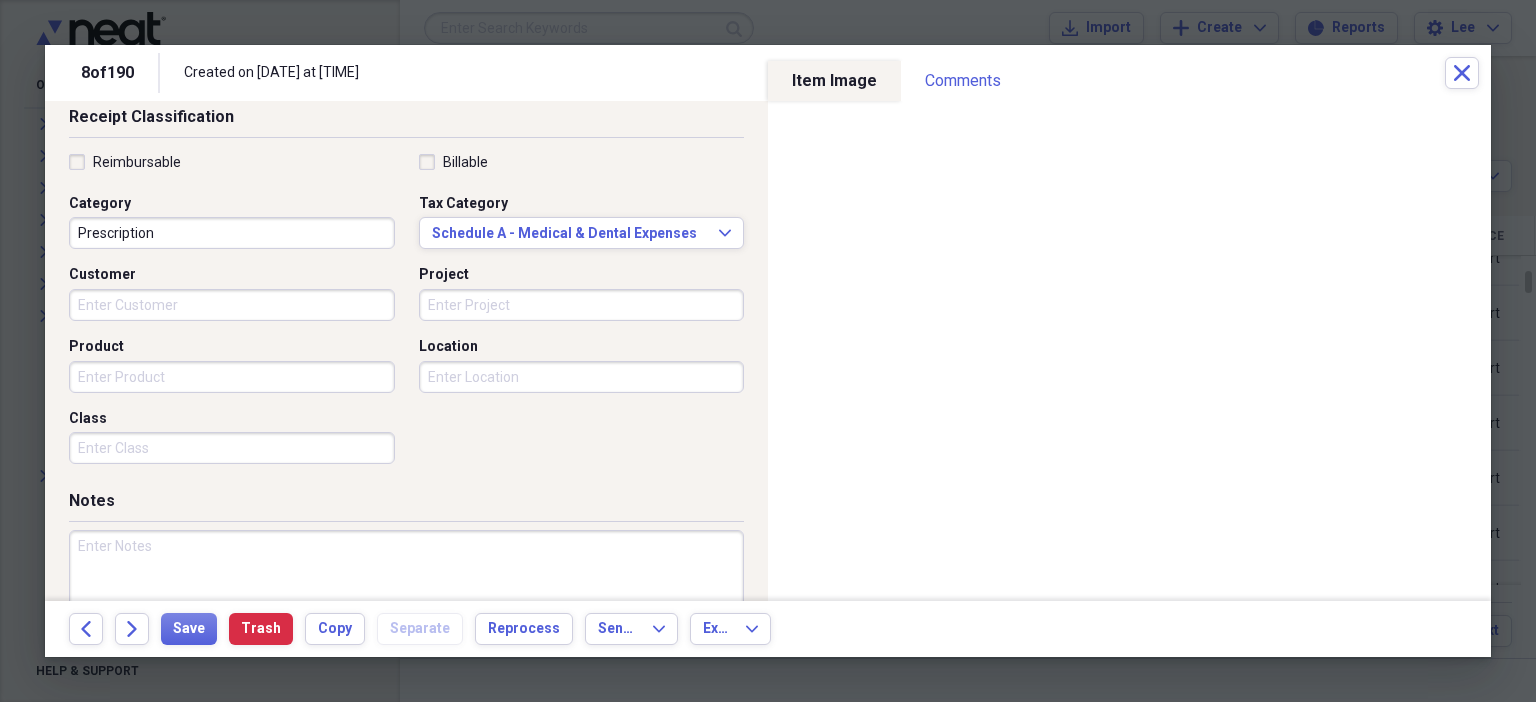 click at bounding box center [406, 595] 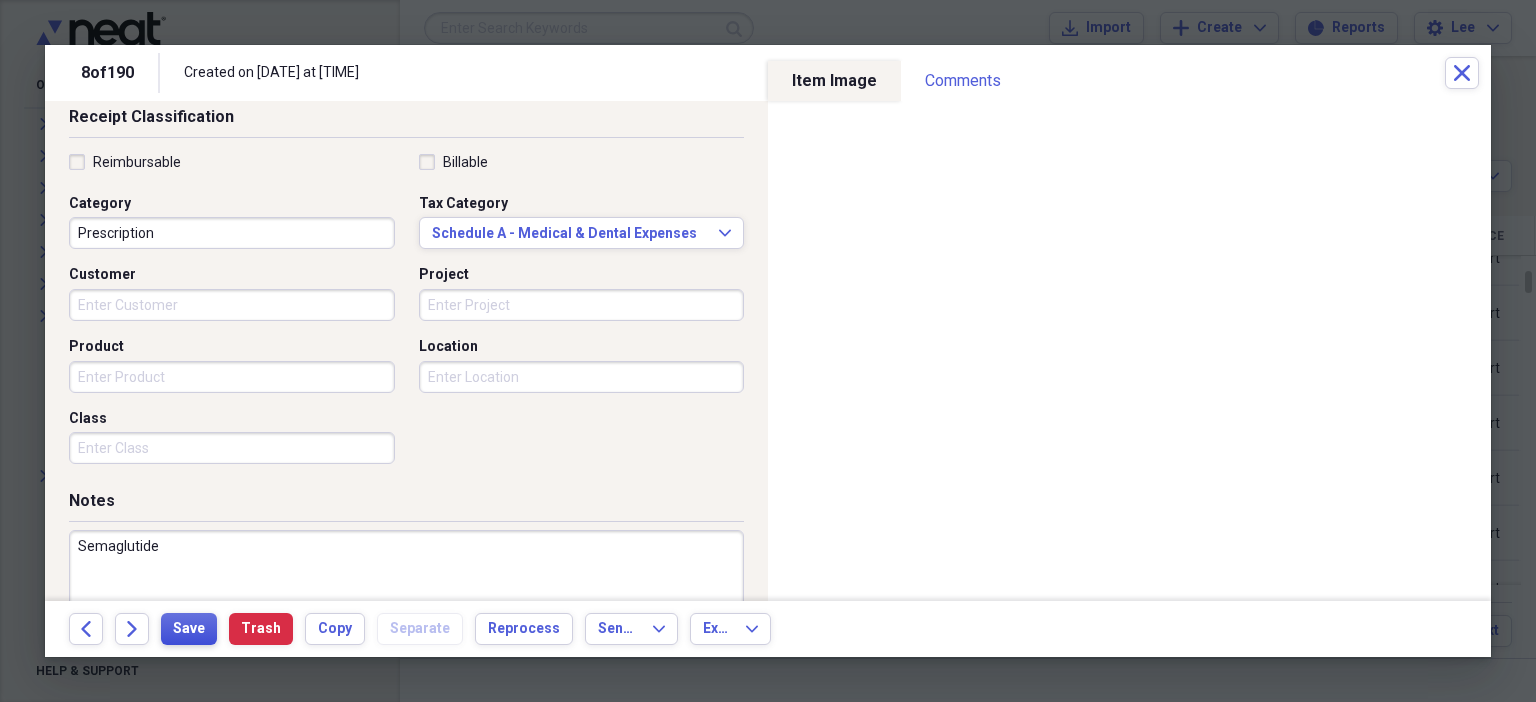 type on "Semaglutide" 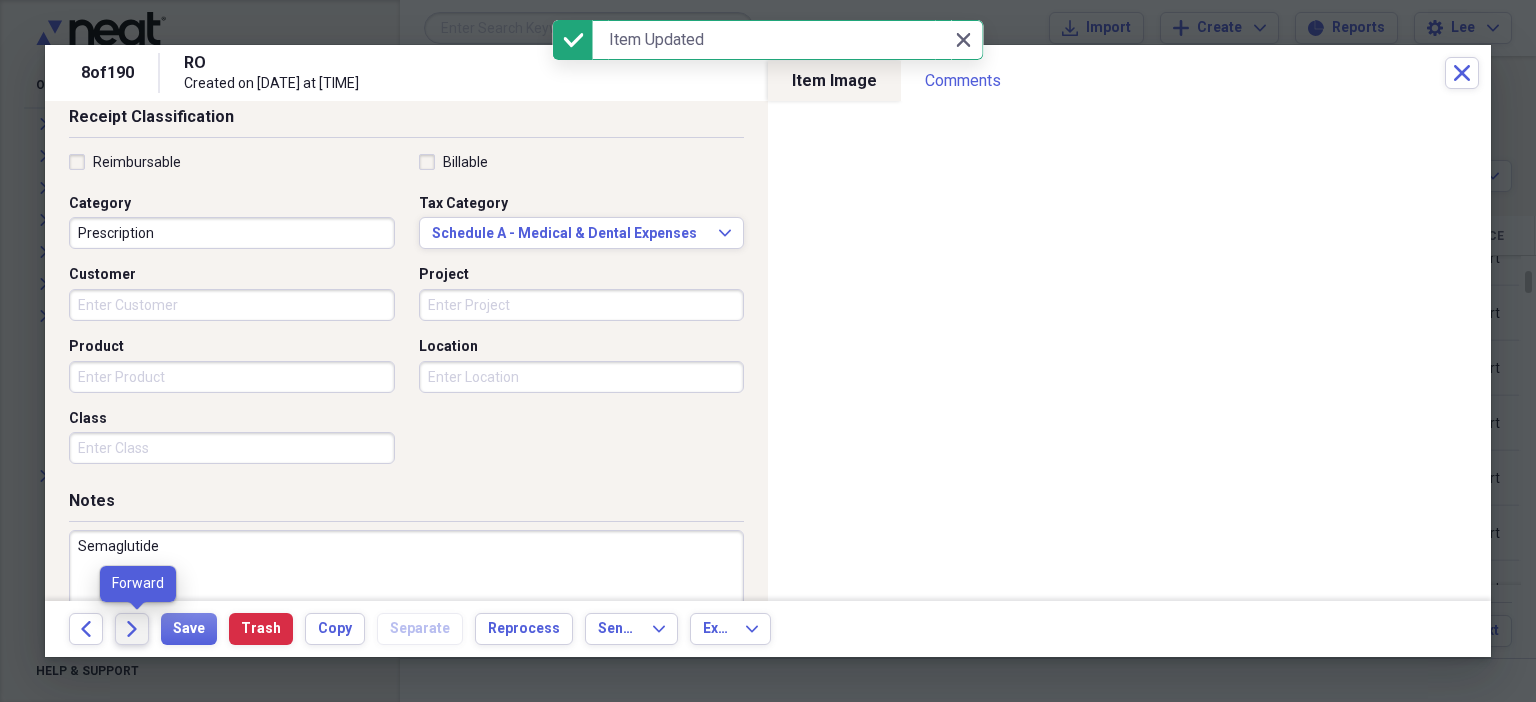 click on "Forward" 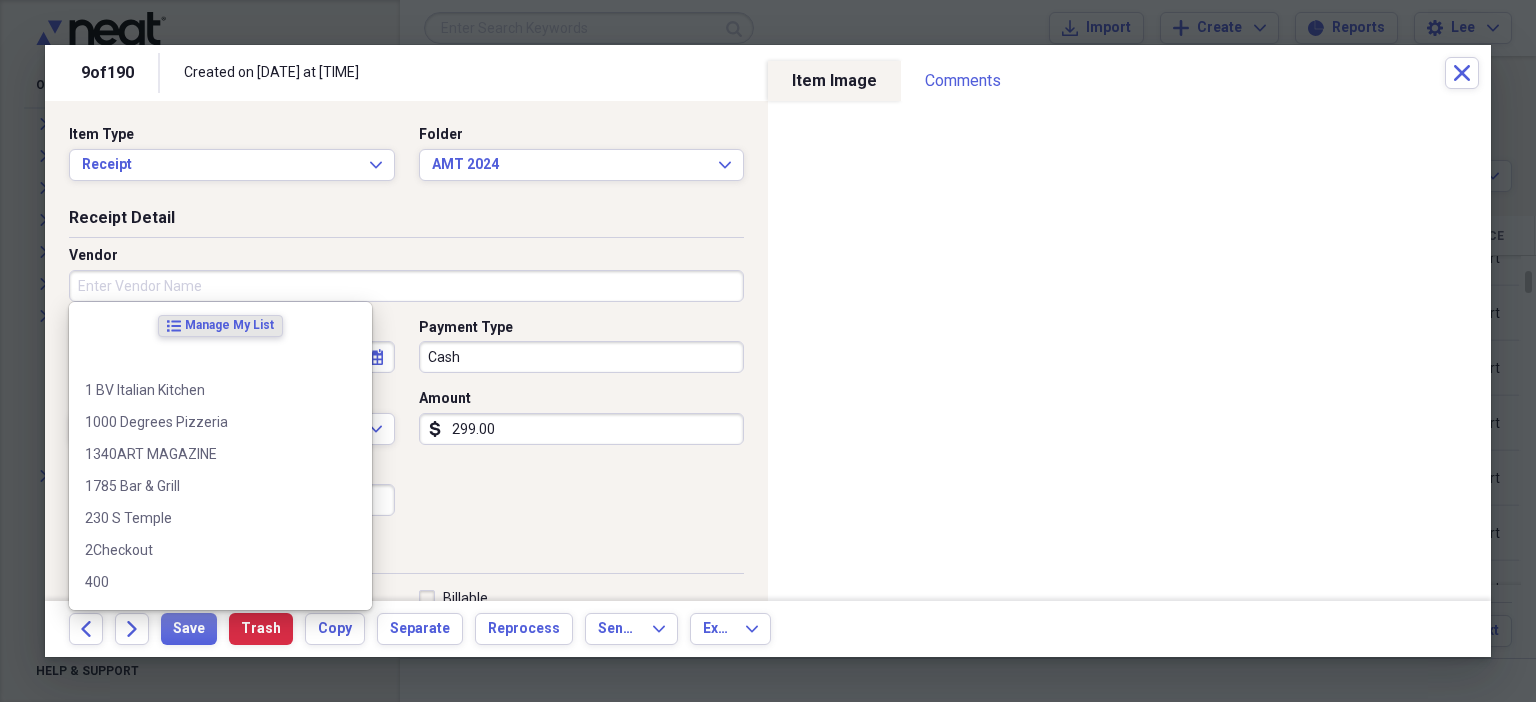 click on "Vendor" at bounding box center (406, 286) 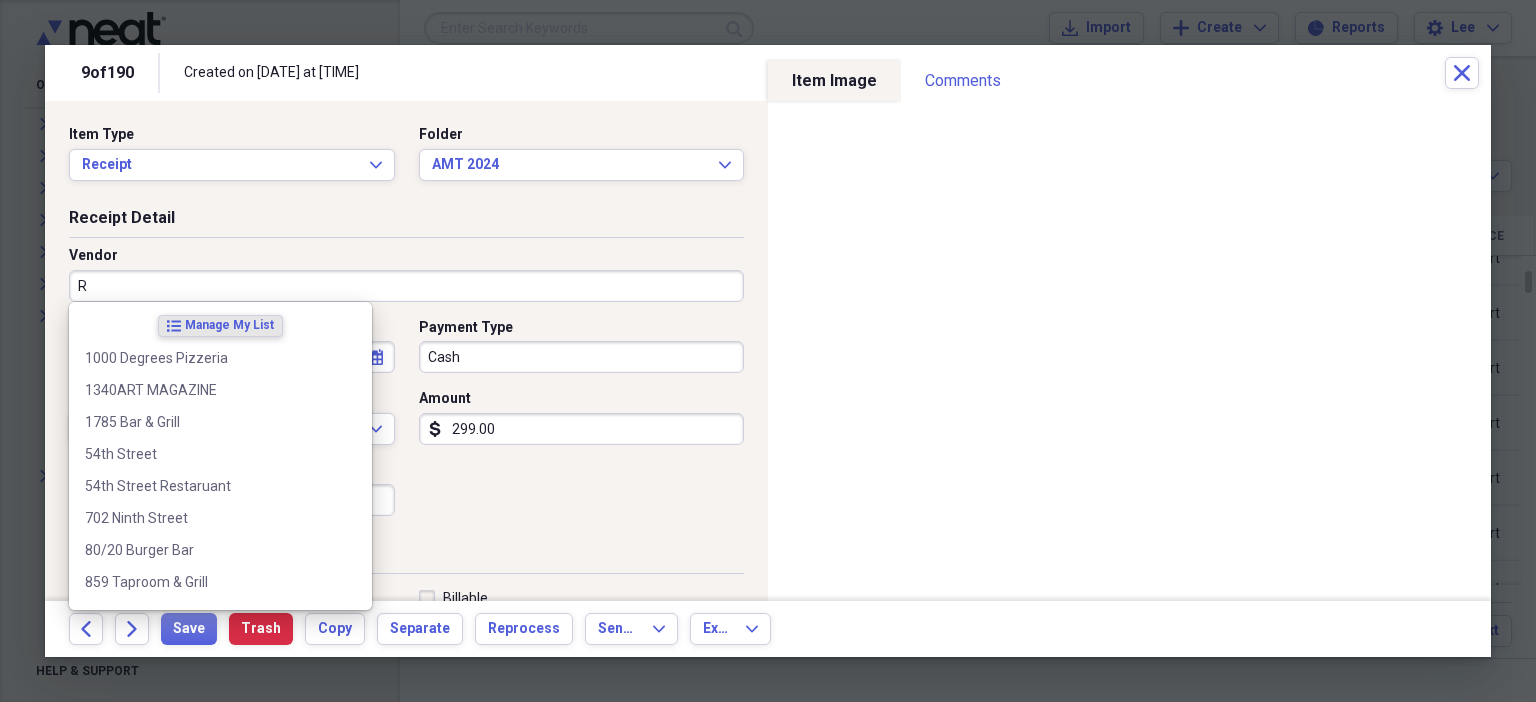 type on "RO" 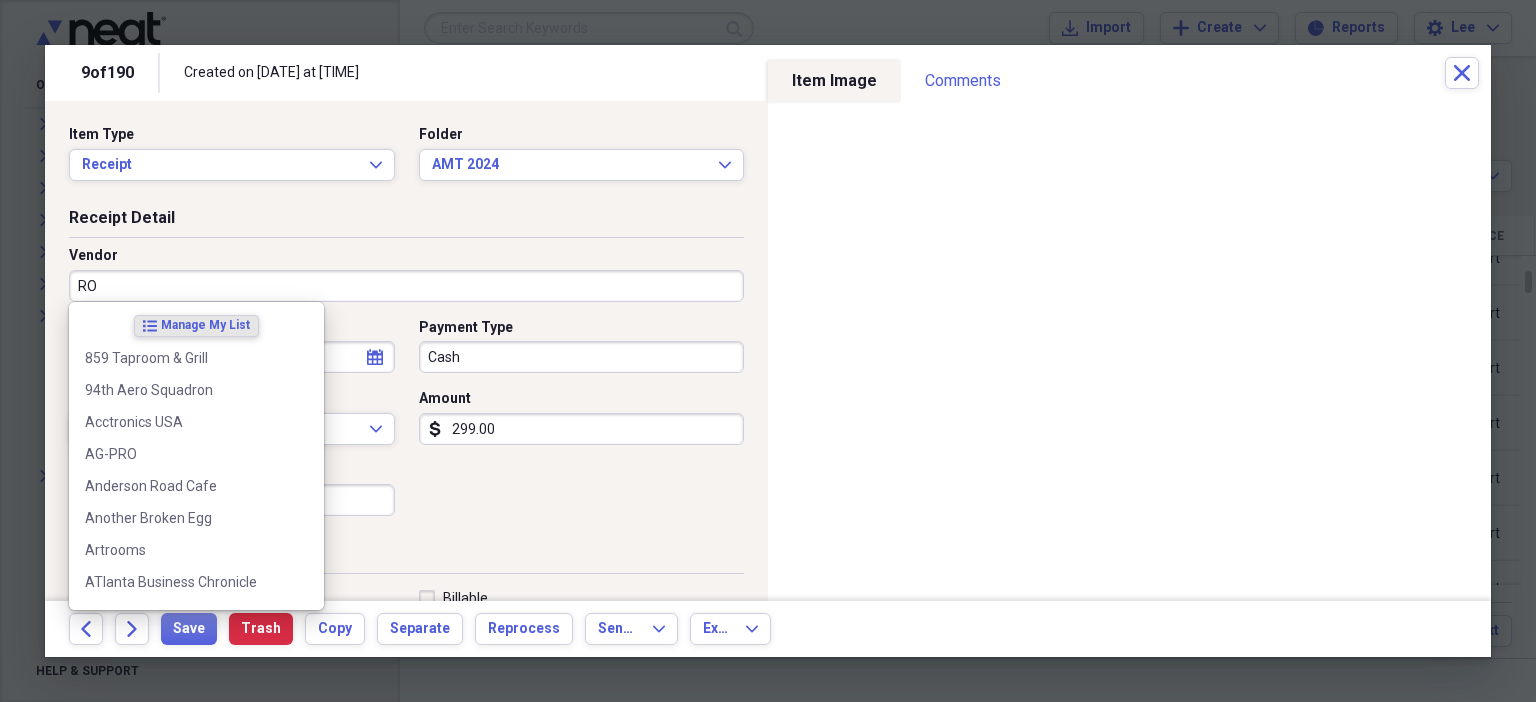 type on "Prescription" 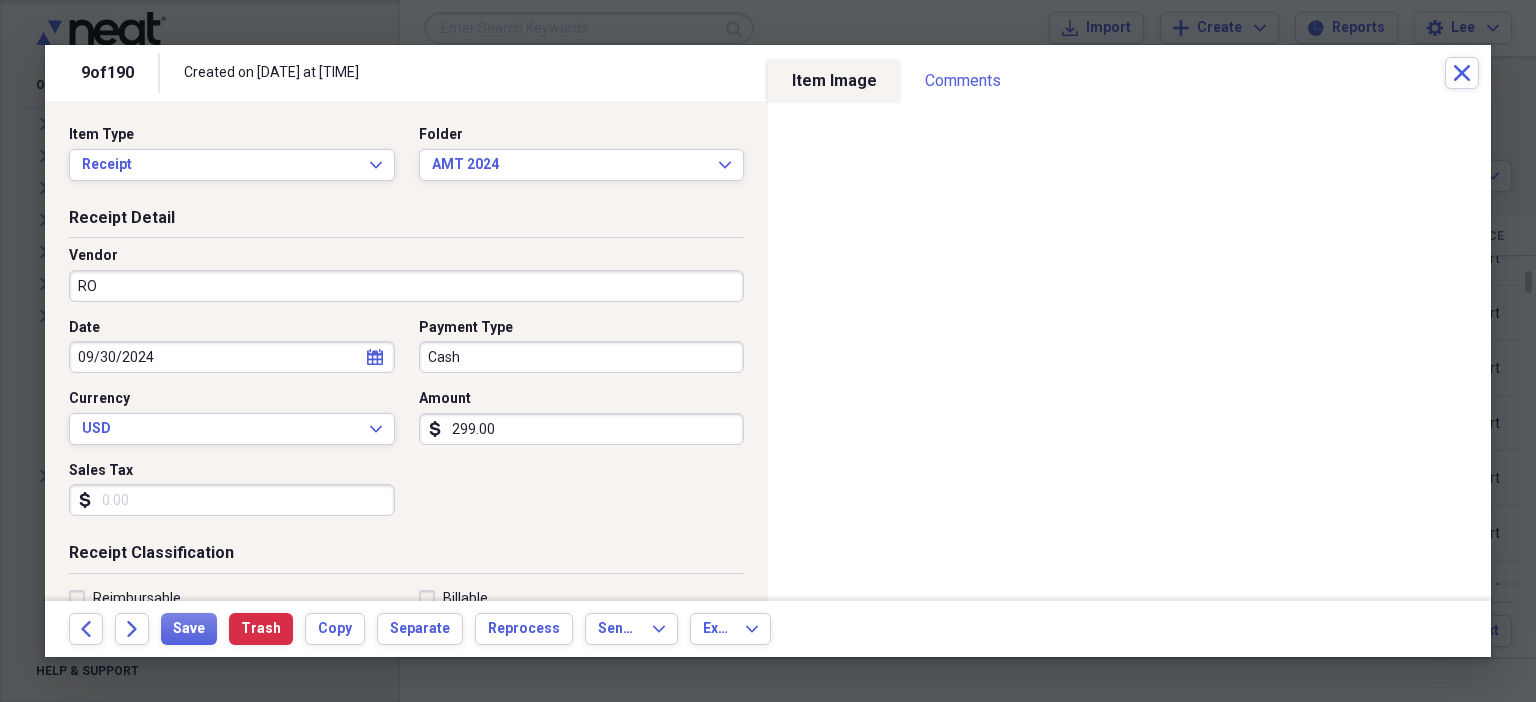 click on "Date [DATE] calendar Calendar Payment Type Cash Currency USD Expand Amount dollar-sign 299.00 Sales Tax dollar-sign" at bounding box center [406, 425] 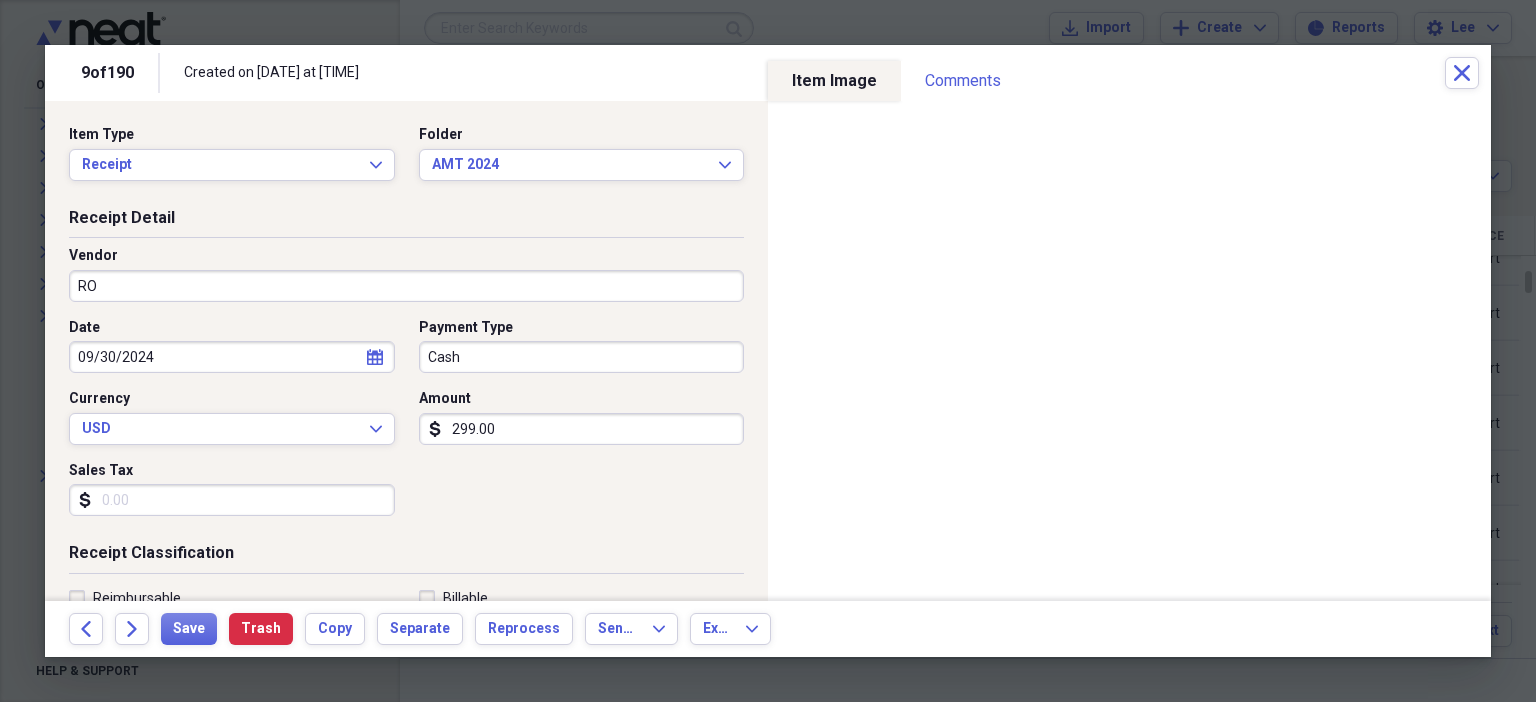 scroll, scrollTop: 436, scrollLeft: 0, axis: vertical 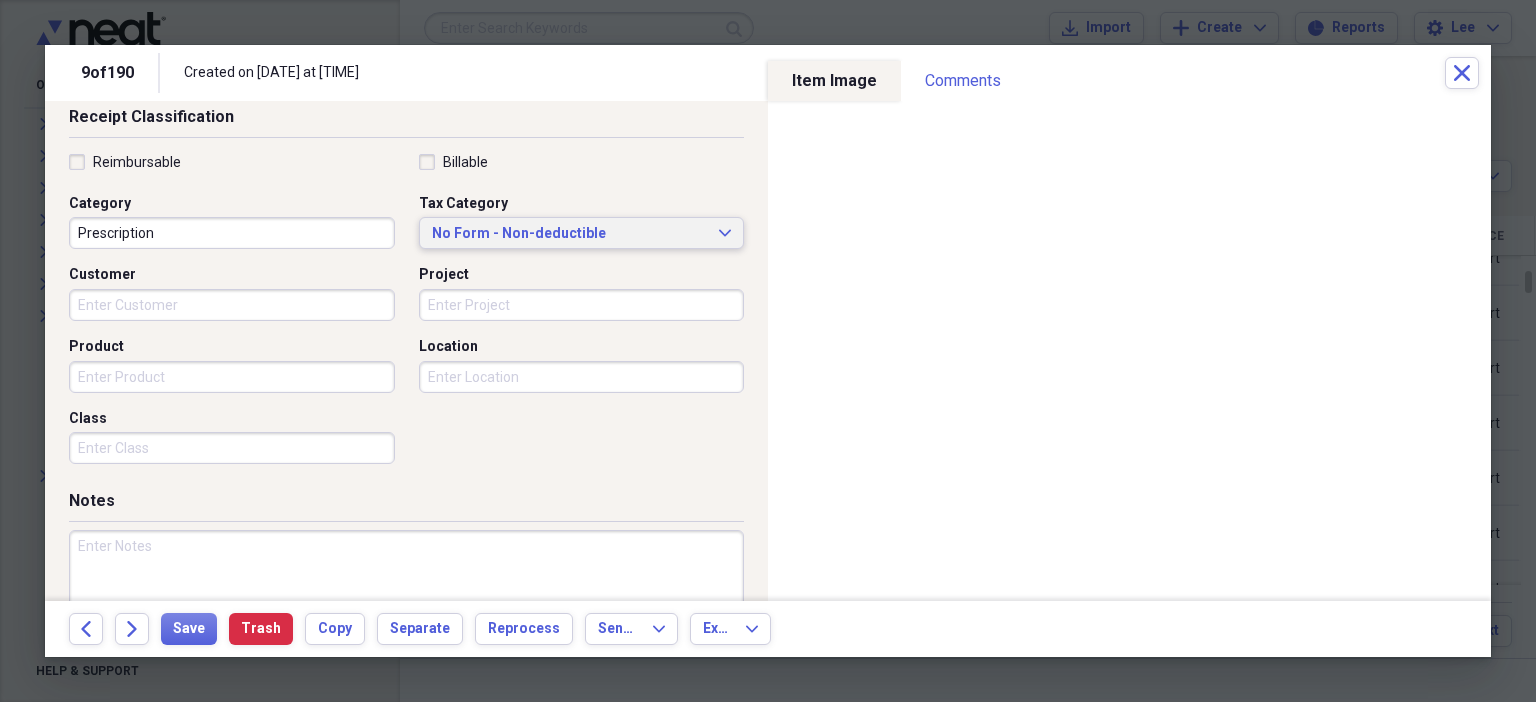 click on "No Form - Non-deductible" at bounding box center [570, 234] 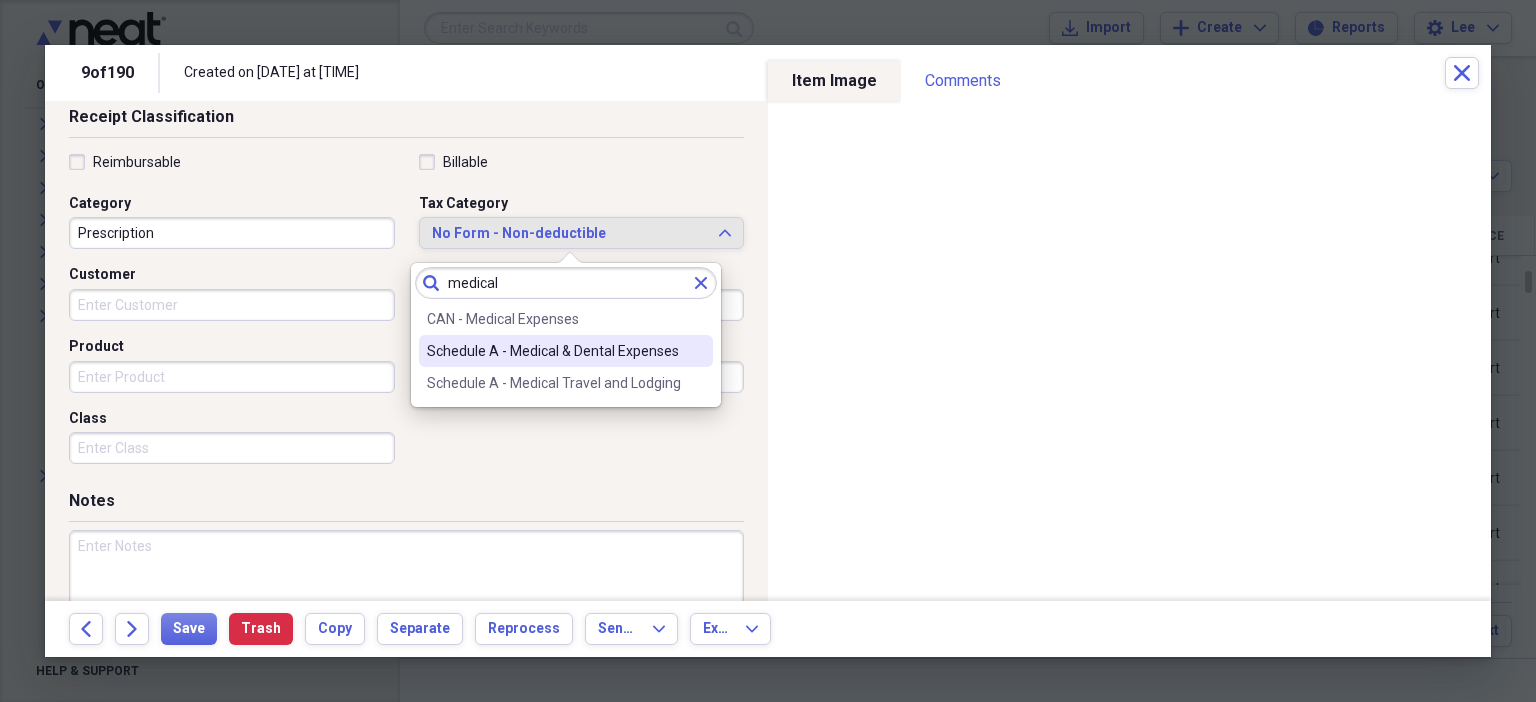 type on "medical" 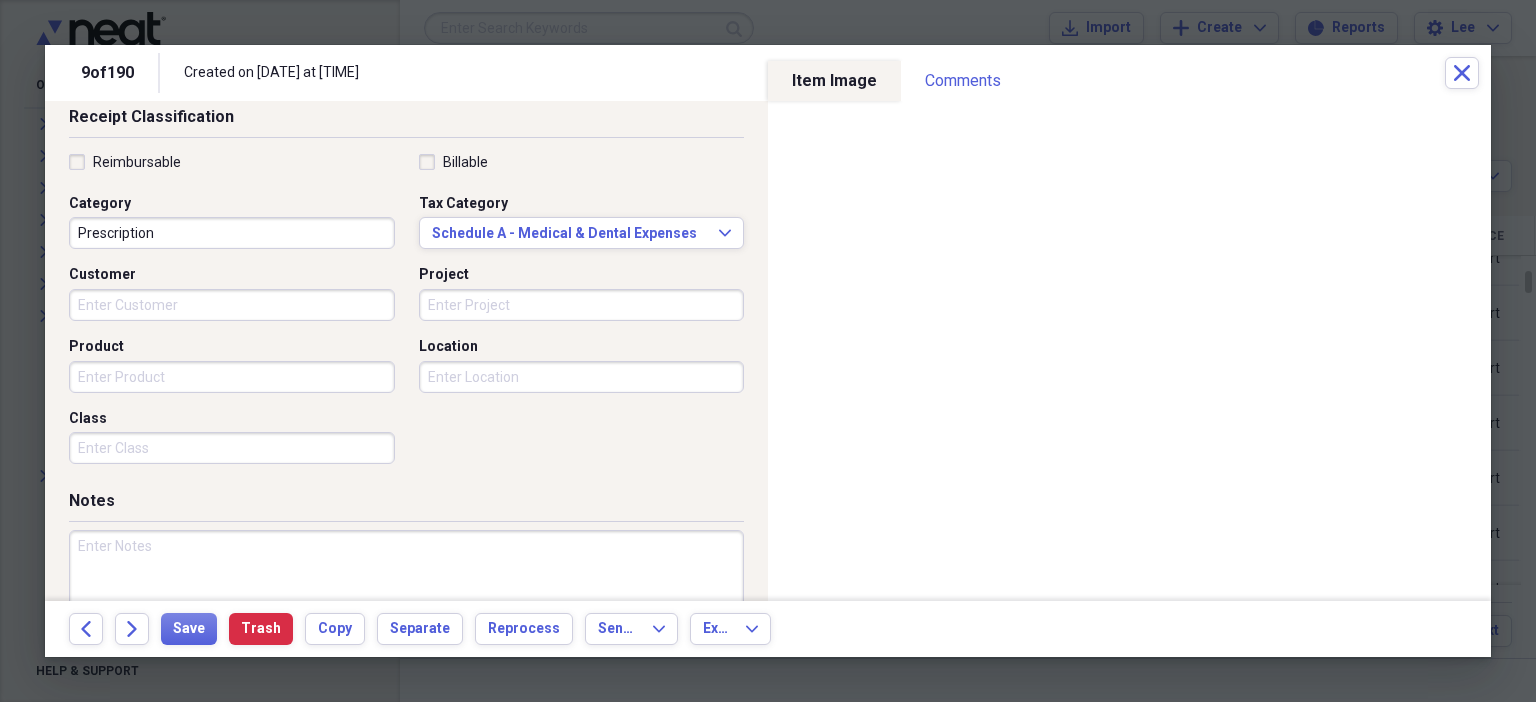 click at bounding box center (406, 595) 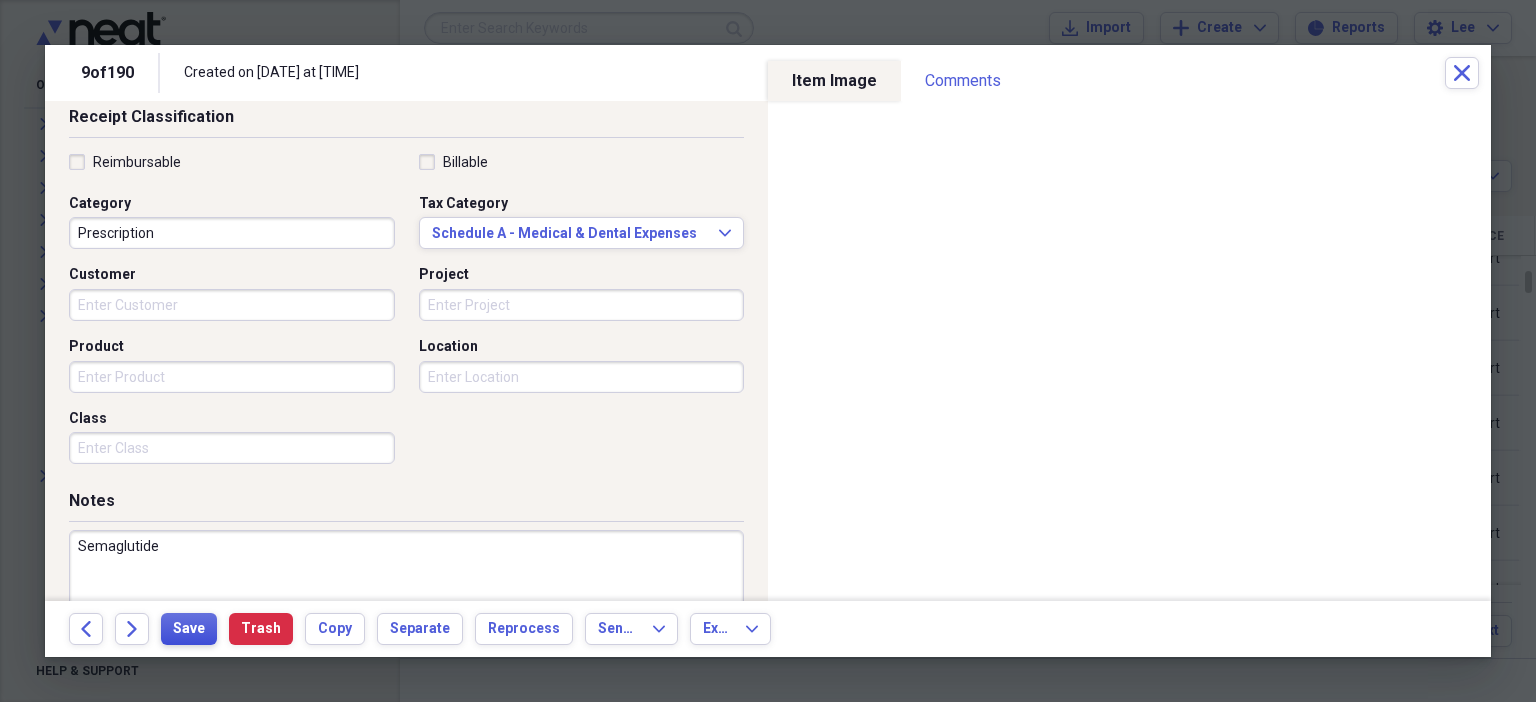 type on "Semaglutide" 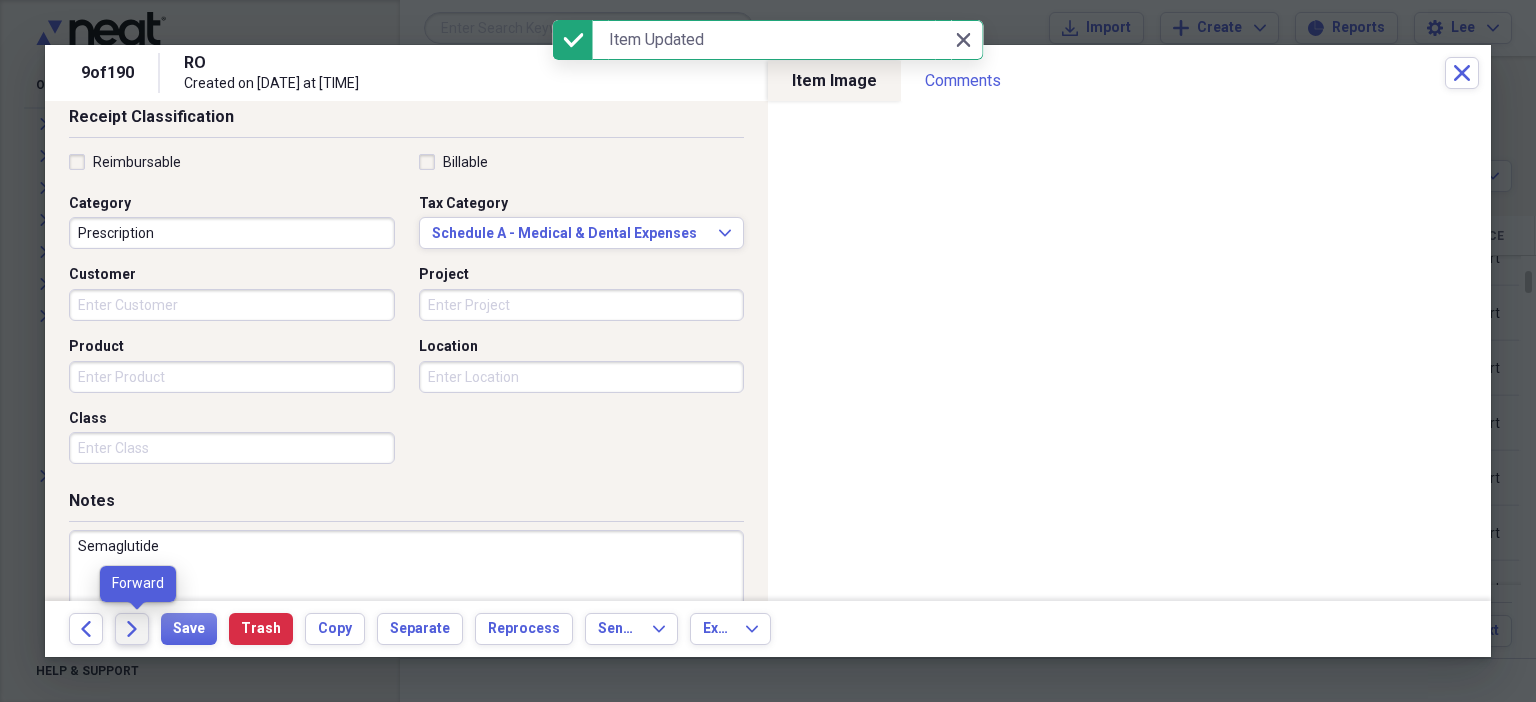 click 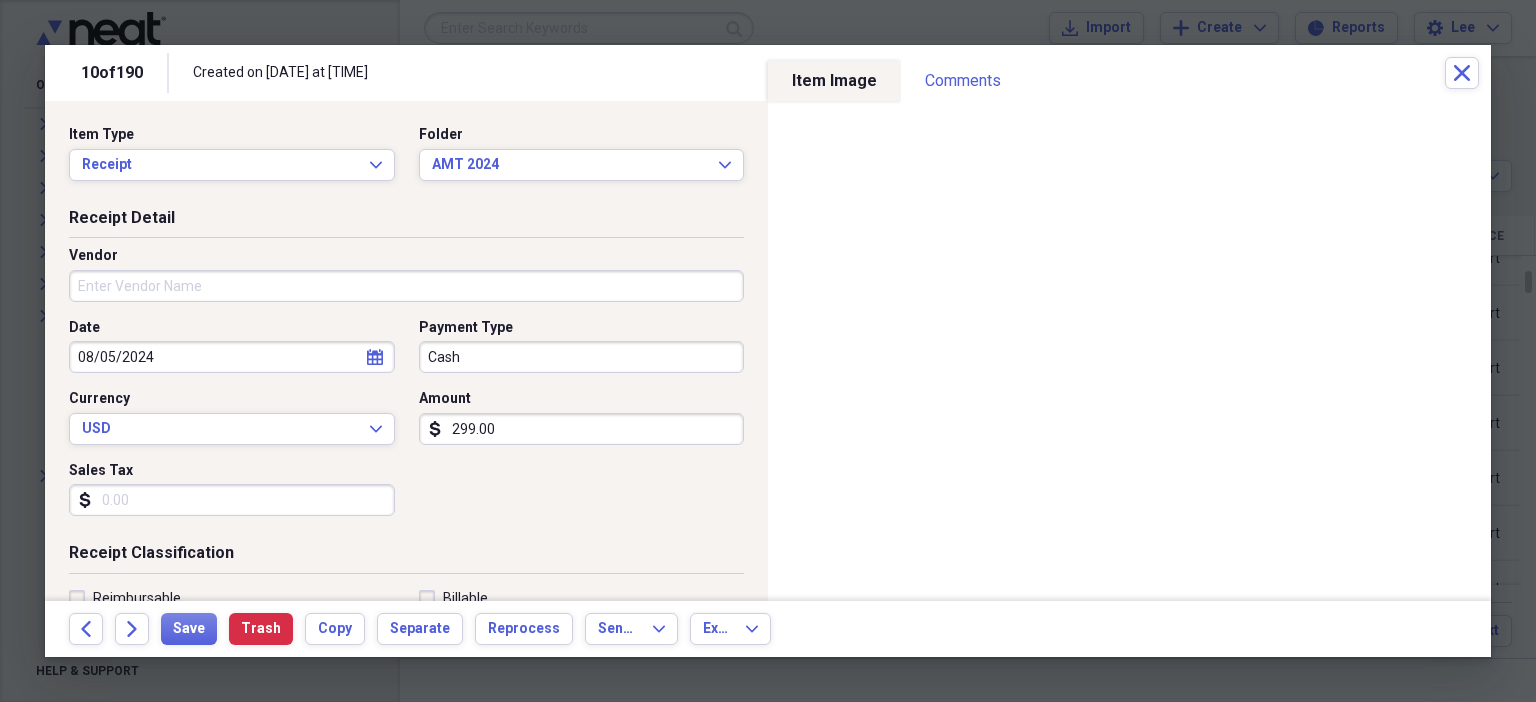 click on "Vendor" at bounding box center [406, 286] 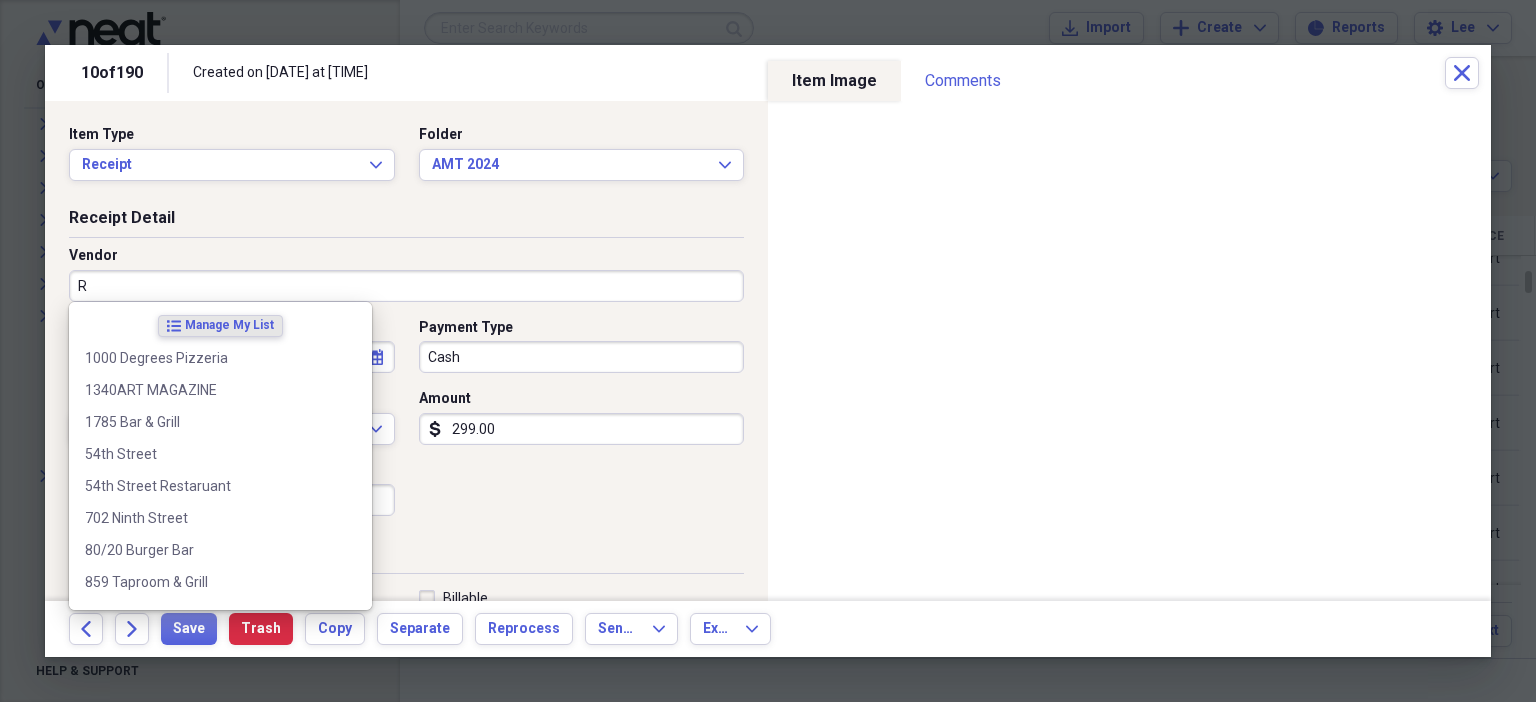 type on "RO" 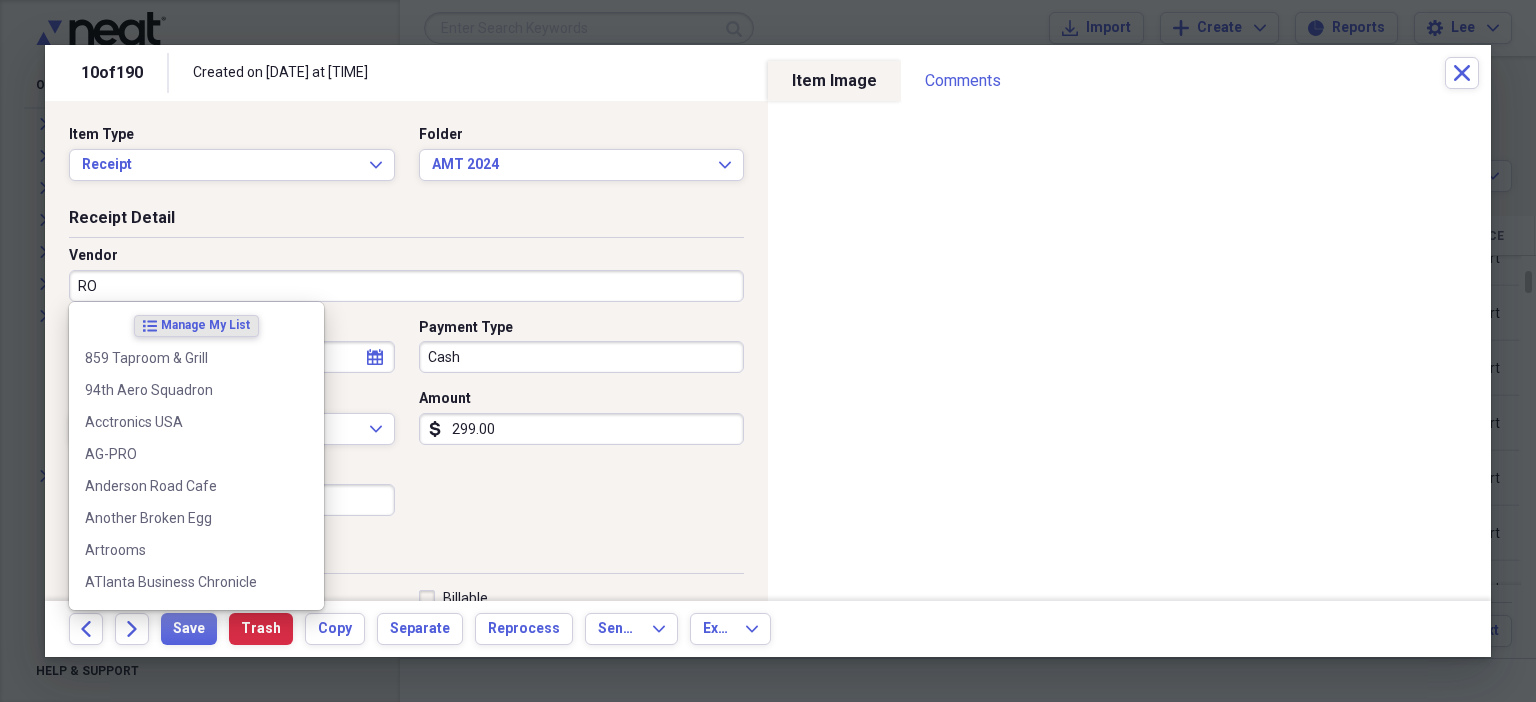 type on "Prescription" 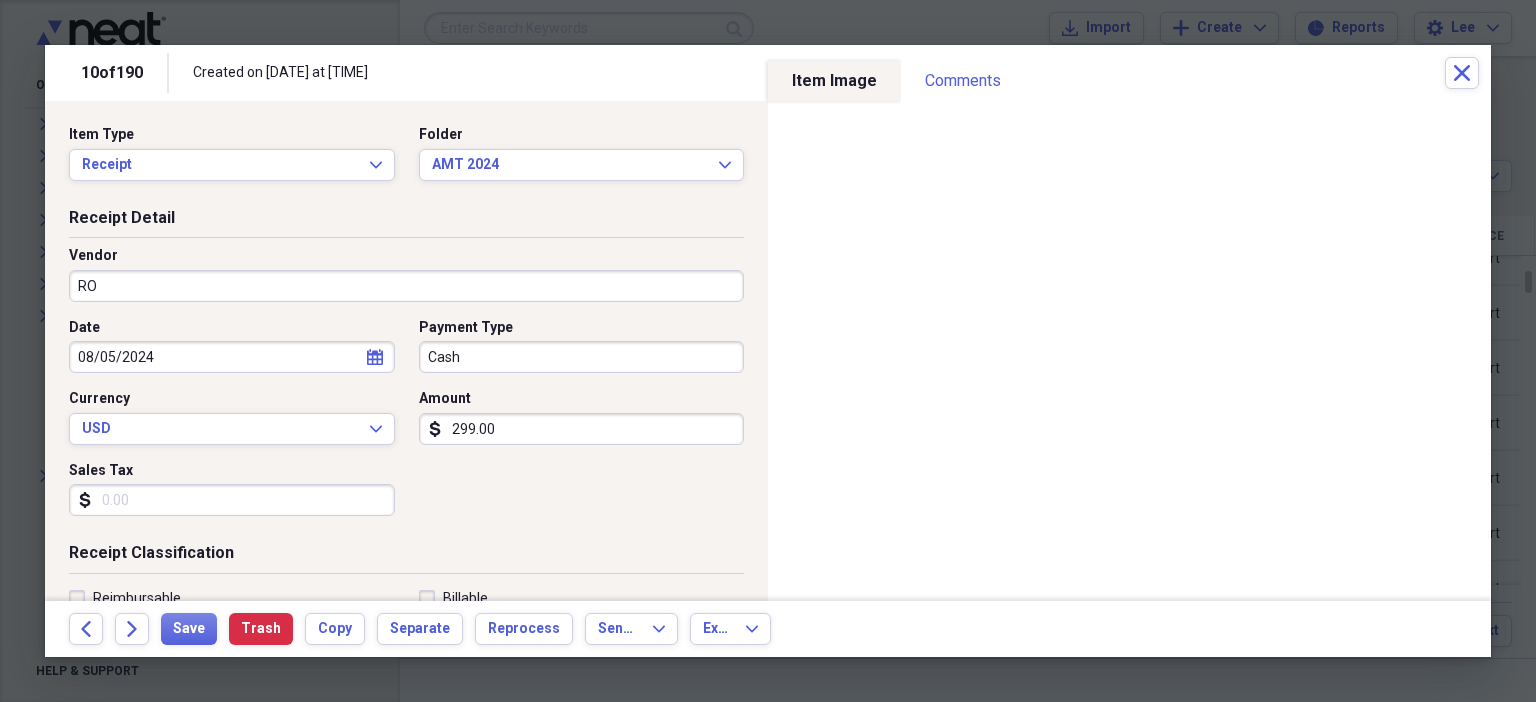 click on "Date [DATE] calendar Calendar Payment Type Cash Currency USD Expand Amount dollar-sign 299.00 Sales Tax dollar-sign" at bounding box center [406, 425] 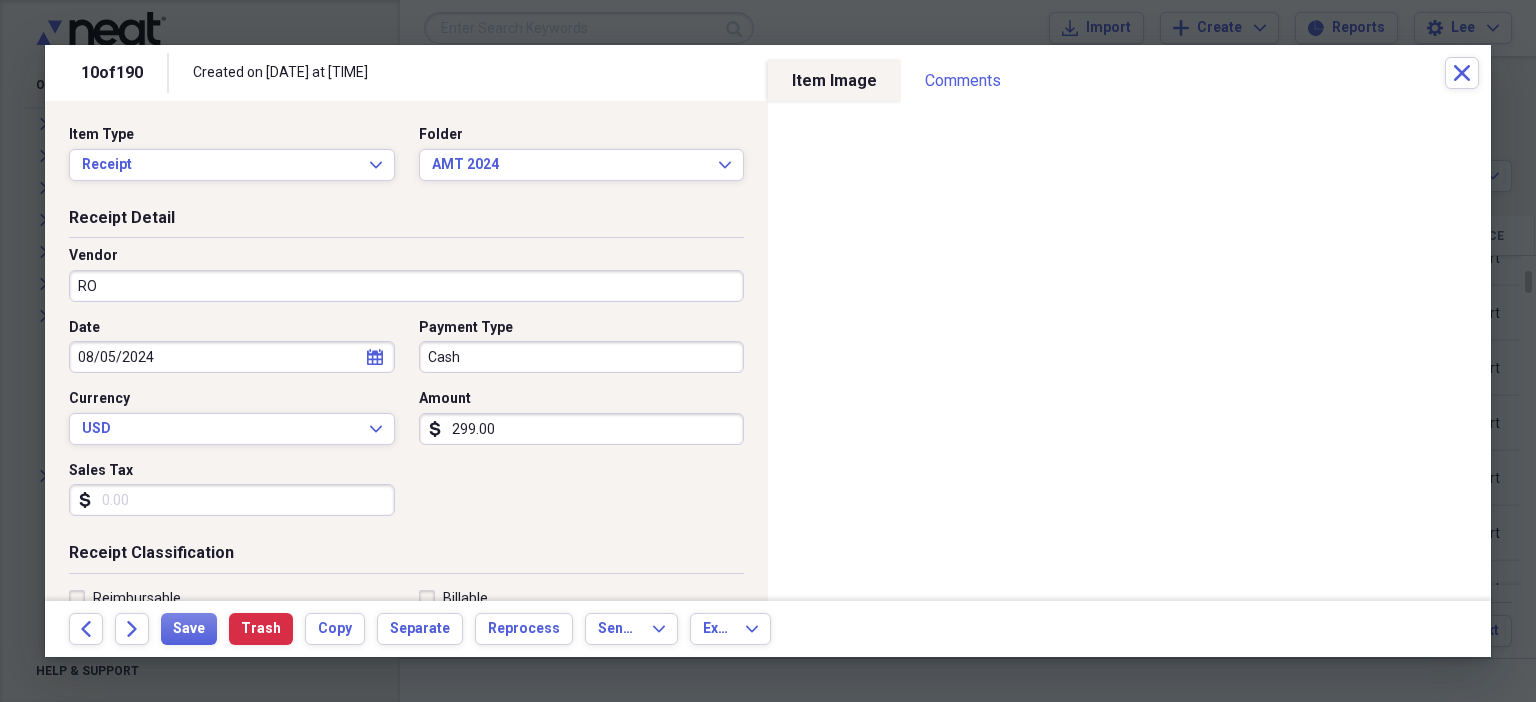scroll, scrollTop: 436, scrollLeft: 0, axis: vertical 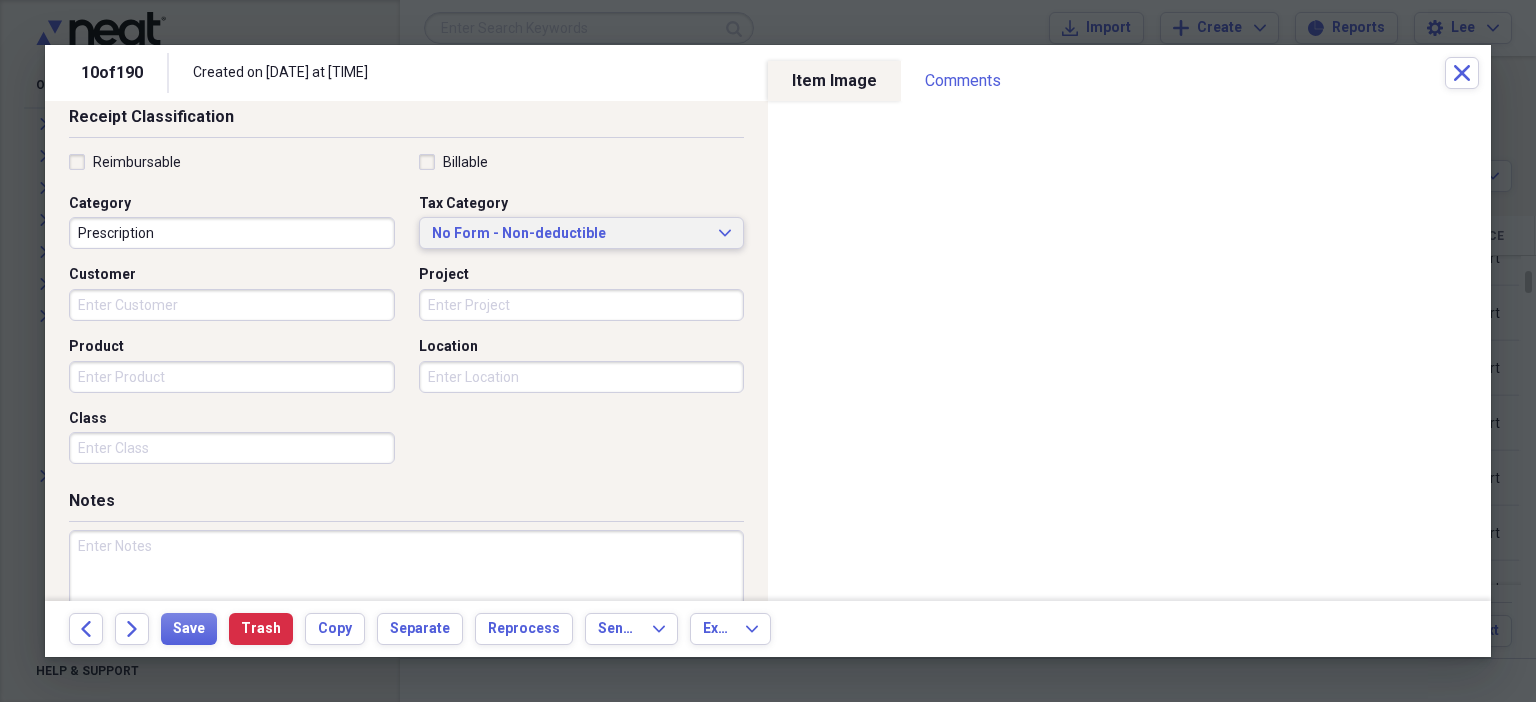 click on "No Form - Non-deductible Expand" at bounding box center [582, 233] 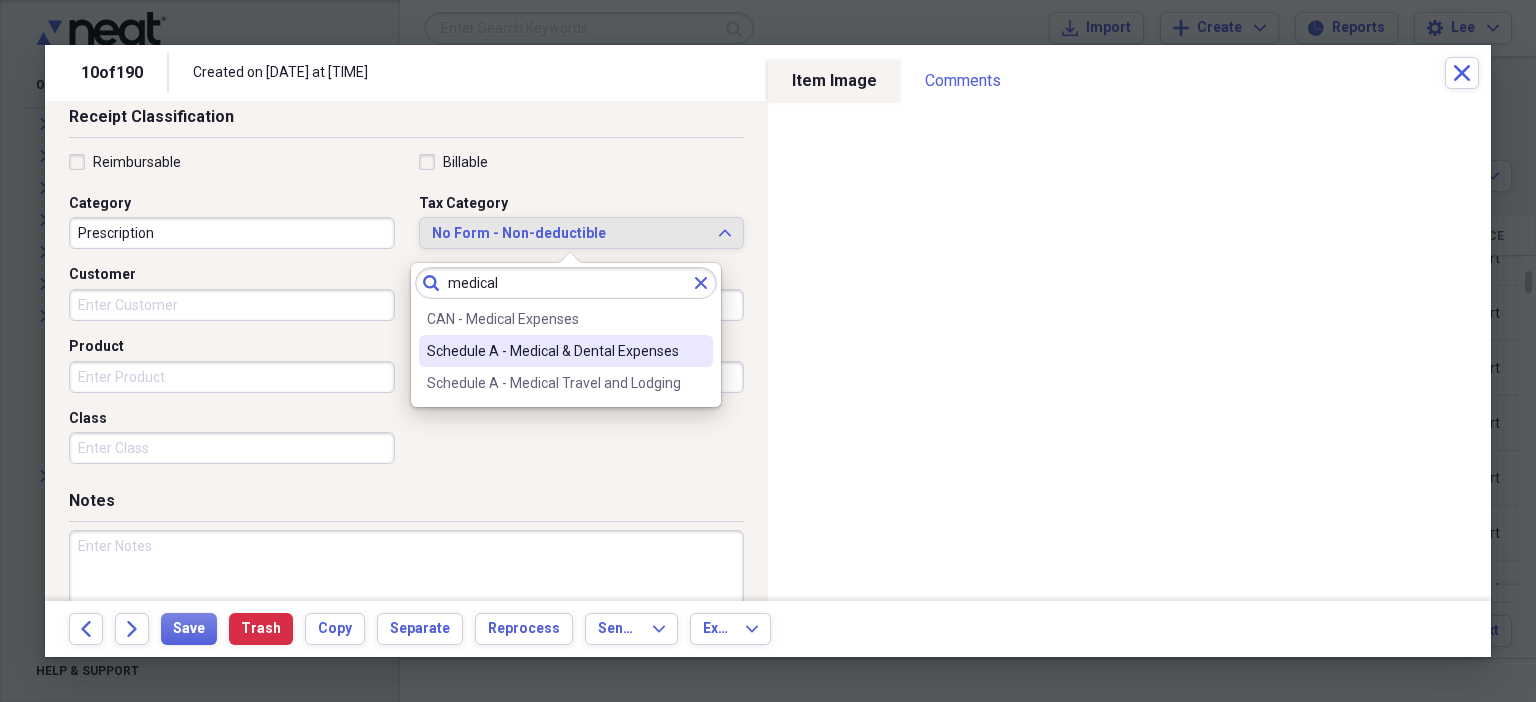 type on "medical" 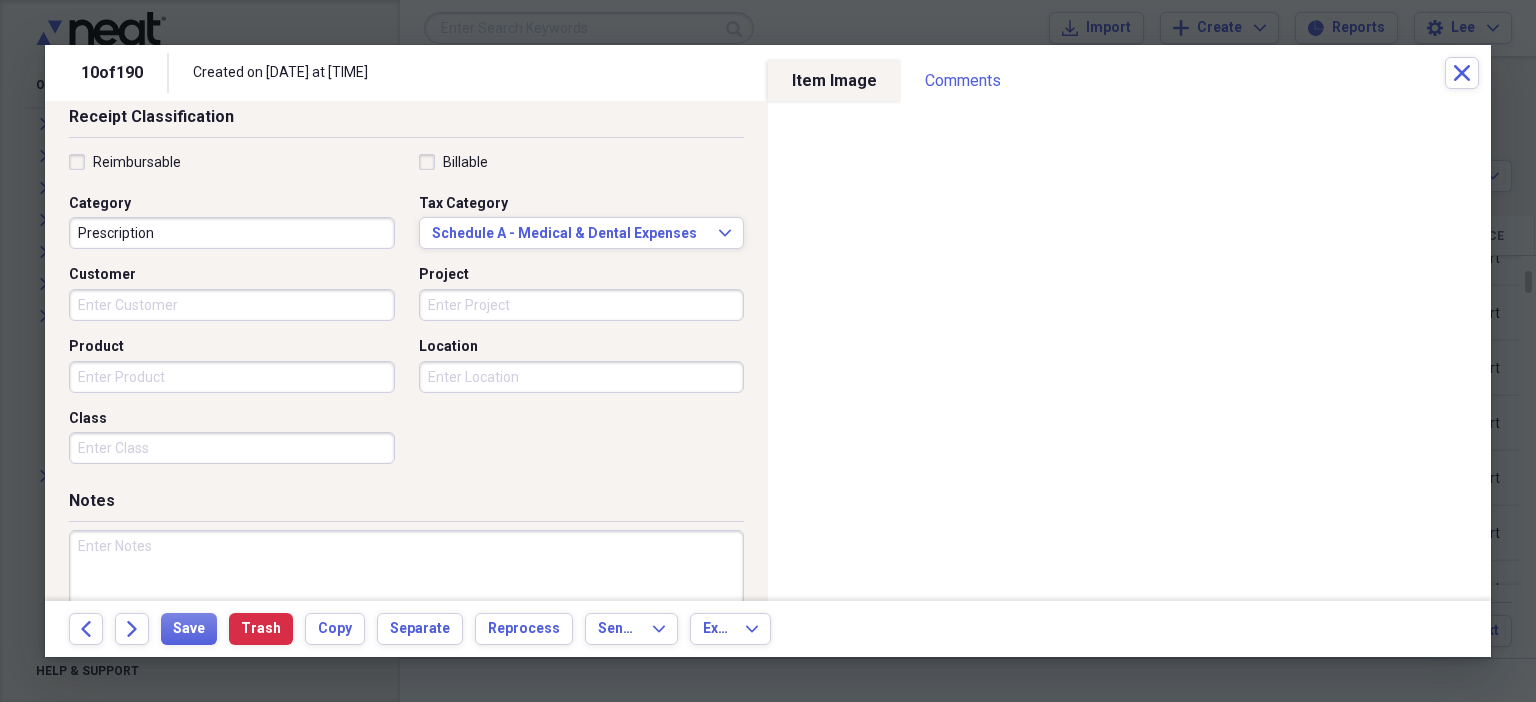 click at bounding box center [406, 595] 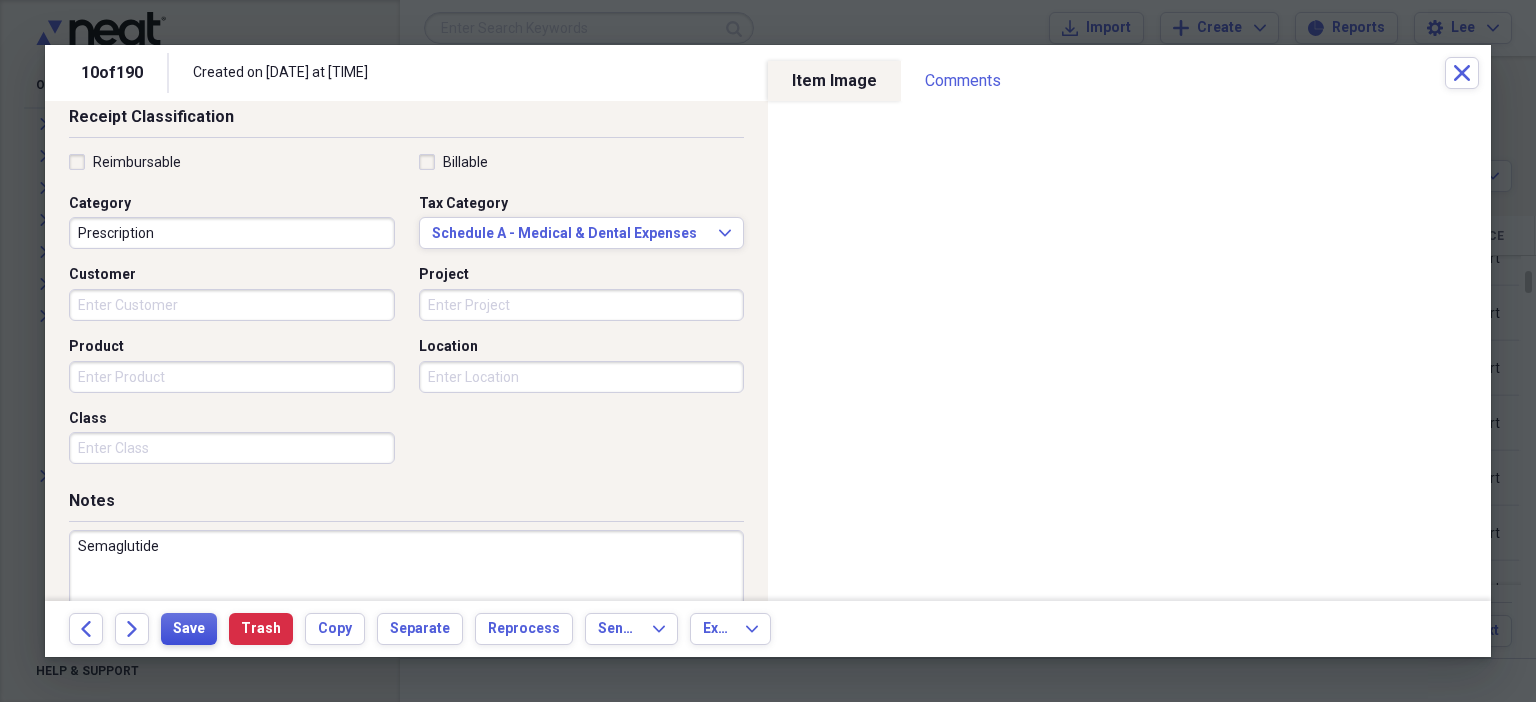 type on "Semaglutide" 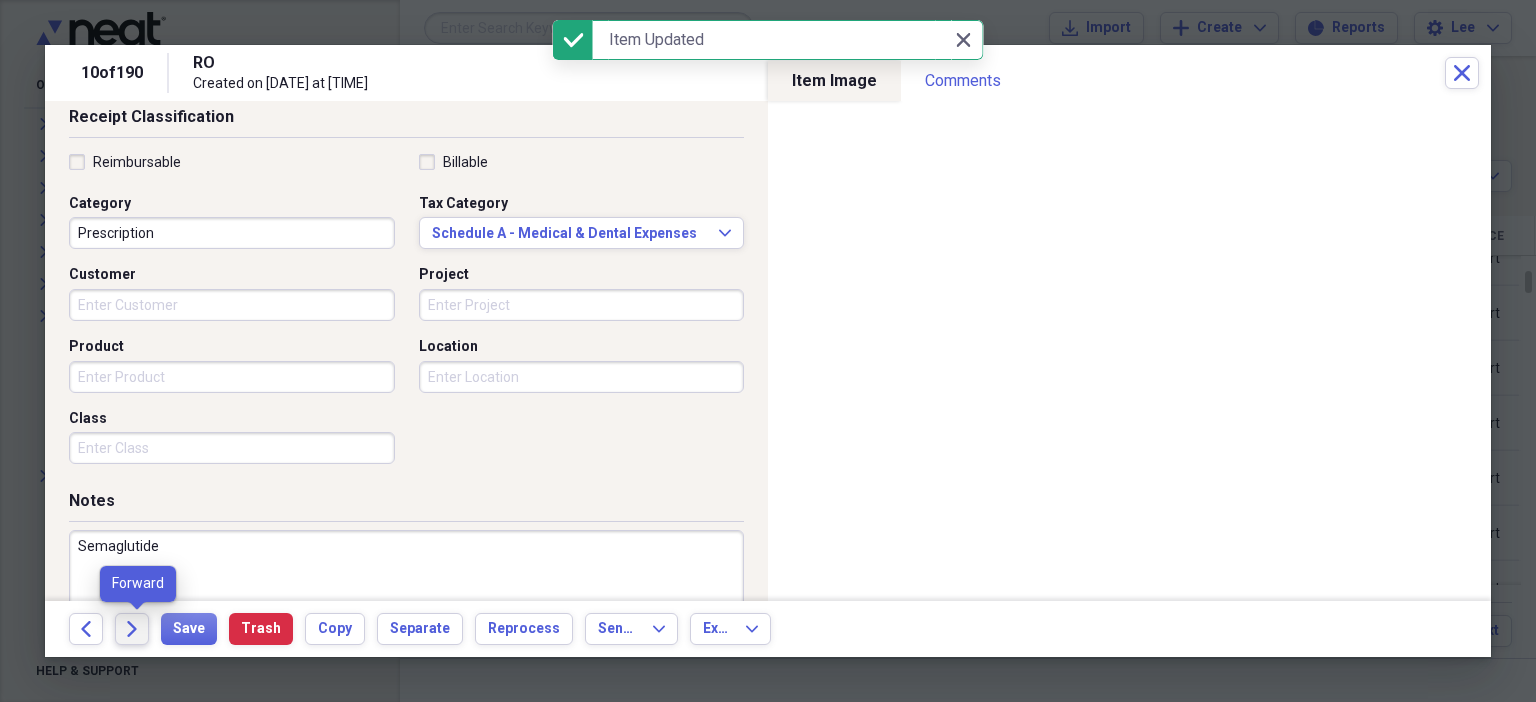 click on "Forward" 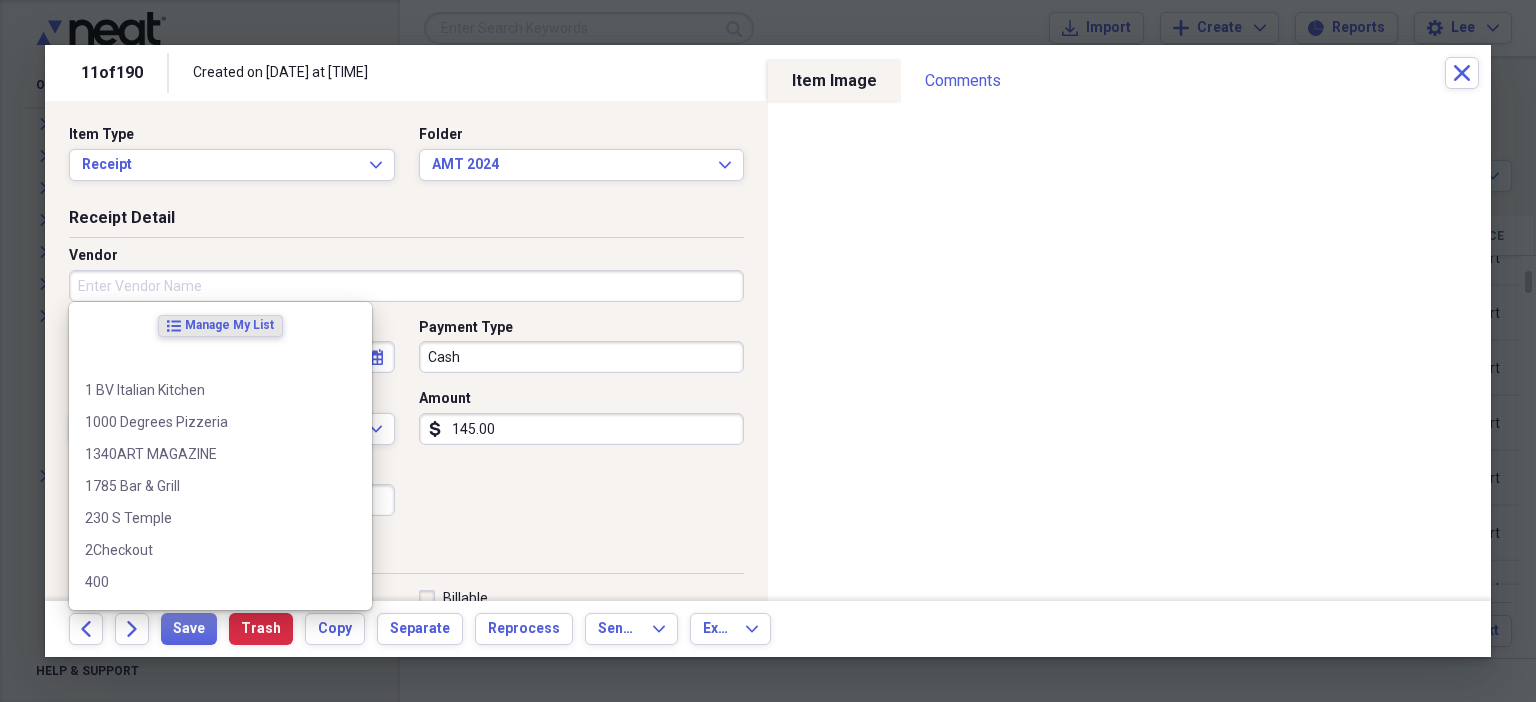 click on "Vendor" at bounding box center (406, 286) 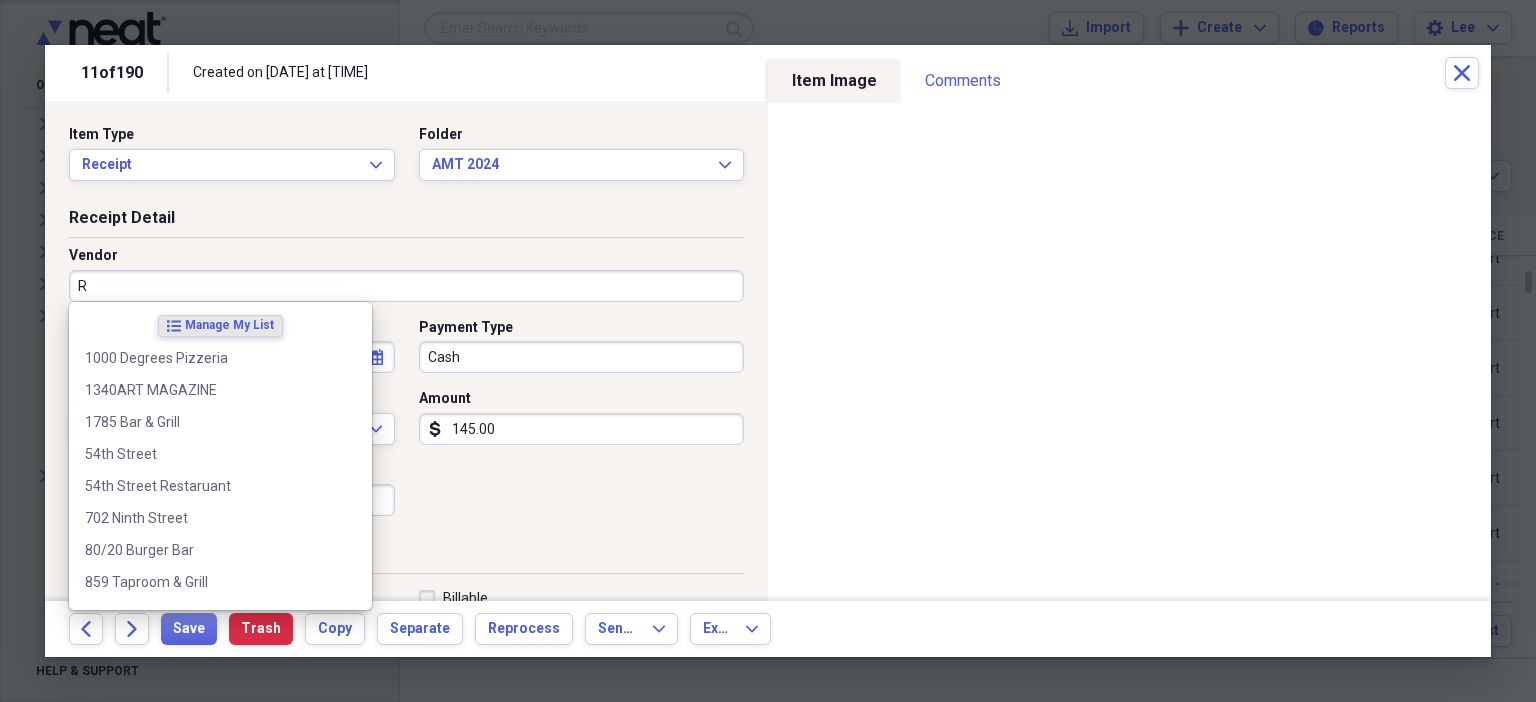 type on "RO" 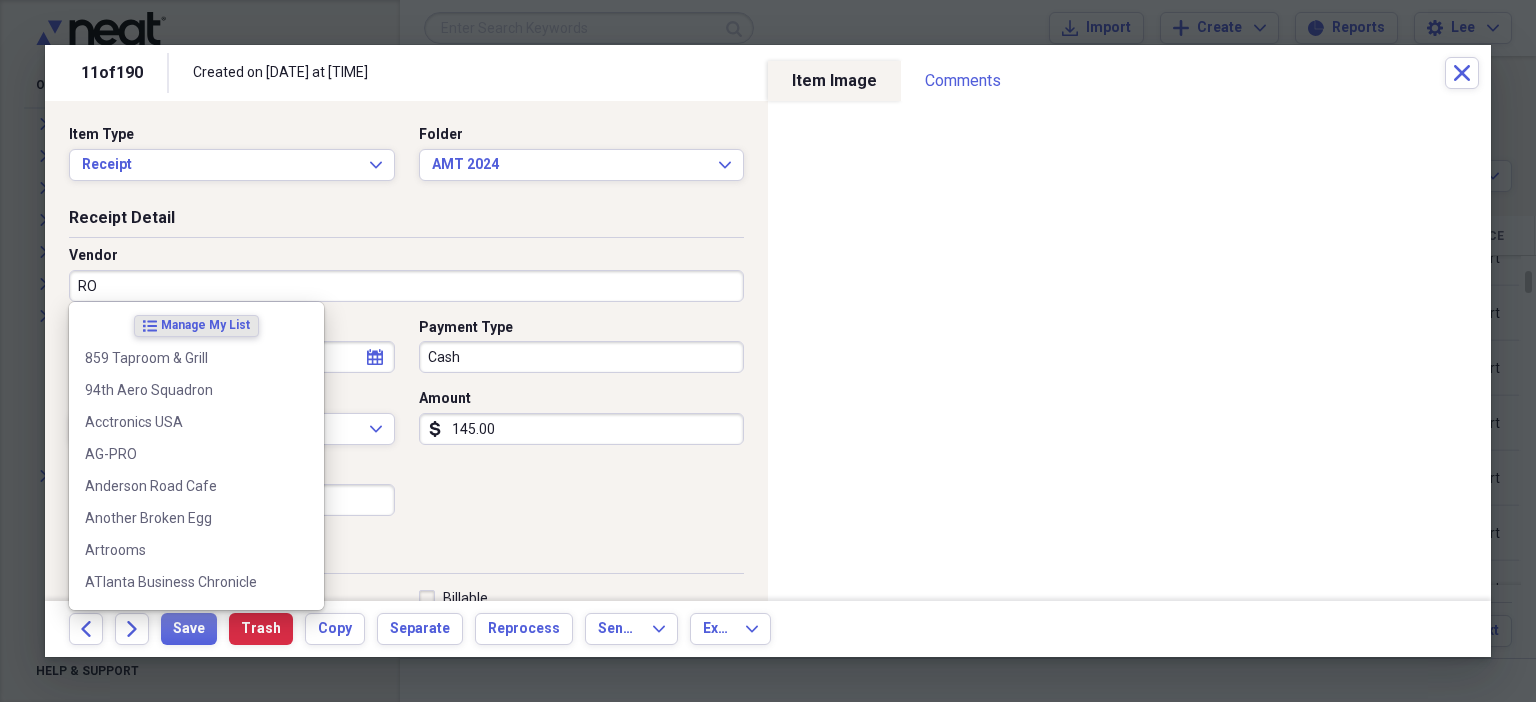 type on "Prescription" 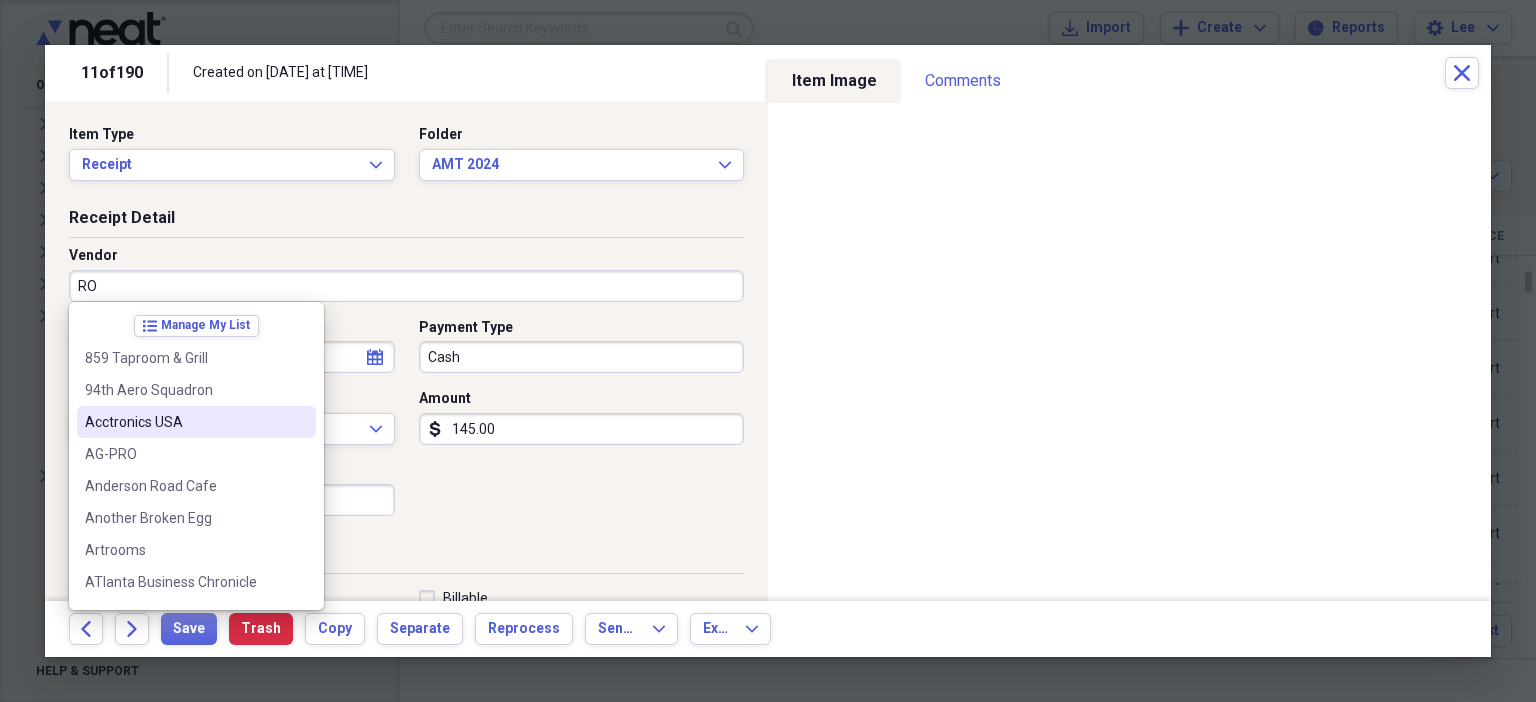 type on "RO" 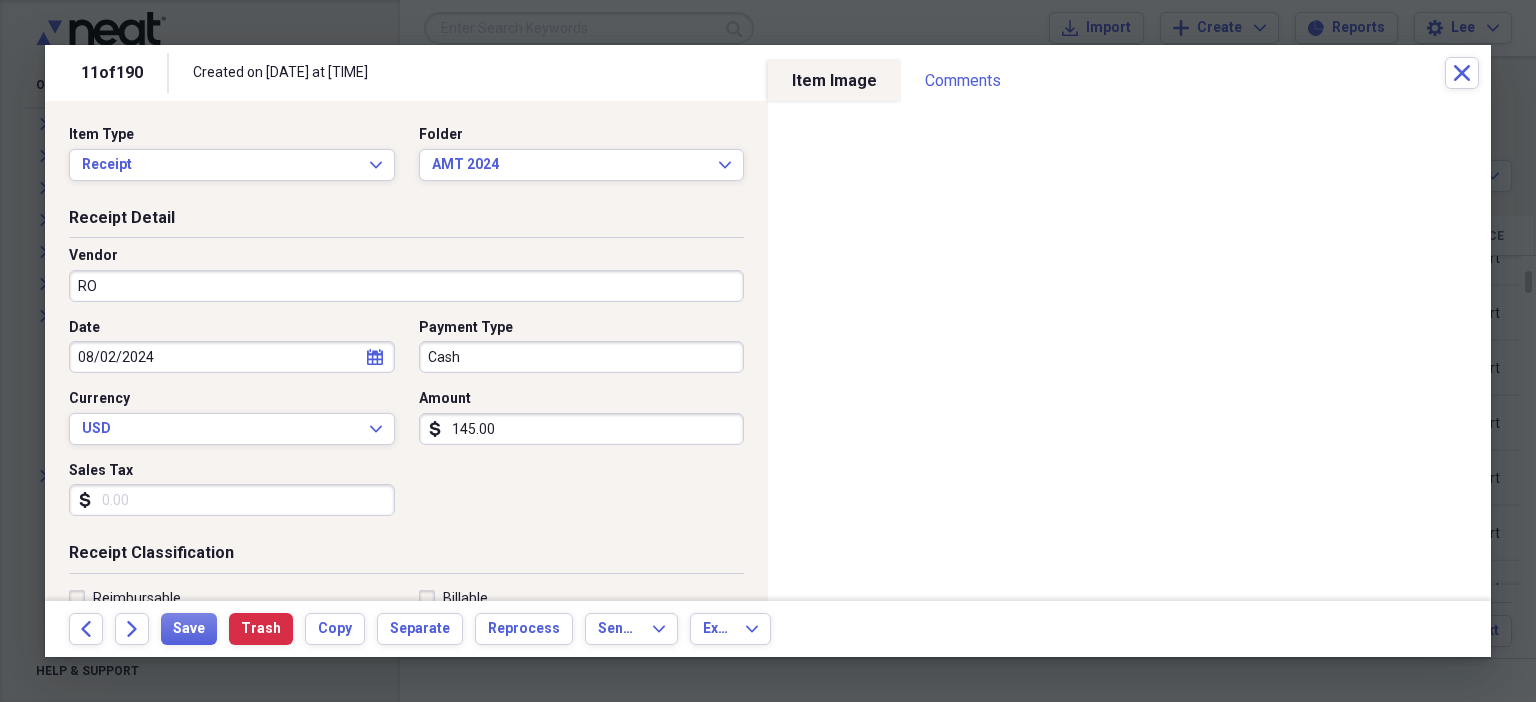 click on "Date [DATE] calendar Calendar Payment Type Cash Currency USD Expand Amount dollar-sign 145.00 Sales Tax dollar-sign" at bounding box center (406, 425) 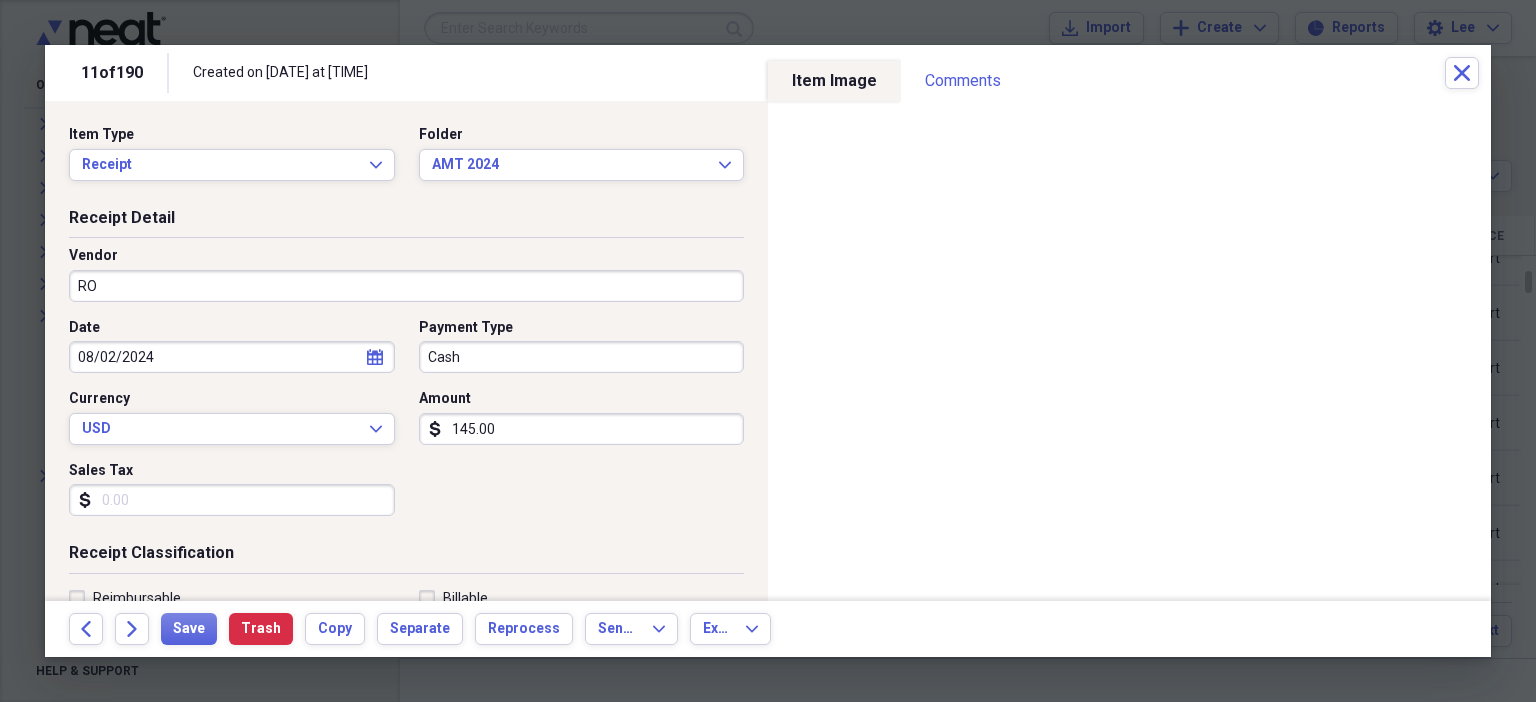 scroll, scrollTop: 436, scrollLeft: 0, axis: vertical 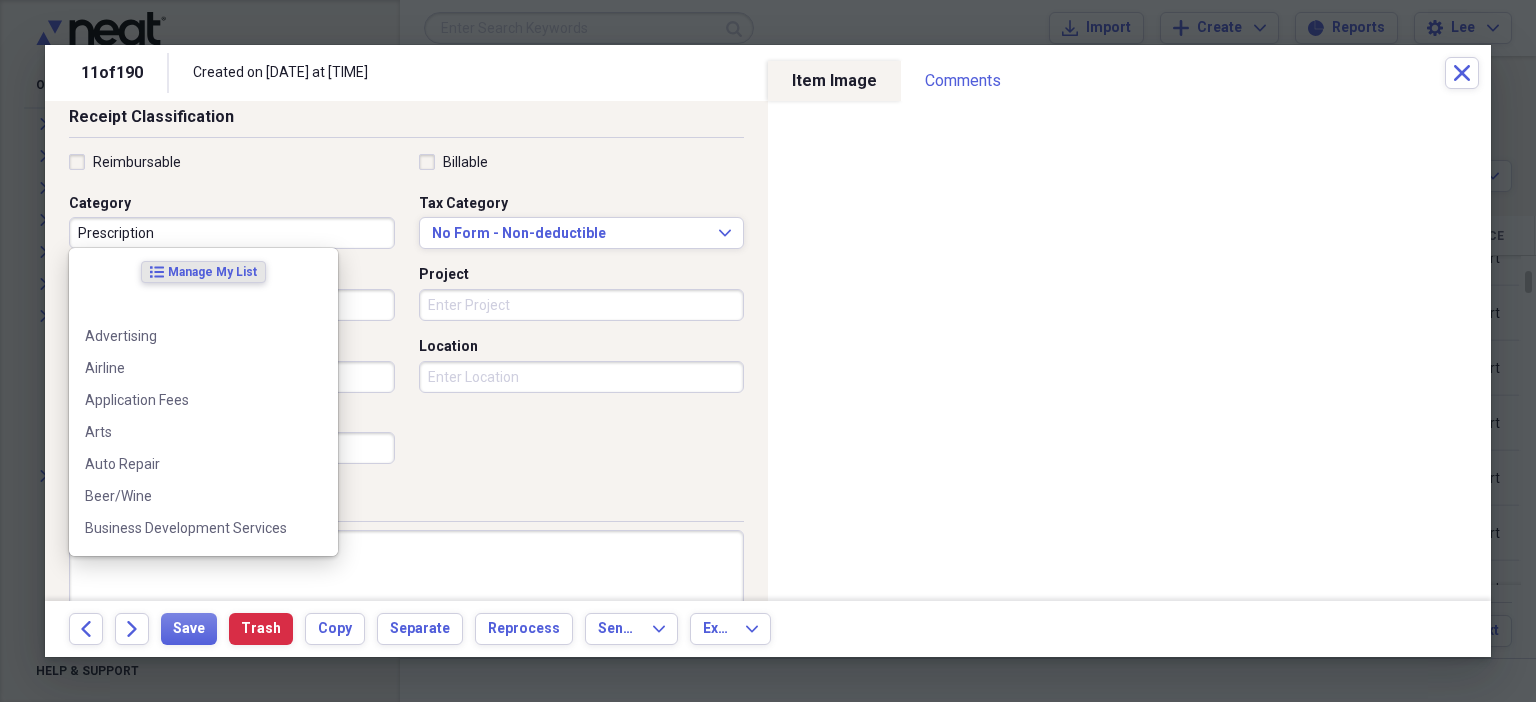 click on "Prescription" at bounding box center [232, 233] 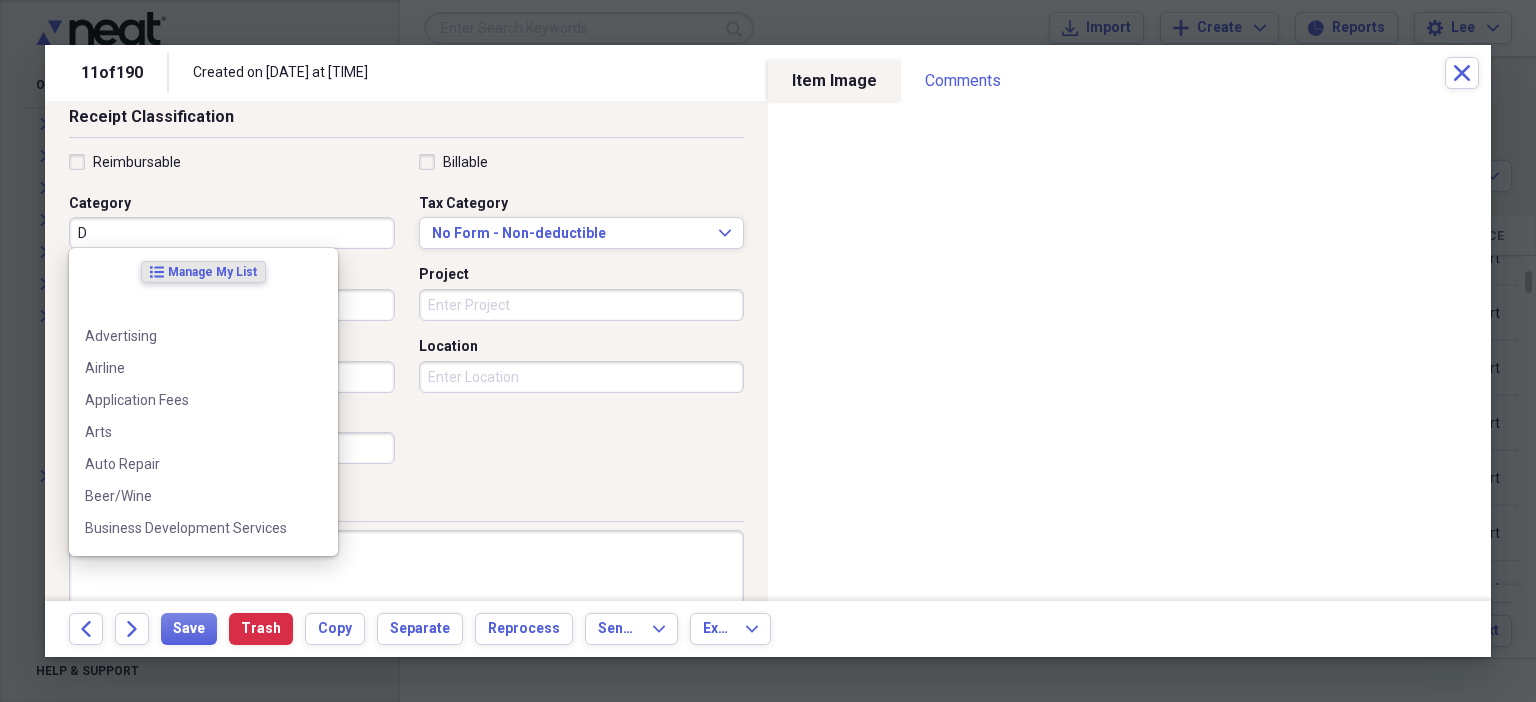 click on "D" at bounding box center (232, 233) 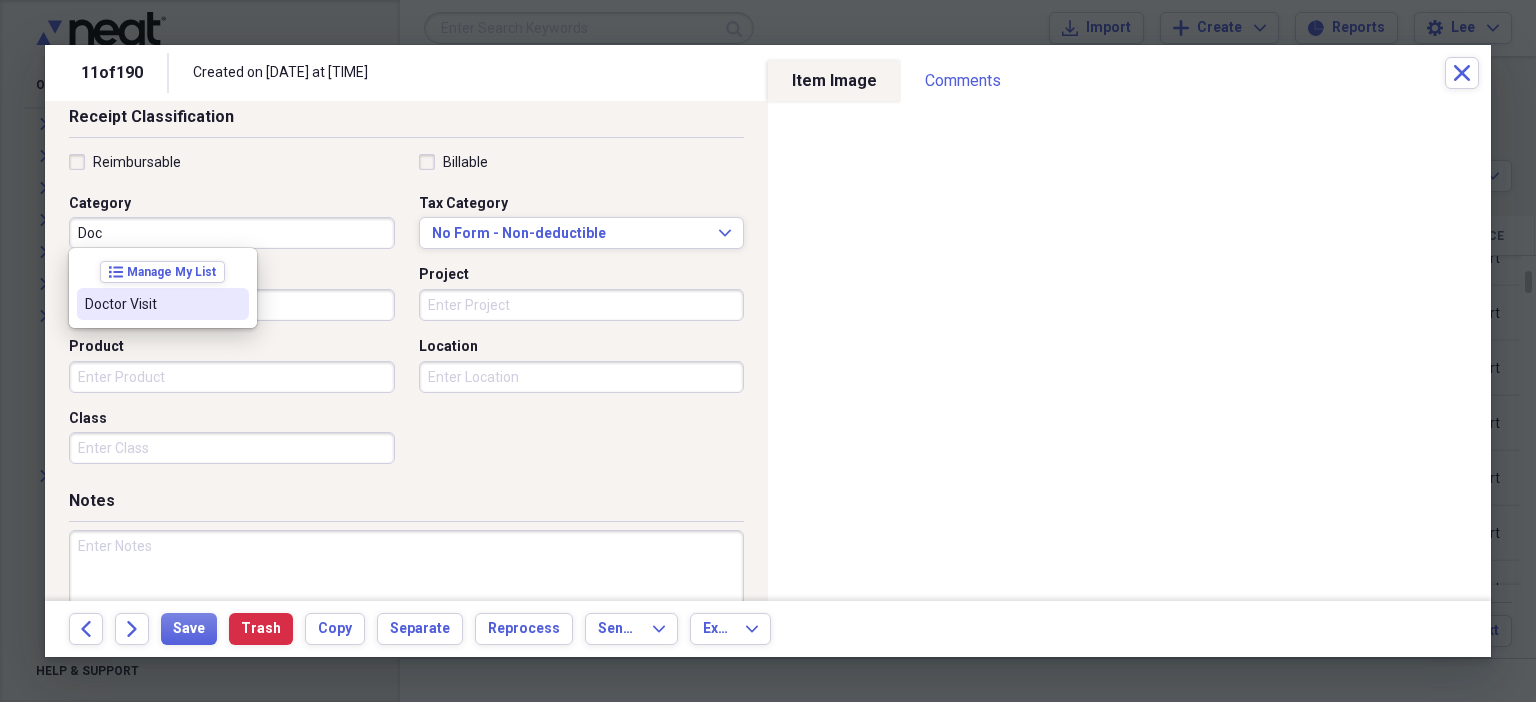 click on "Doctor Visit" at bounding box center (163, 304) 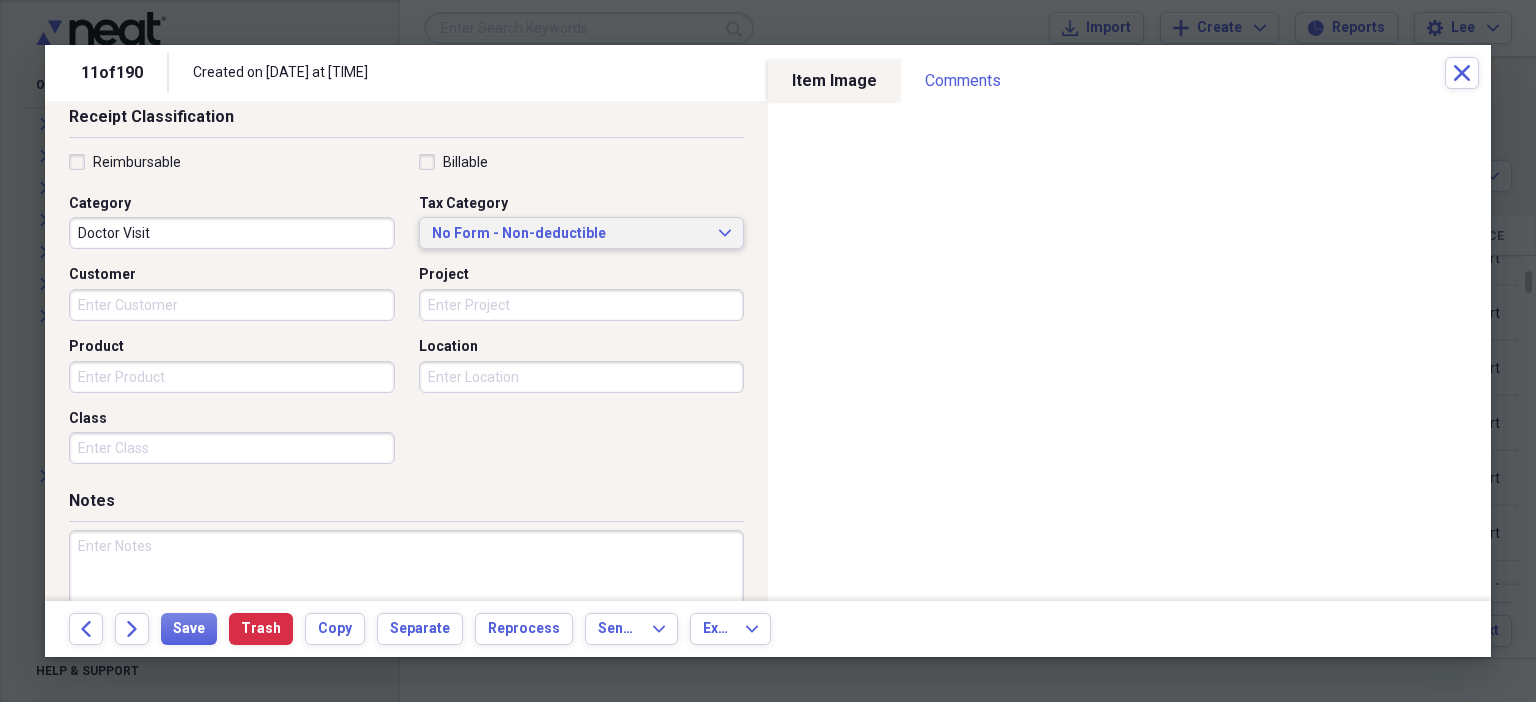 click on "No Form - Non-deductible" at bounding box center (570, 234) 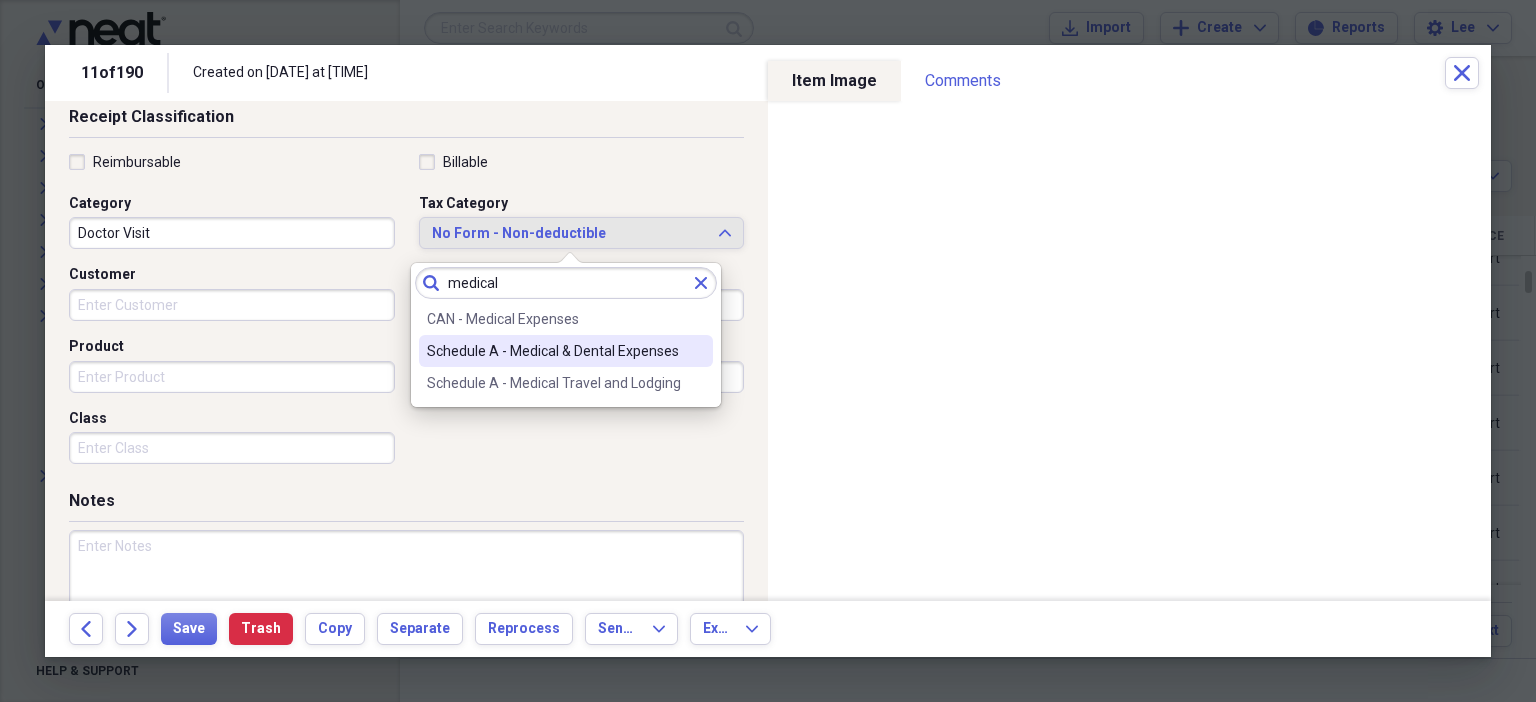 type on "medical" 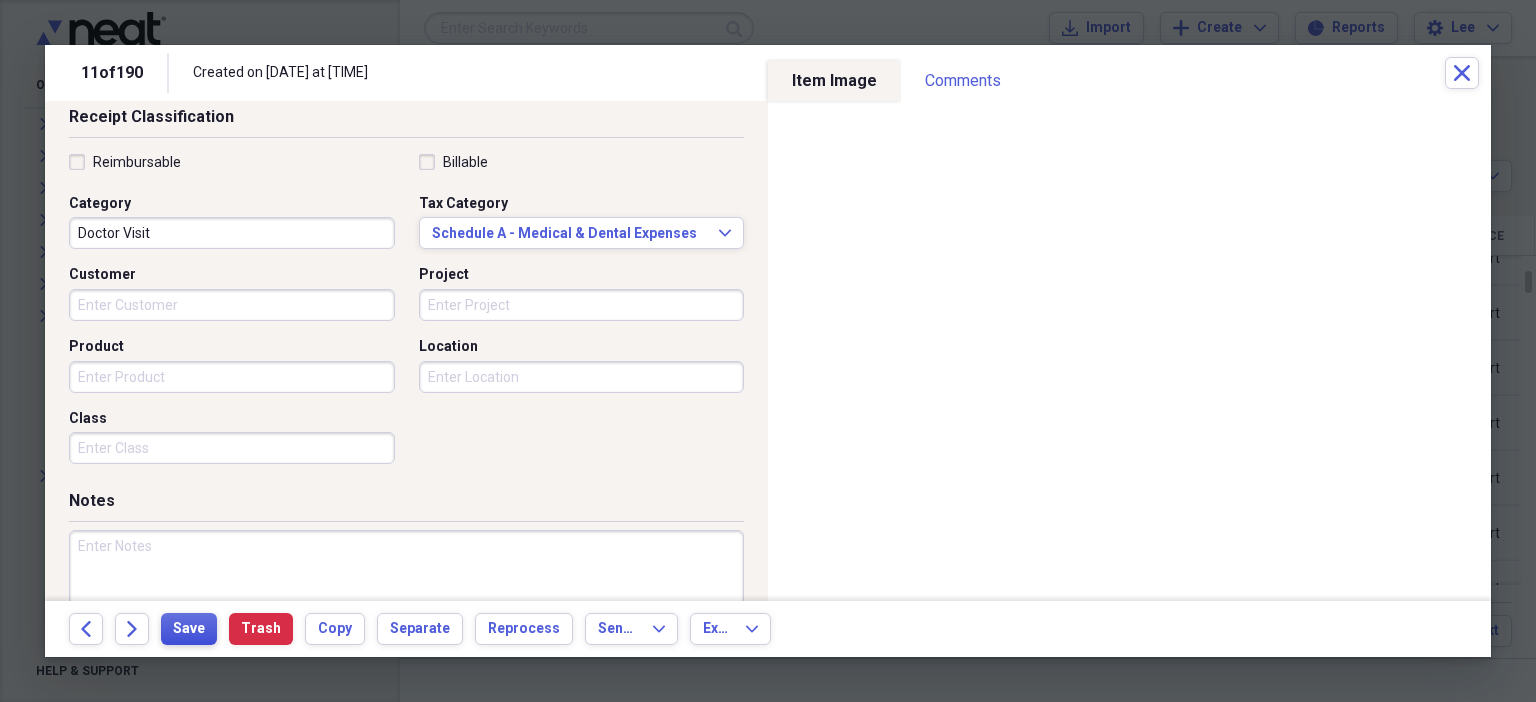click on "Save" at bounding box center [189, 629] 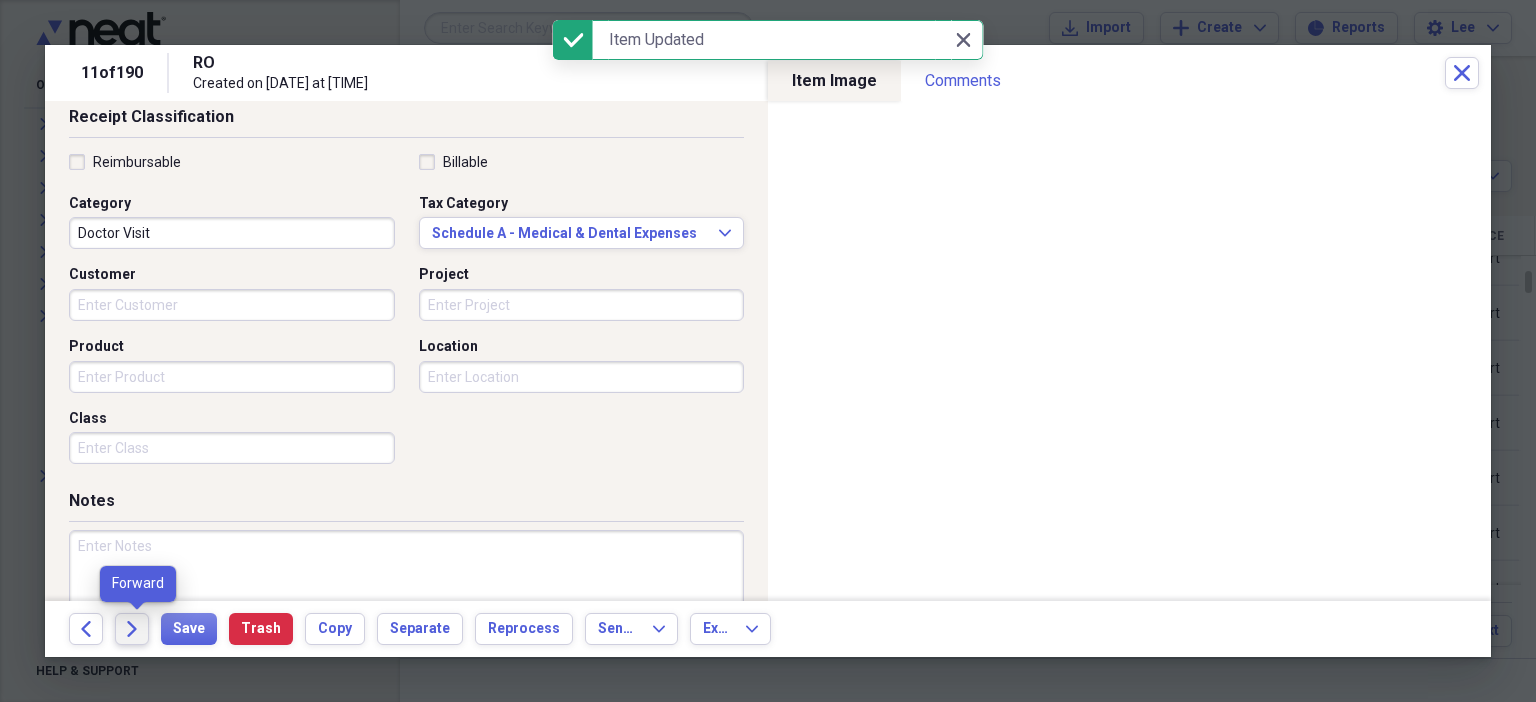 click on "Forward" 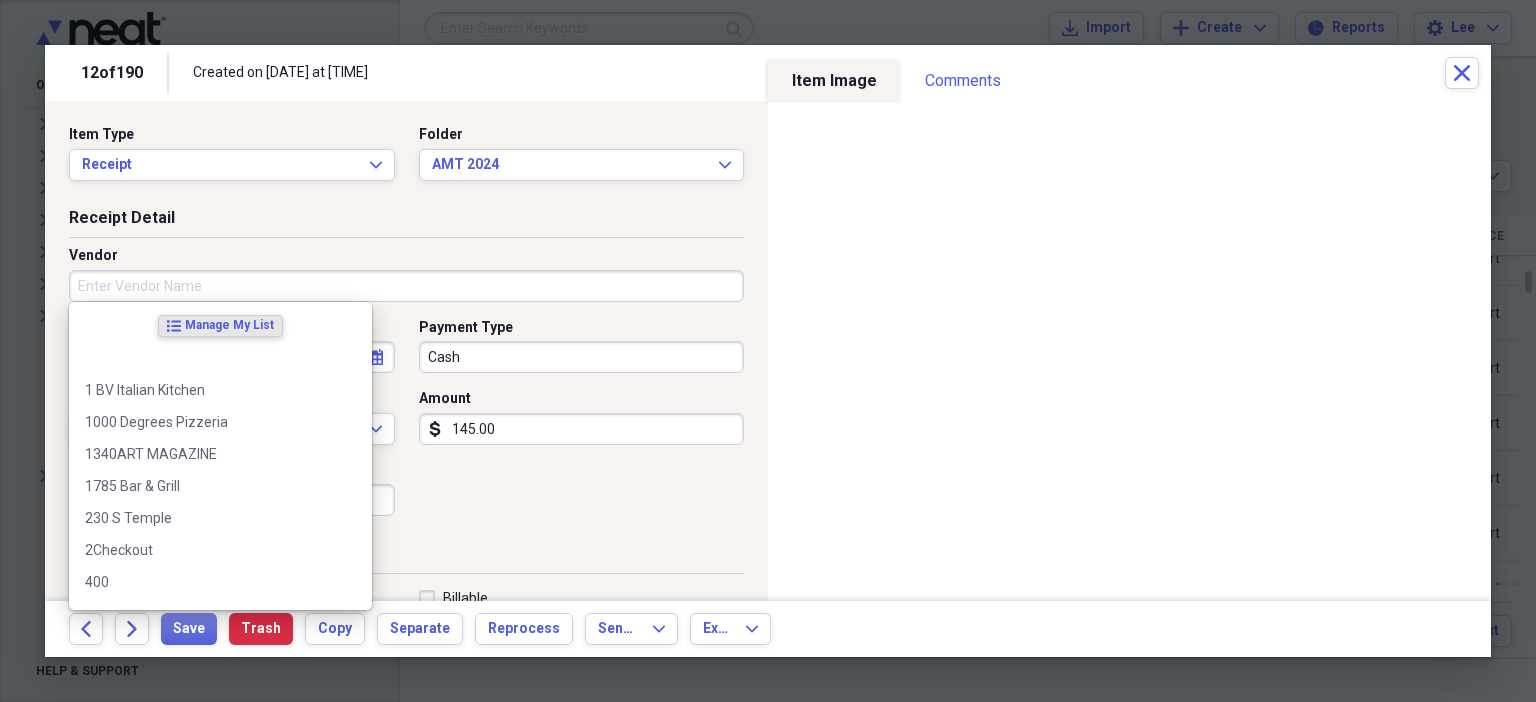 click on "Vendor" at bounding box center [406, 286] 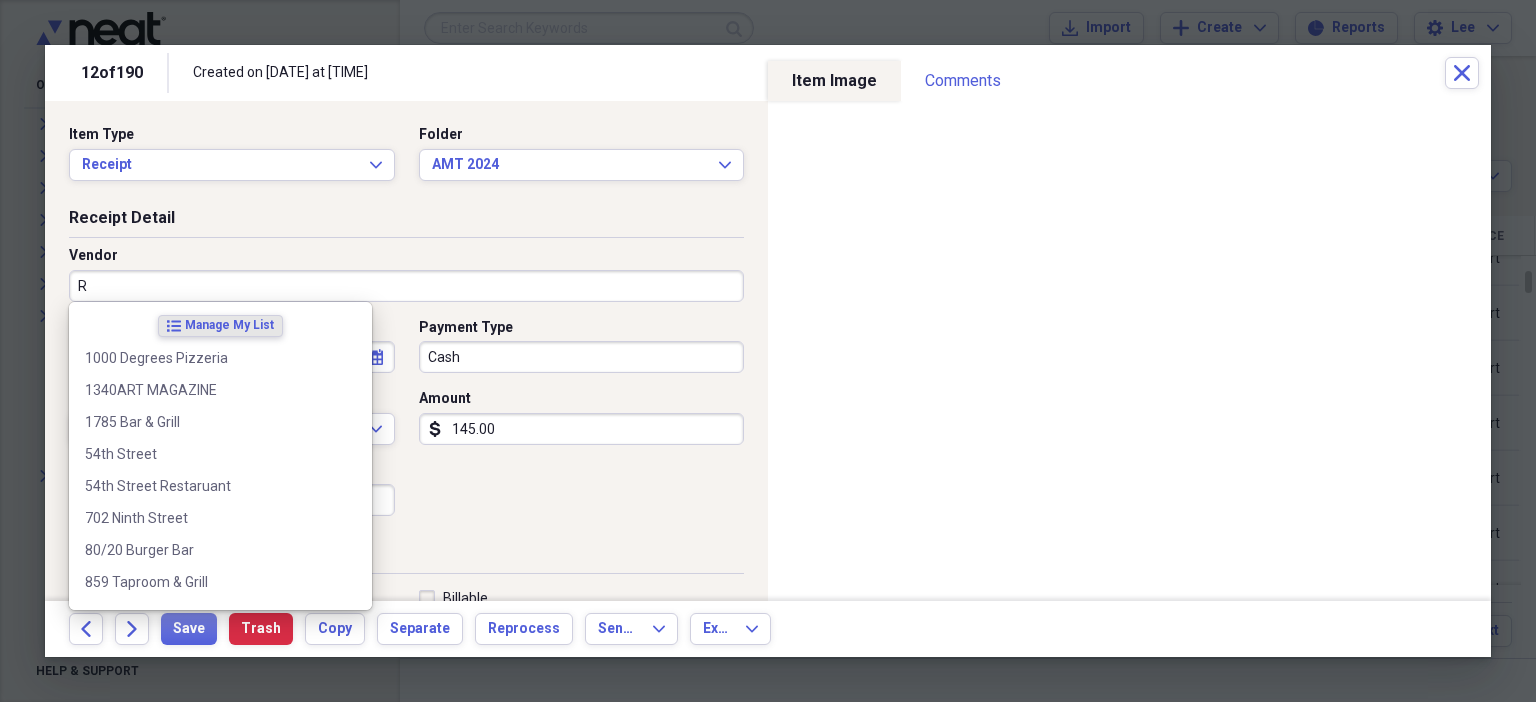 type on "RO" 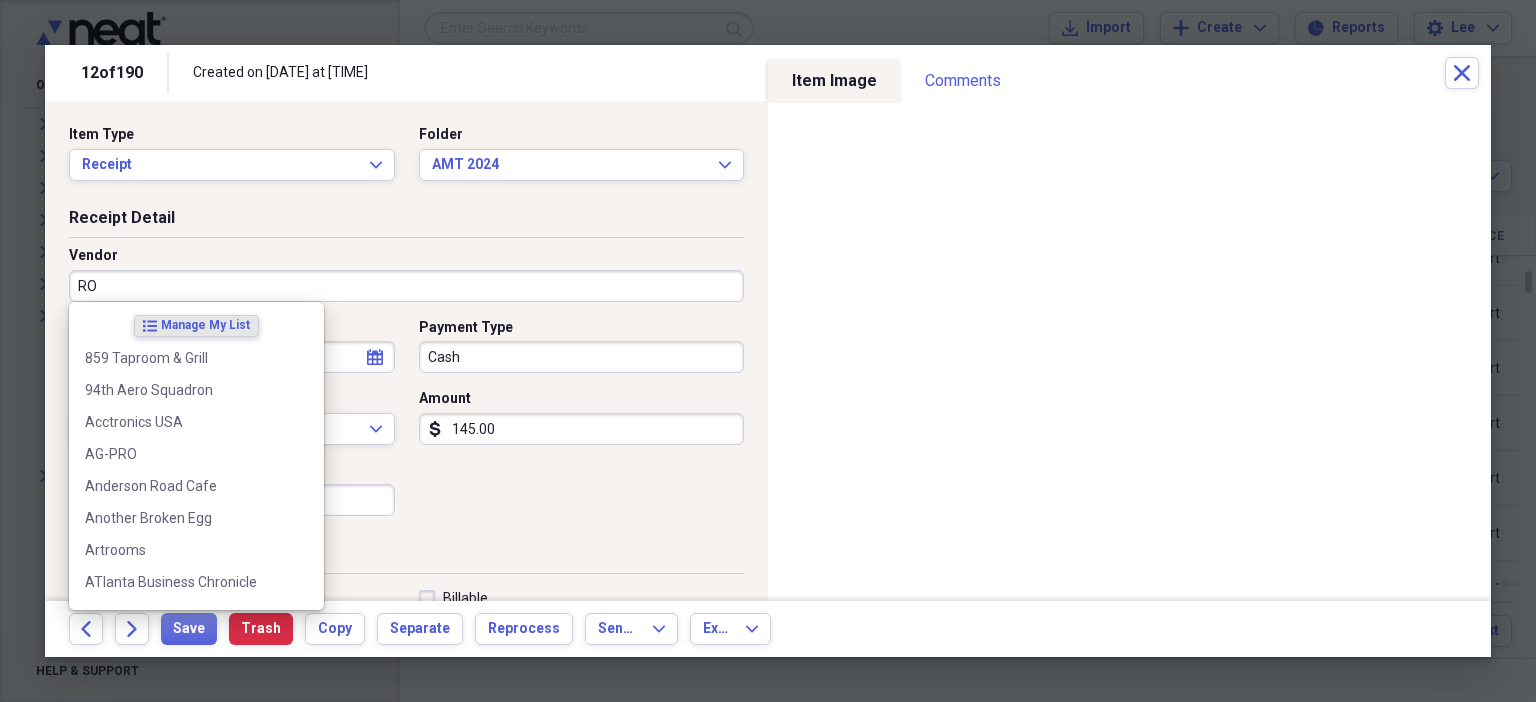 type on "Prescription" 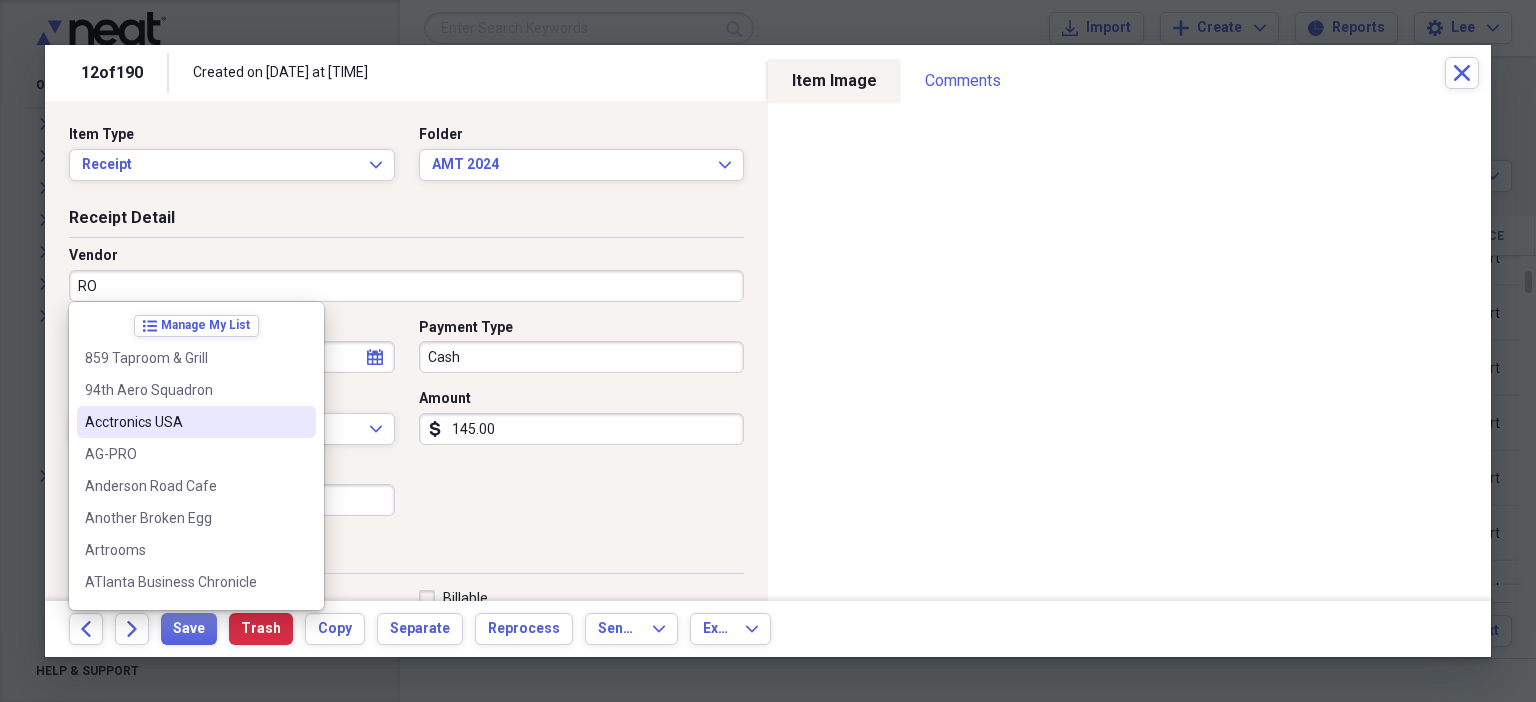 type on "RO" 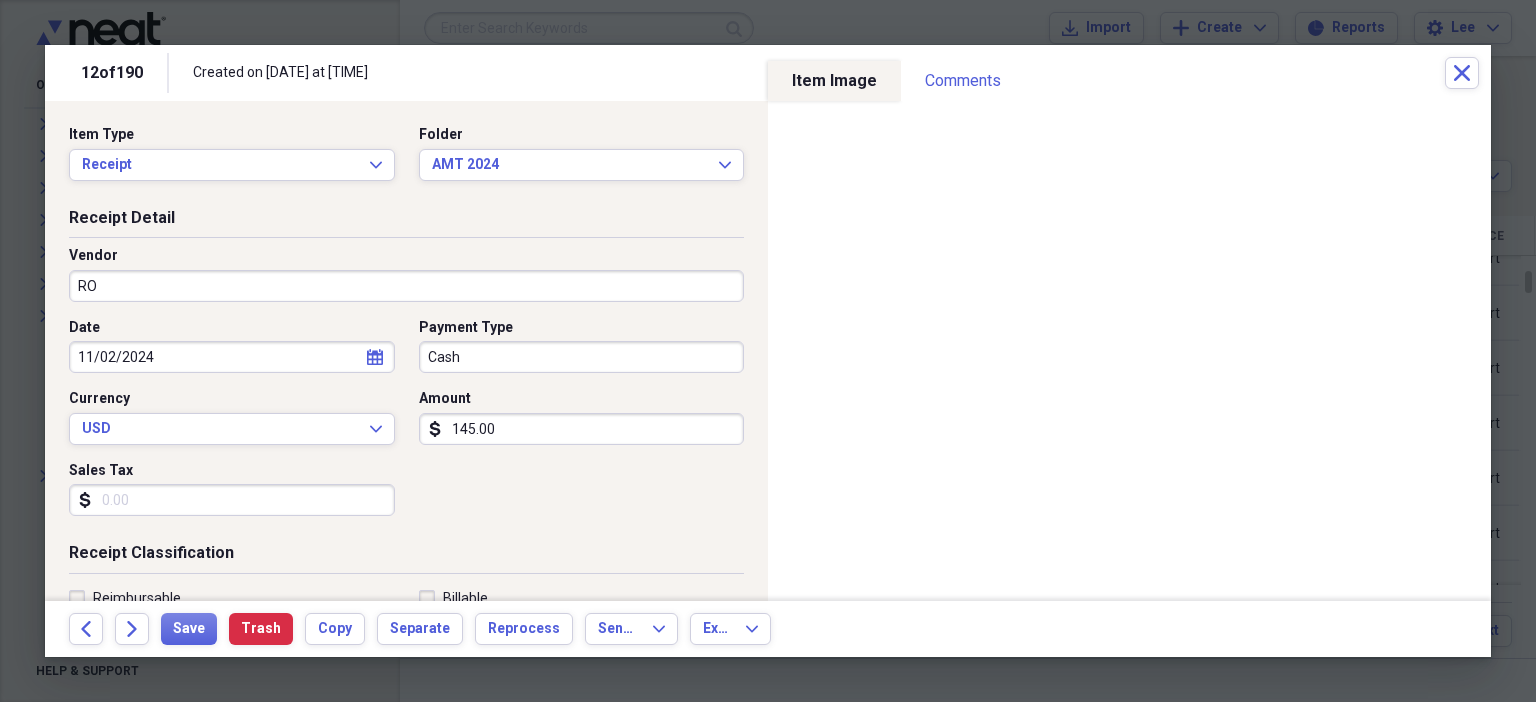 click on "Date [DATE] calendar Calendar Payment Type Cash Currency USD Expand Amount dollar-sign 145.00 Sales Tax dollar-sign" at bounding box center (406, 425) 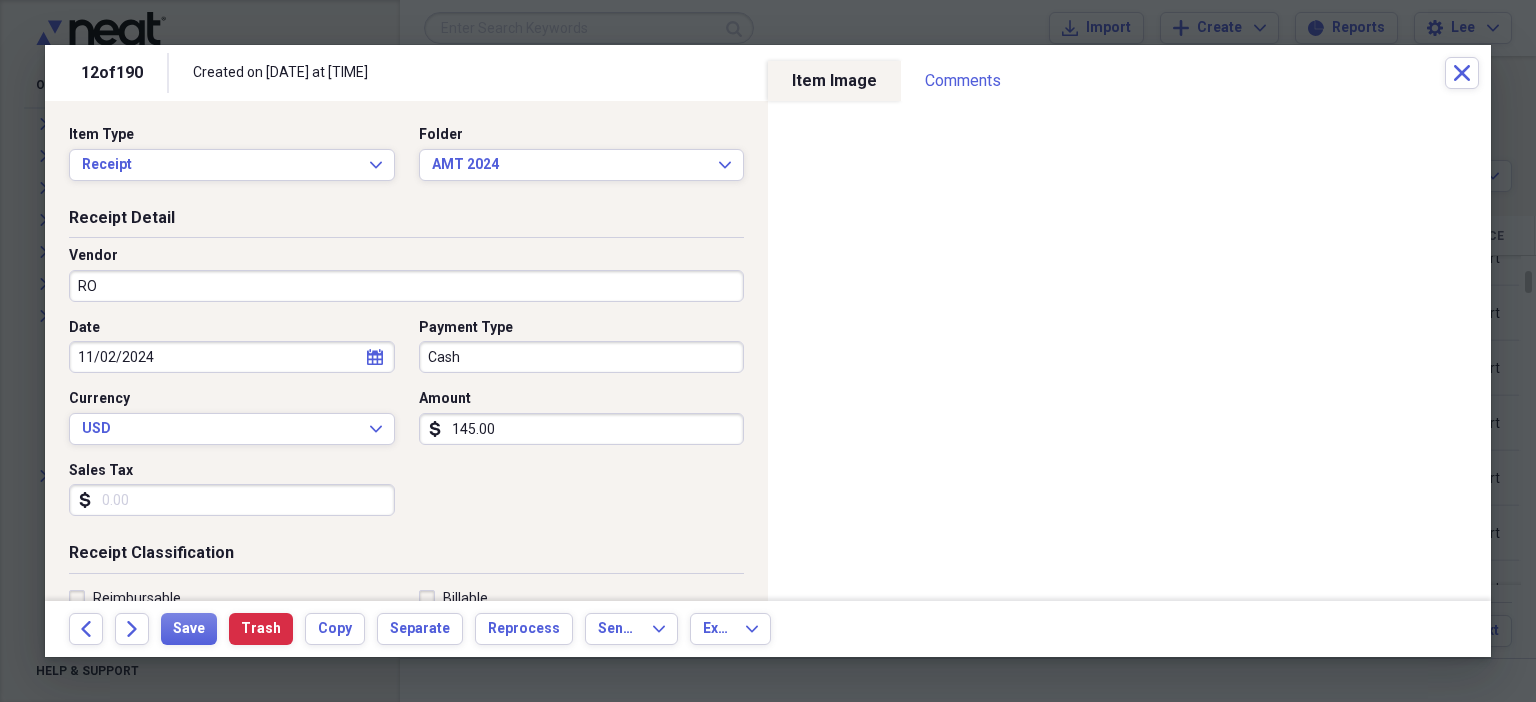 scroll, scrollTop: 436, scrollLeft: 0, axis: vertical 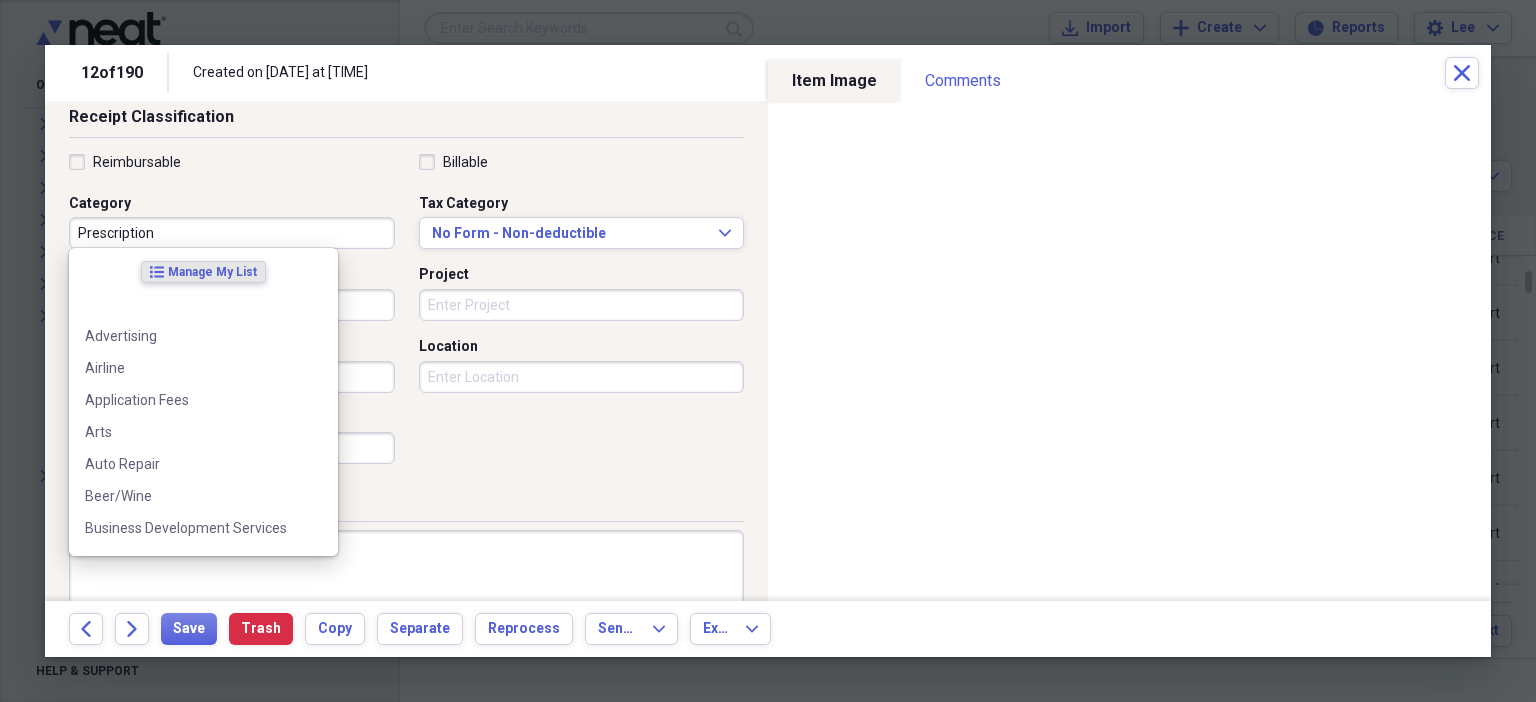 click on "Prescription" at bounding box center (232, 233) 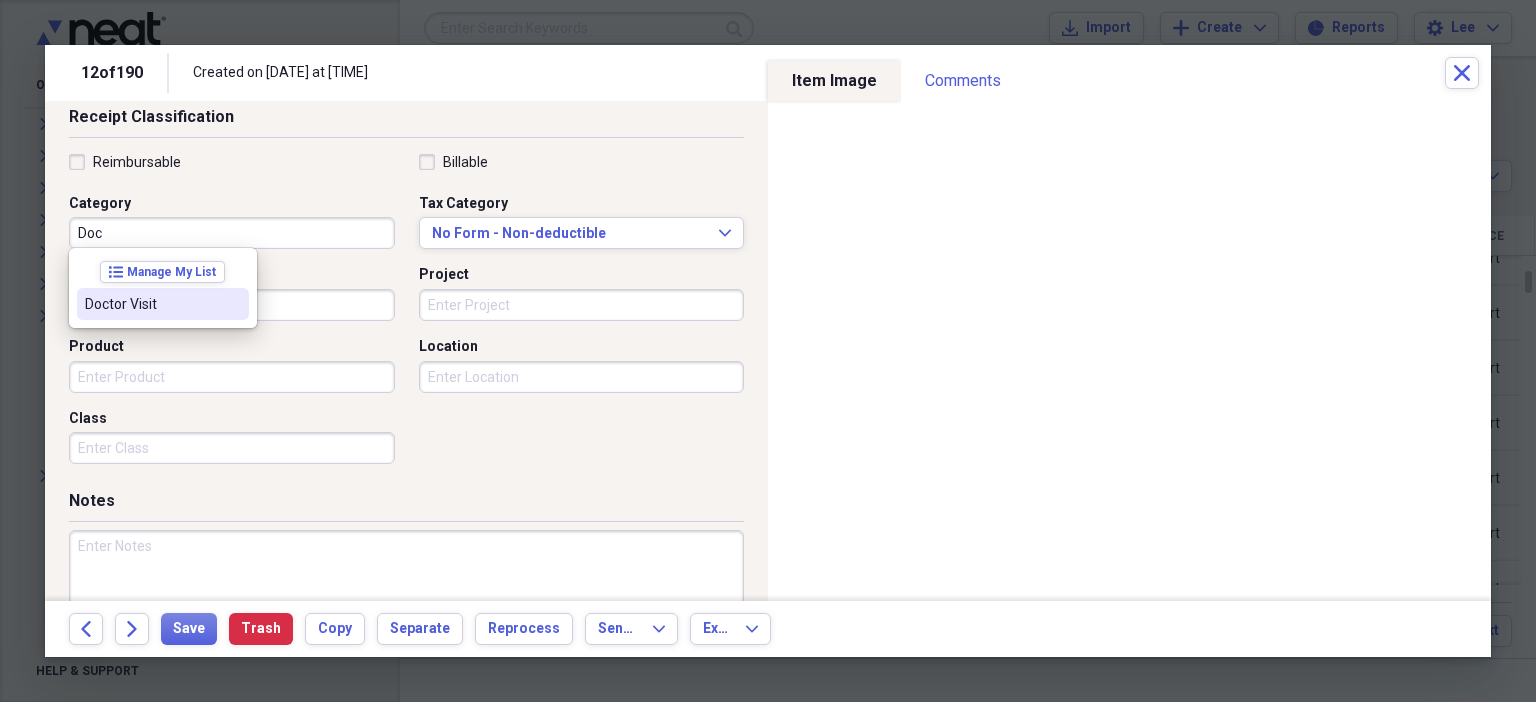 click on "Doctor Visit" at bounding box center (151, 304) 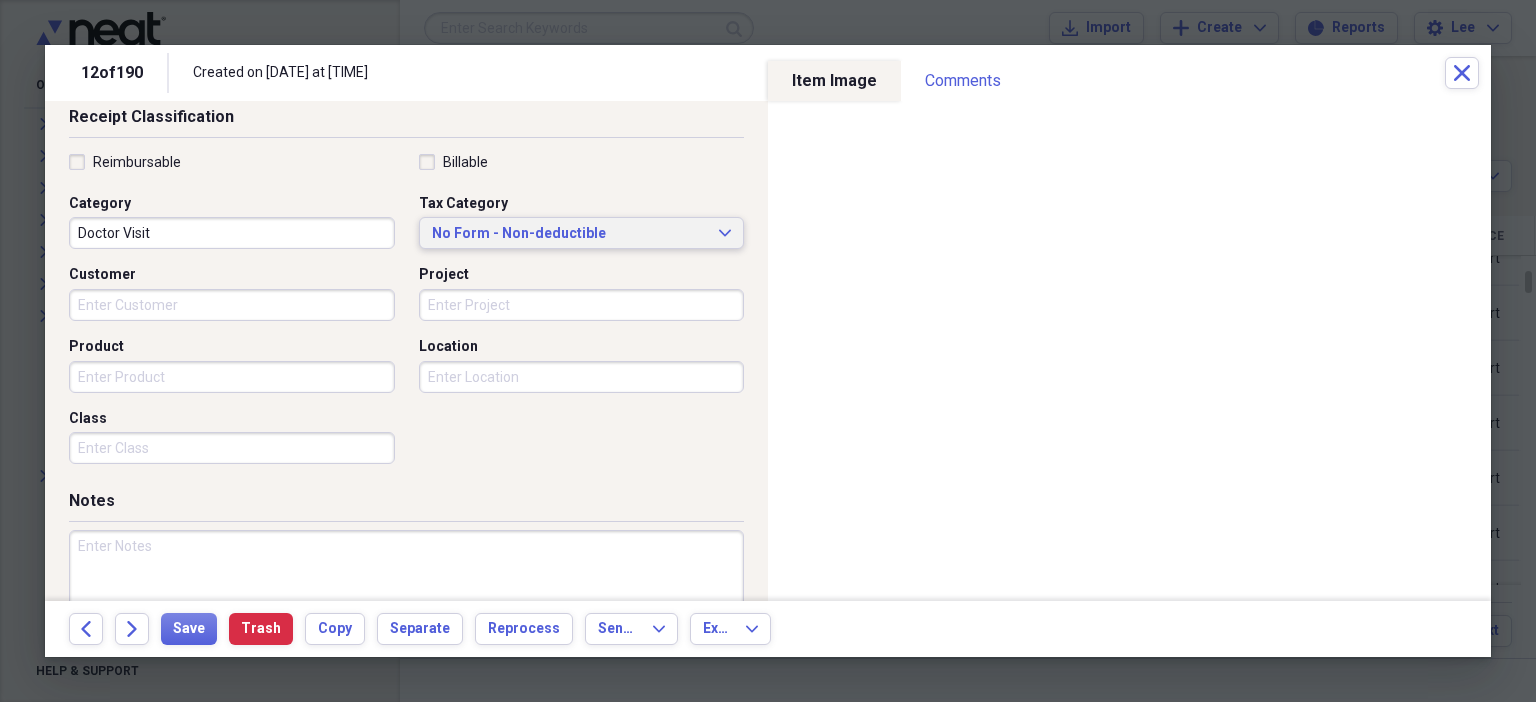 click on "No Form - Non-deductible" at bounding box center [570, 234] 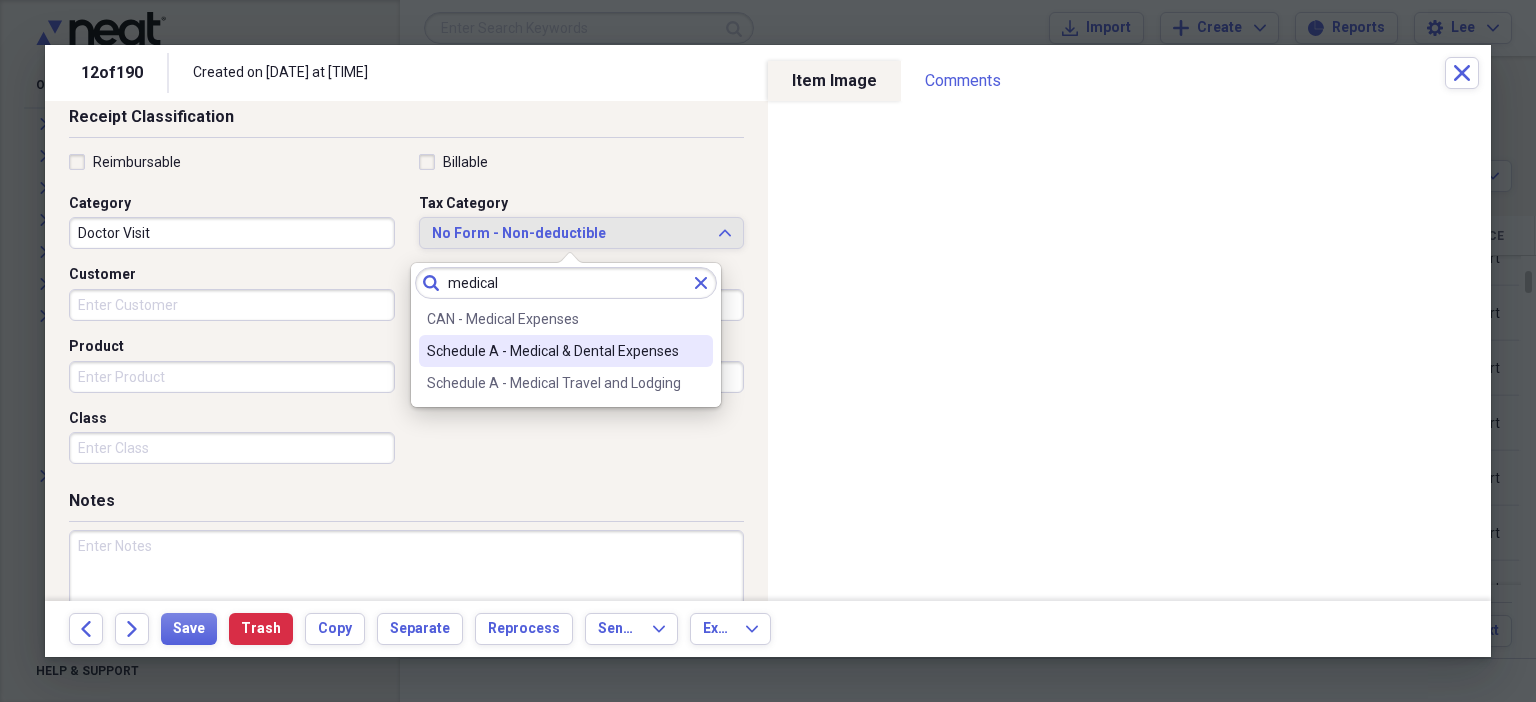 type on "medical" 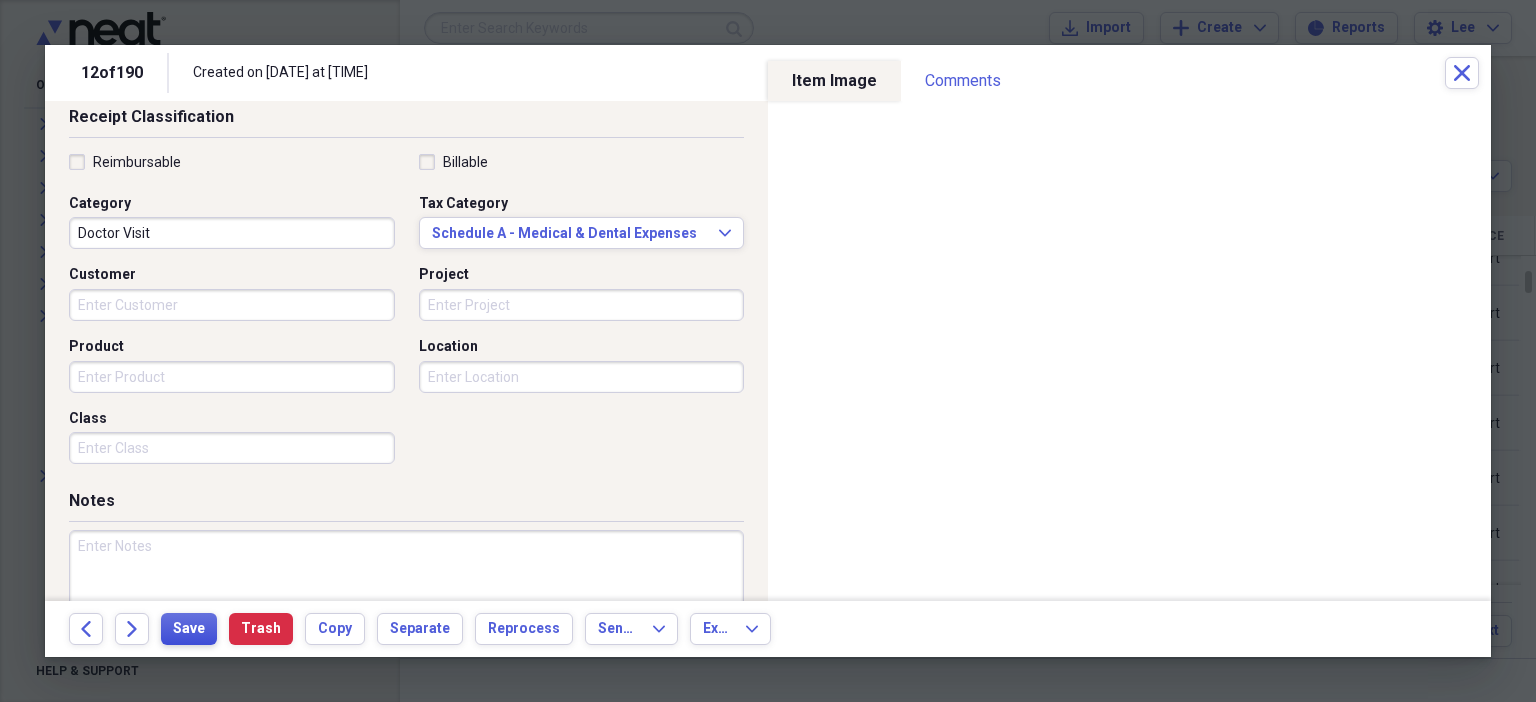 click on "Save" at bounding box center [189, 629] 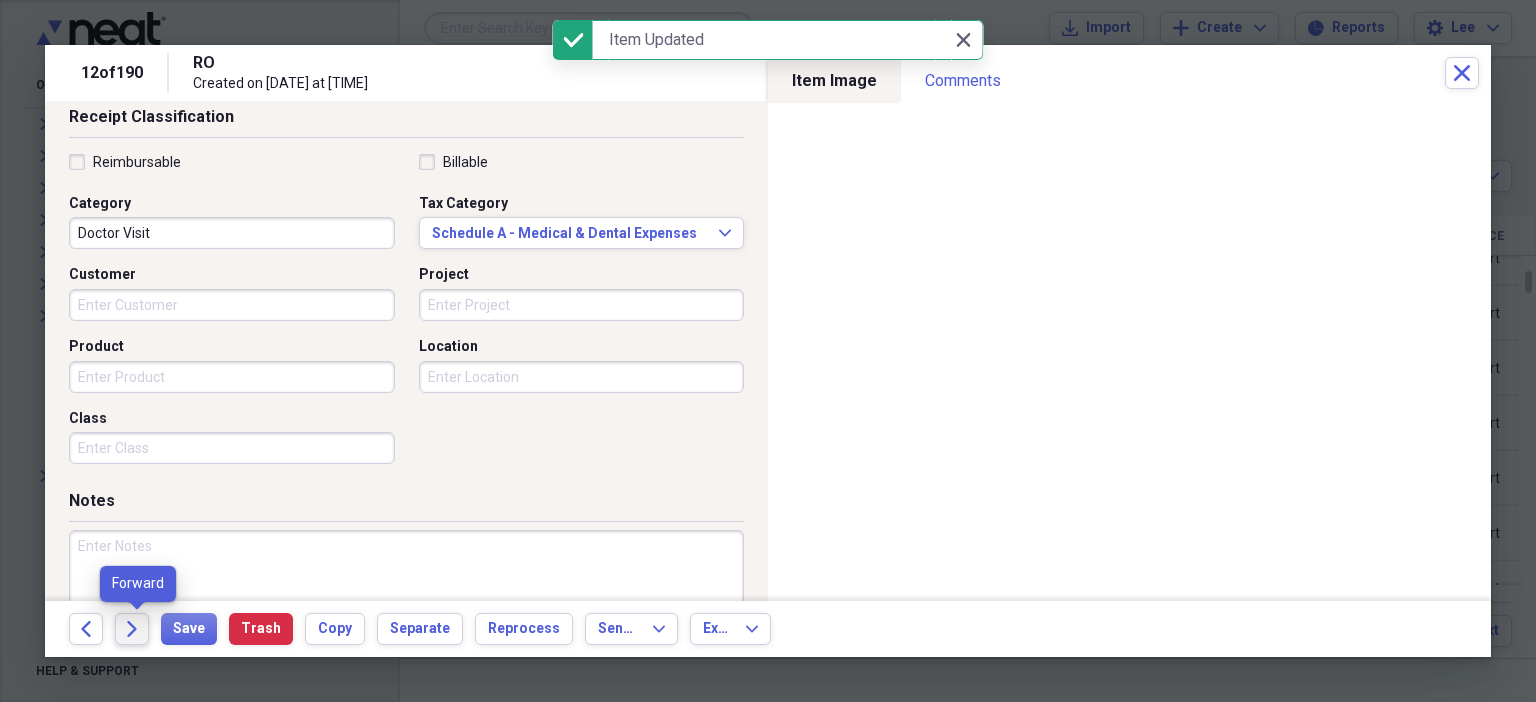 click on "Forward" at bounding box center [132, 629] 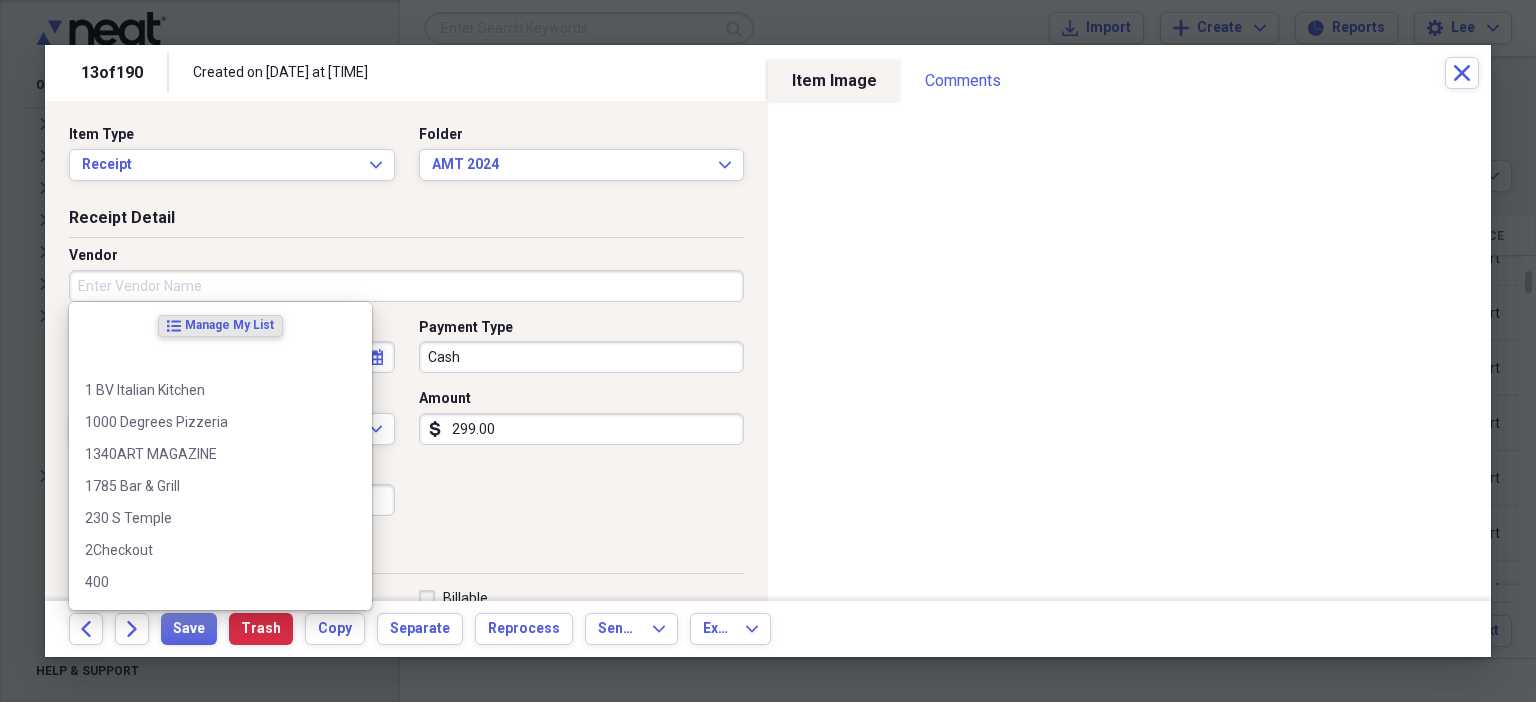 click on "Vendor" at bounding box center (406, 286) 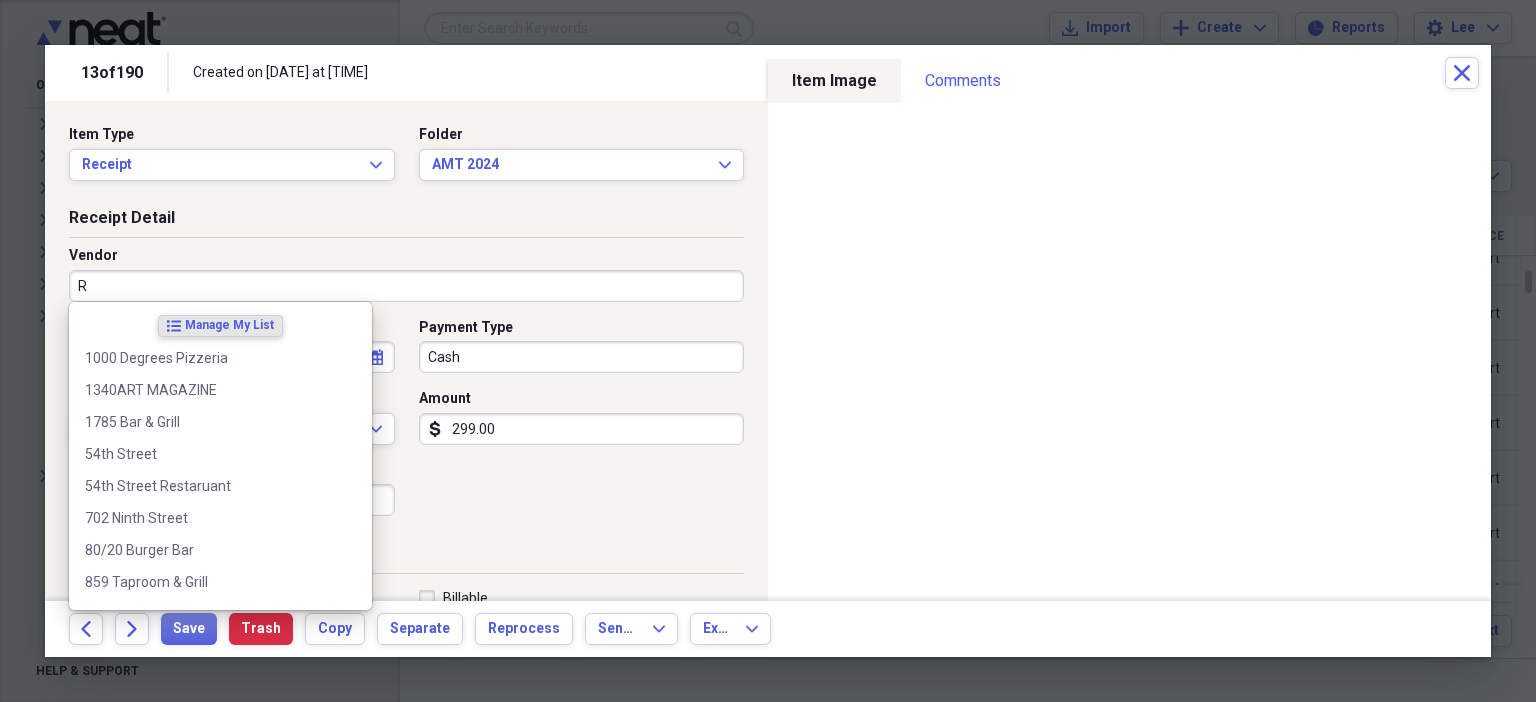 type on "RO" 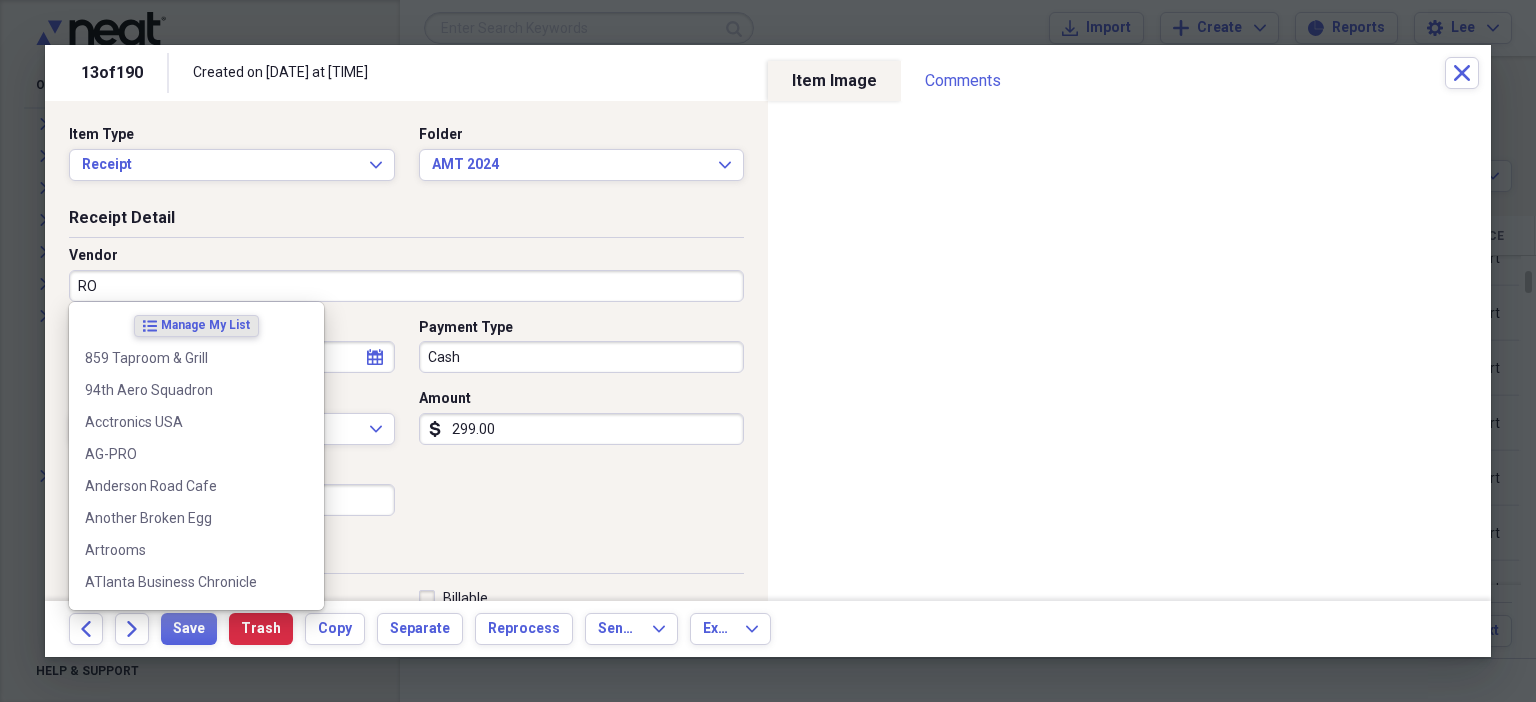 type on "Doctor Visit" 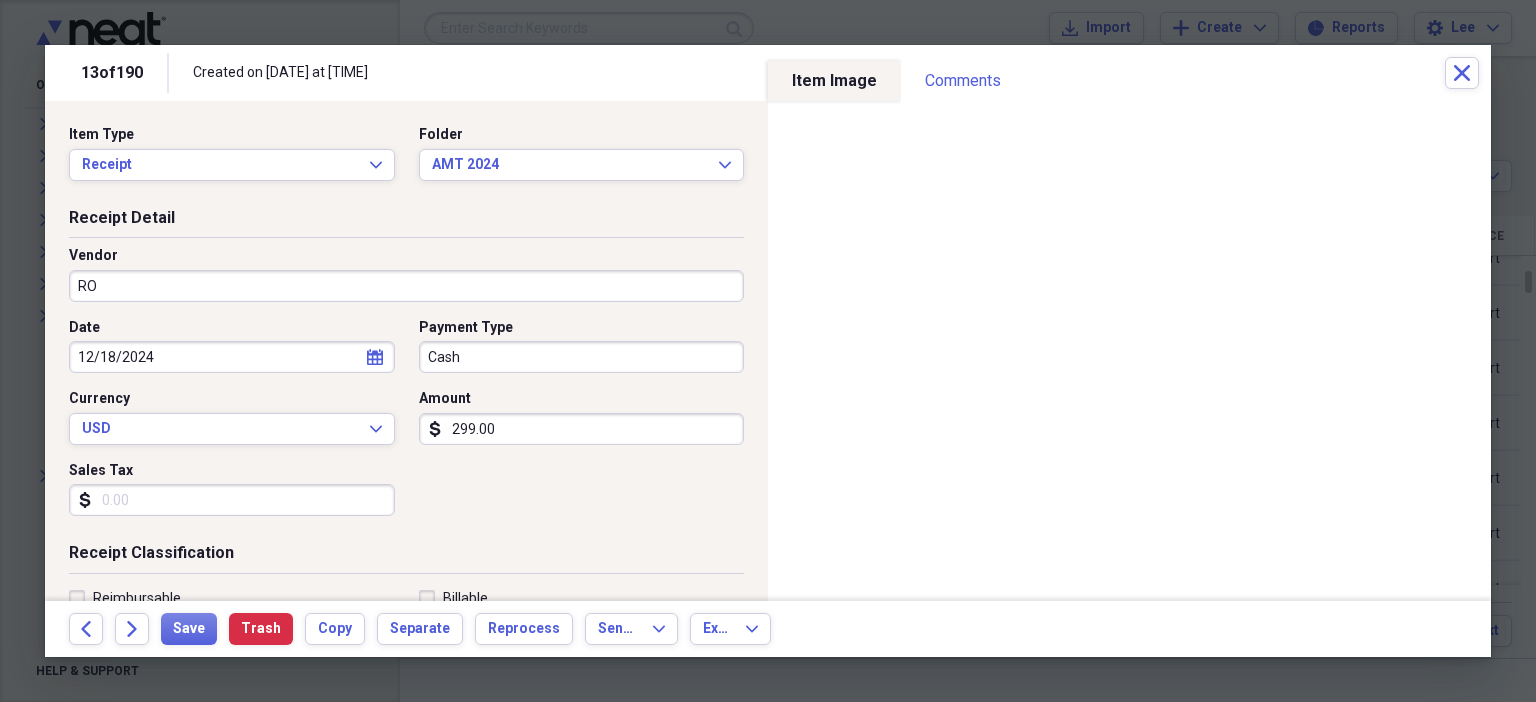 click on "Date [DATE] calendar Calendar Payment Type Cash Currency USD Expand Amount dollar-sign 299.00 Sales Tax dollar-sign" at bounding box center (406, 425) 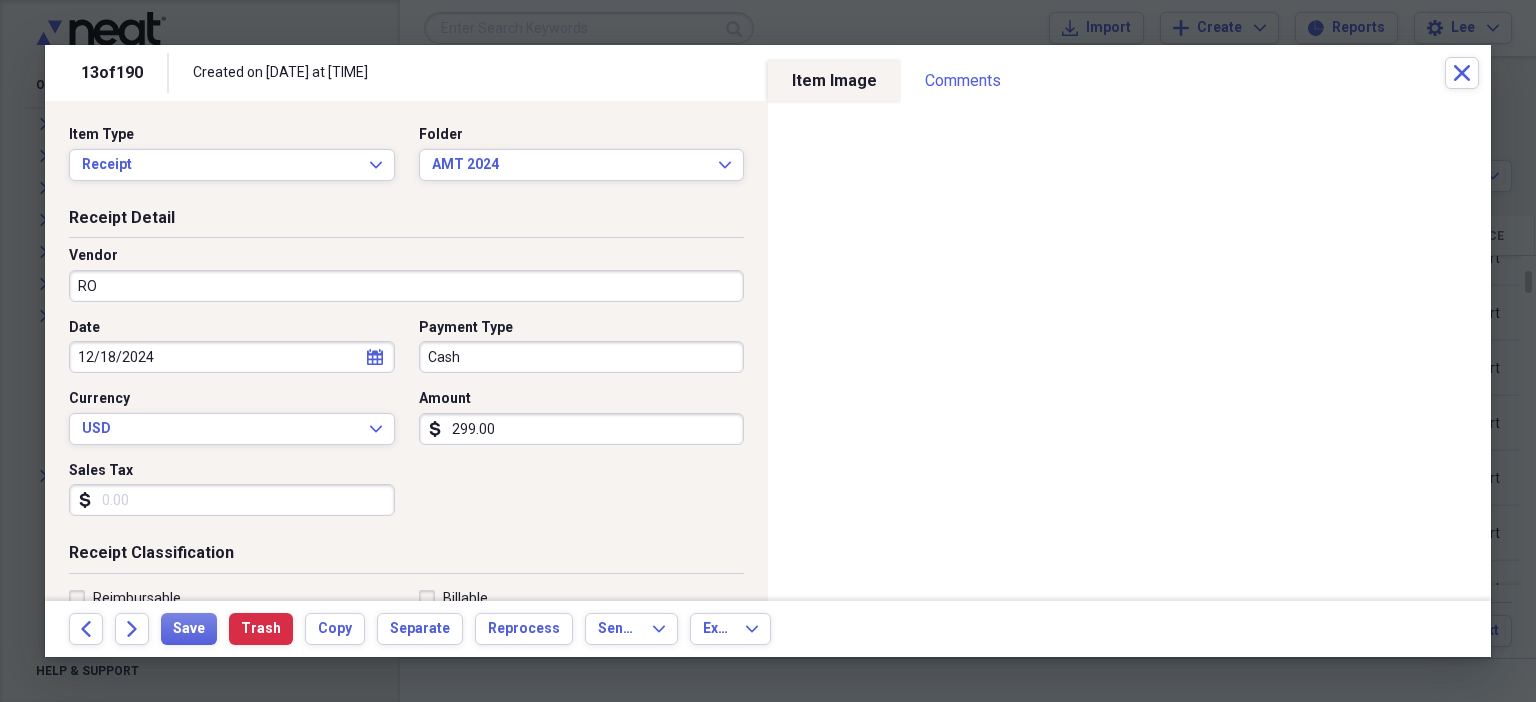 scroll, scrollTop: 436, scrollLeft: 0, axis: vertical 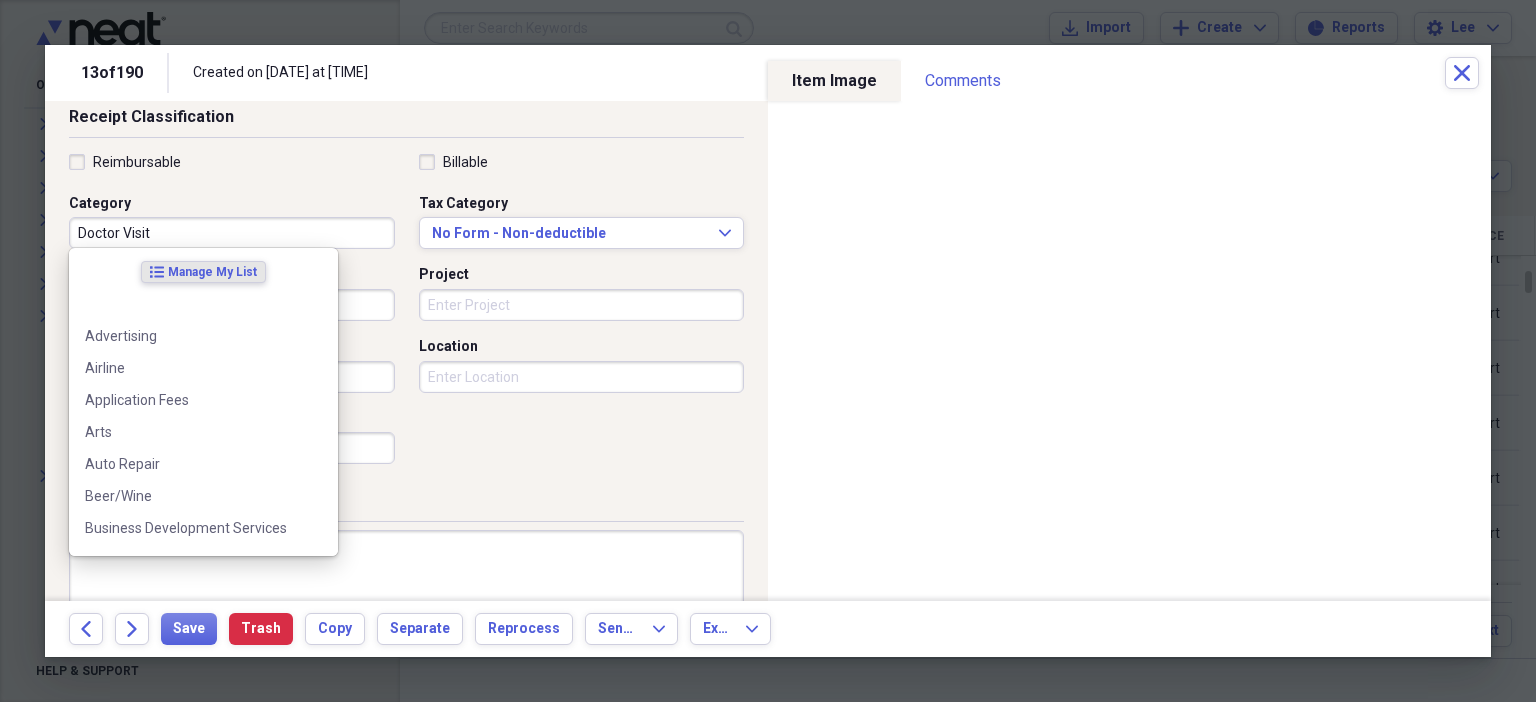click on "Doctor Visit" at bounding box center [232, 233] 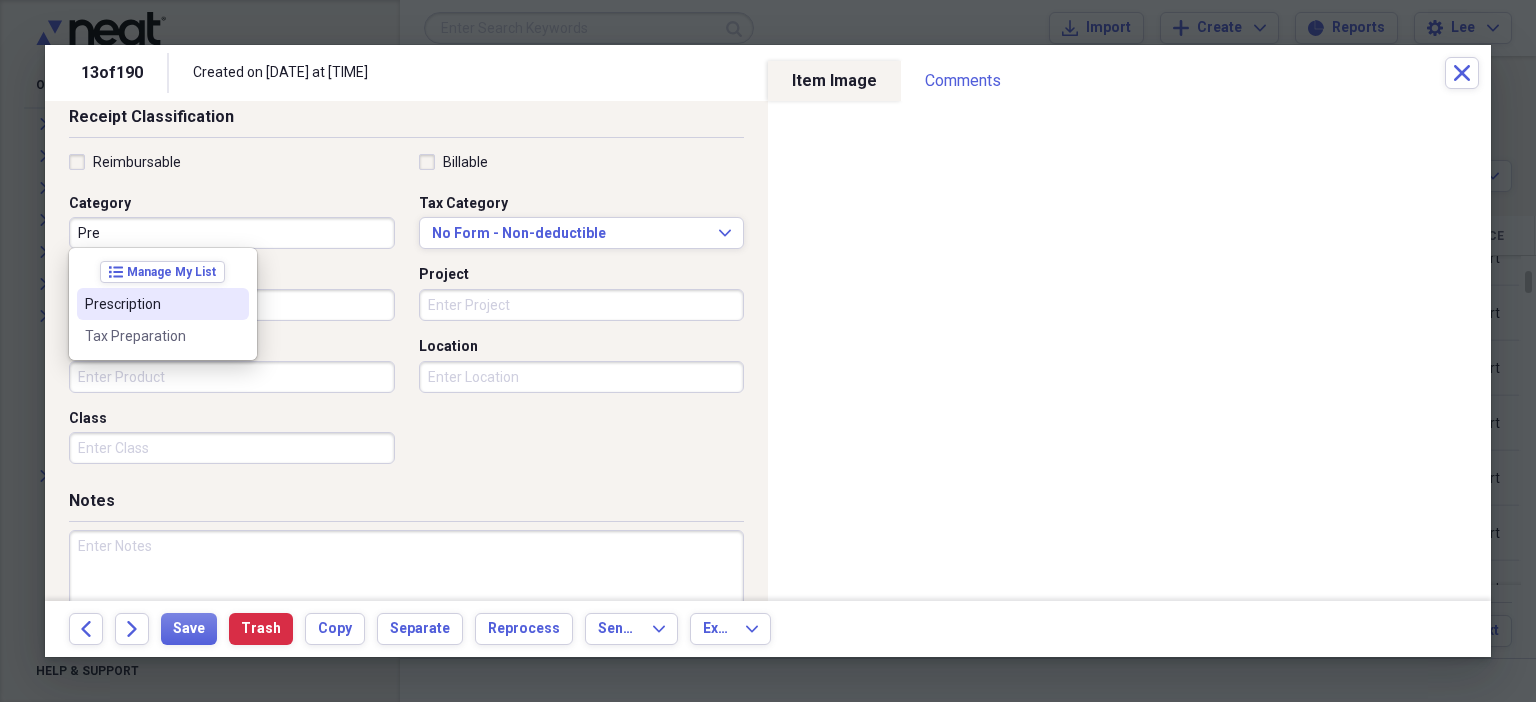 click on "Prescription" at bounding box center (151, 304) 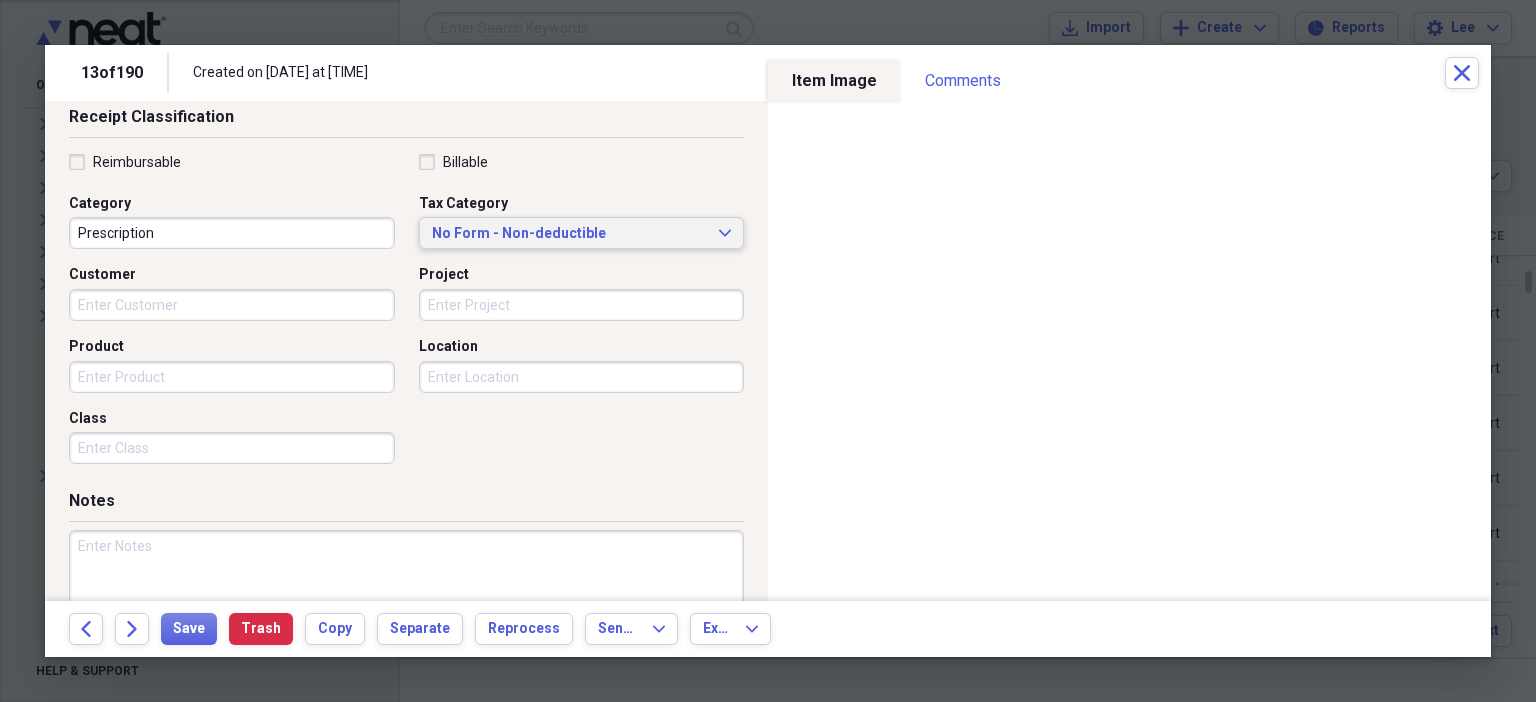 click on "No Form - Non-deductible" at bounding box center [570, 234] 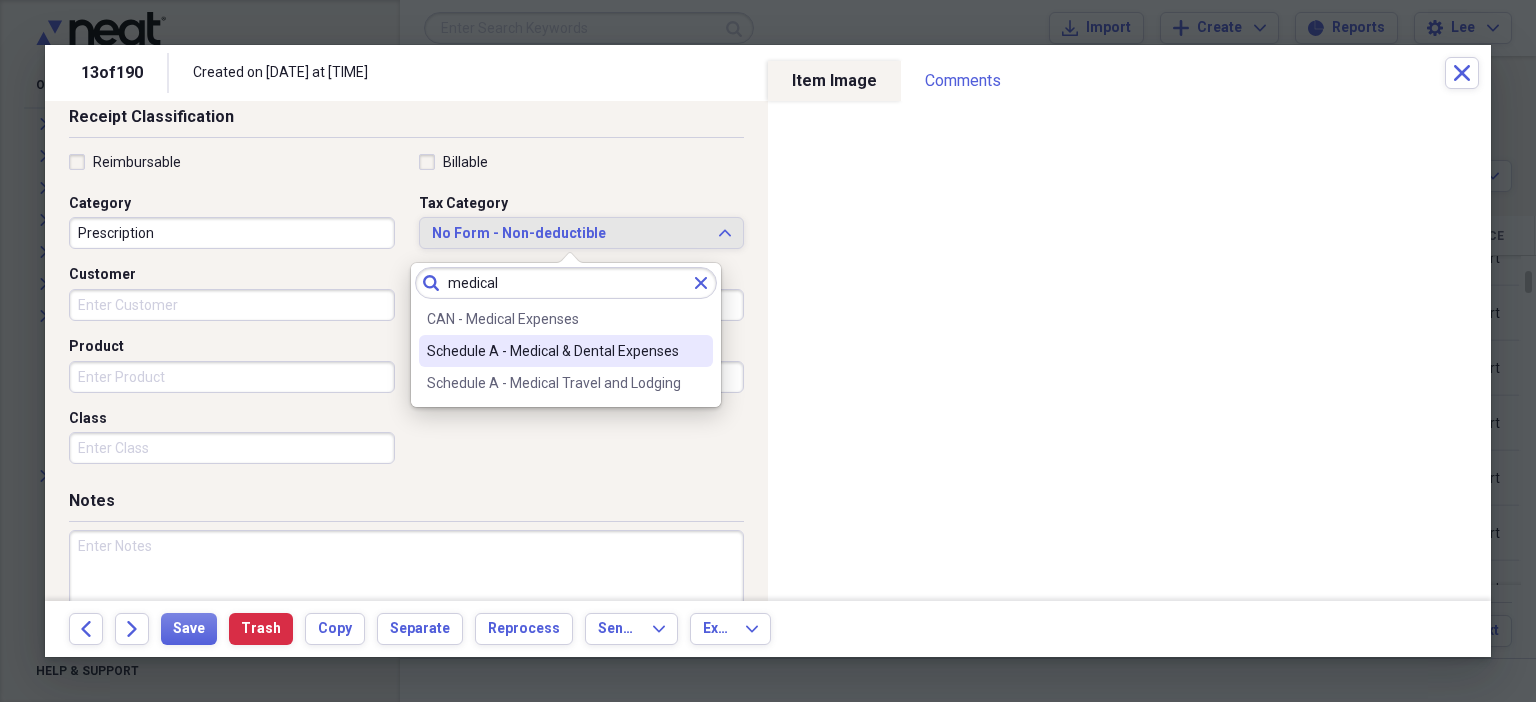 type on "medical" 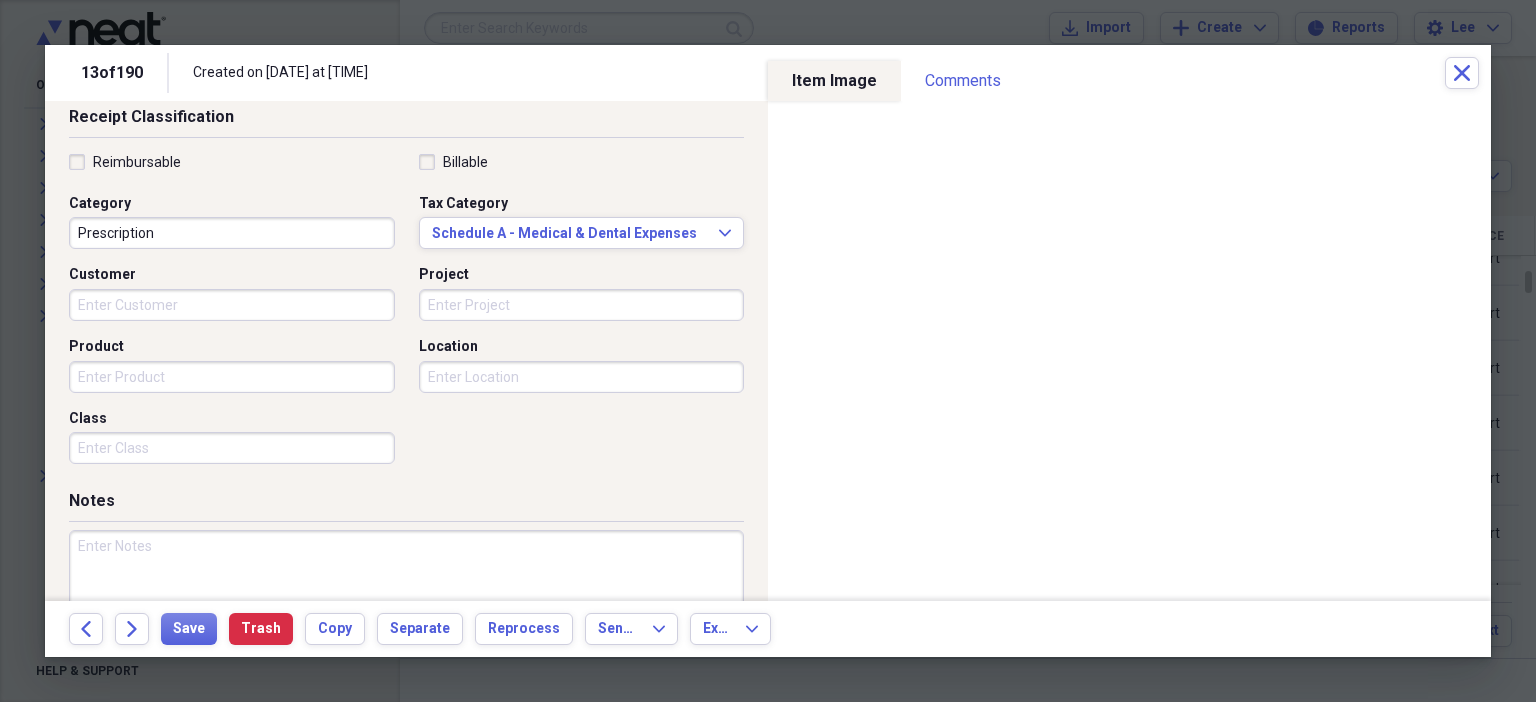 click at bounding box center (406, 595) 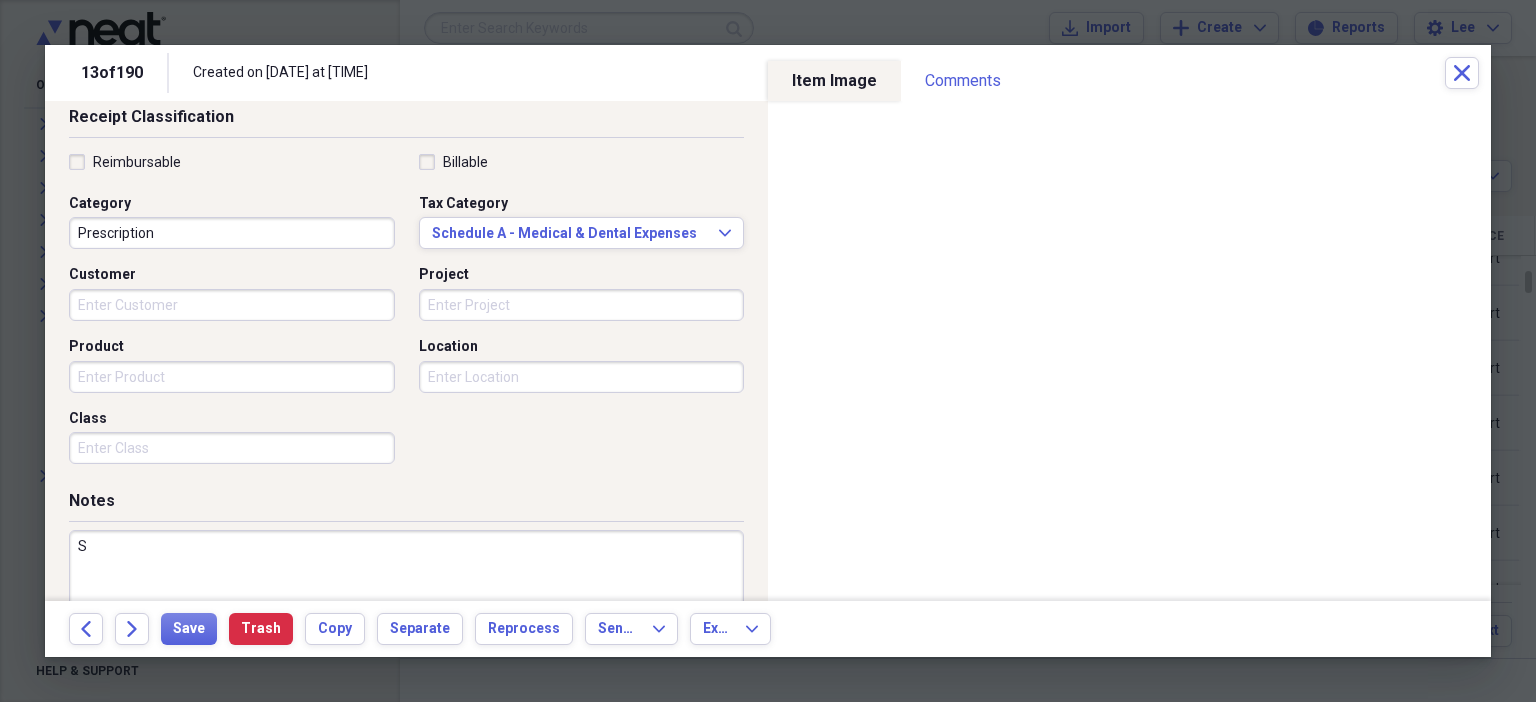 click on "S" at bounding box center (406, 595) 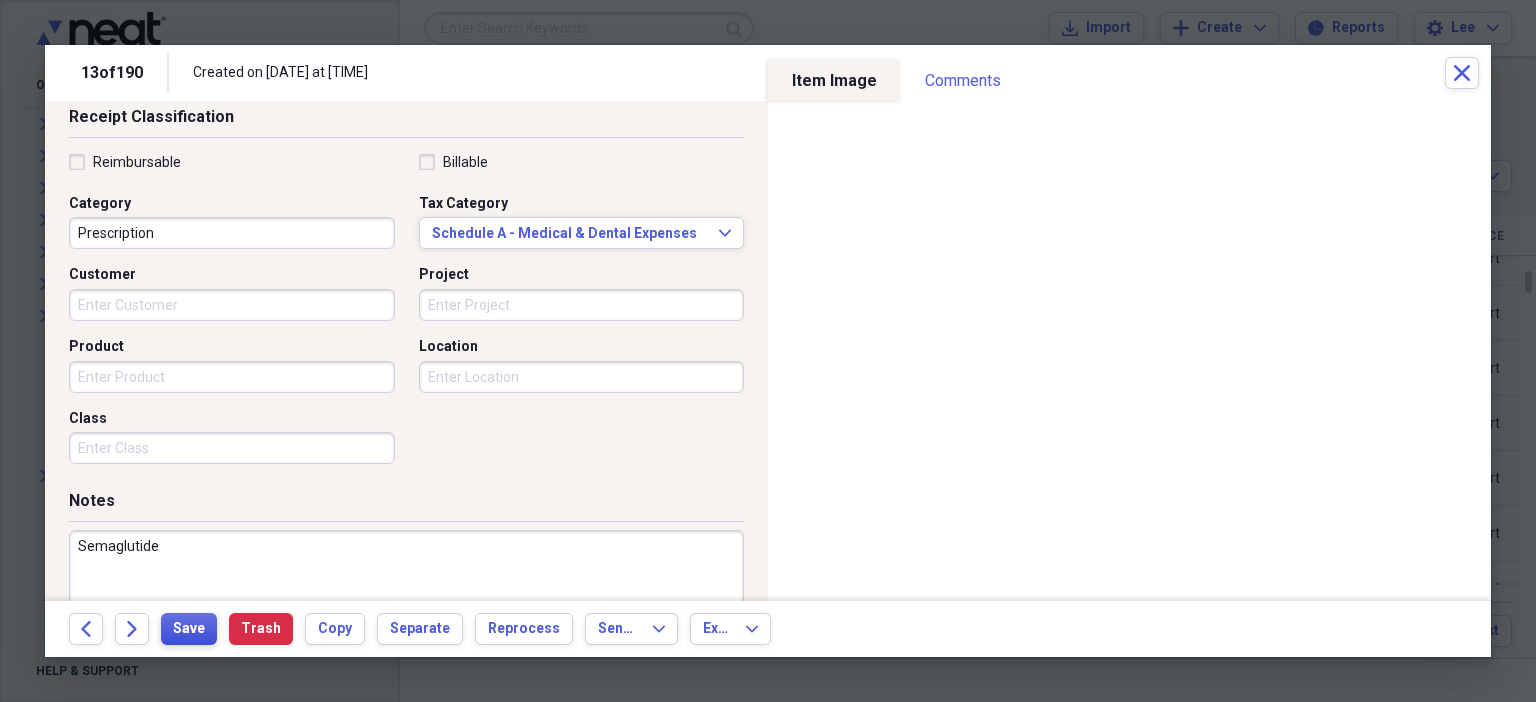 type on "Semaglutide" 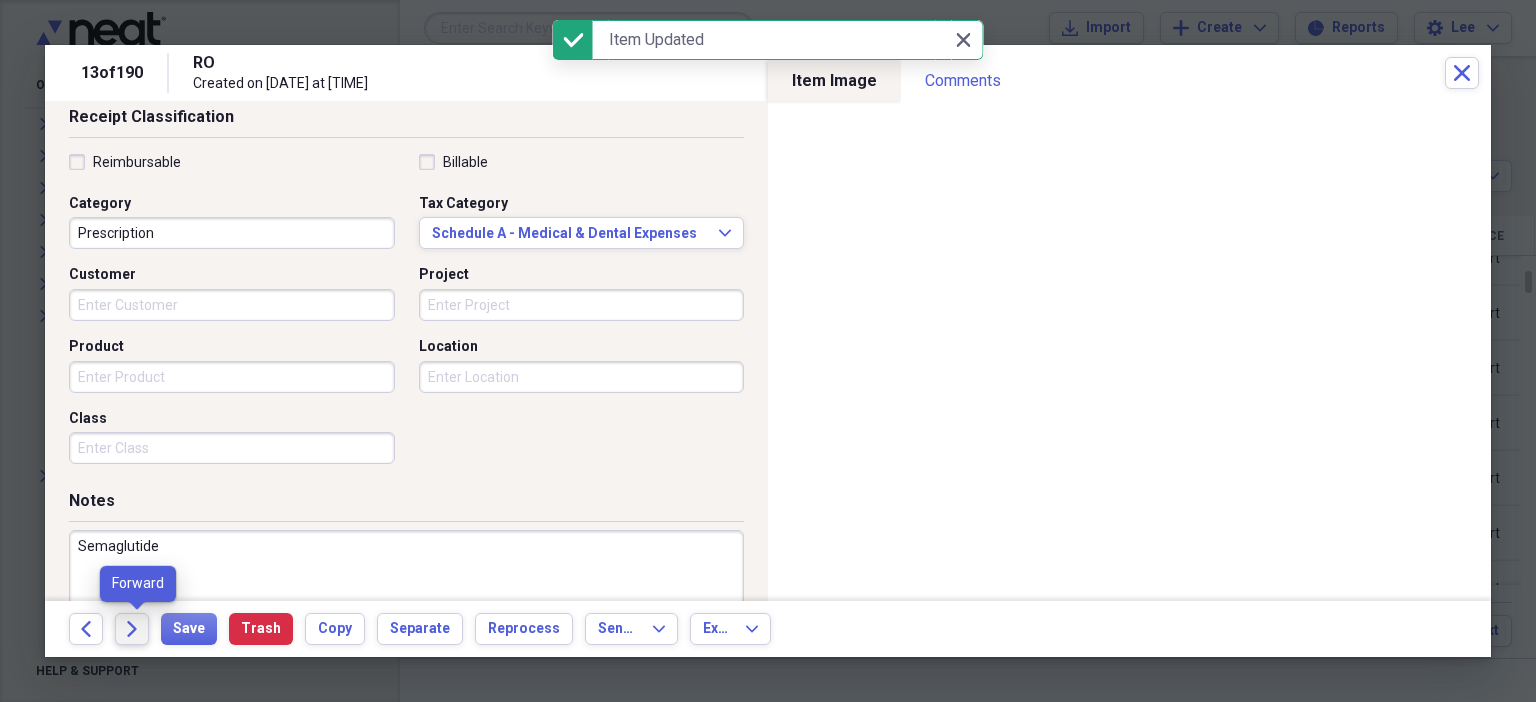 click on "Forward" at bounding box center [132, 629] 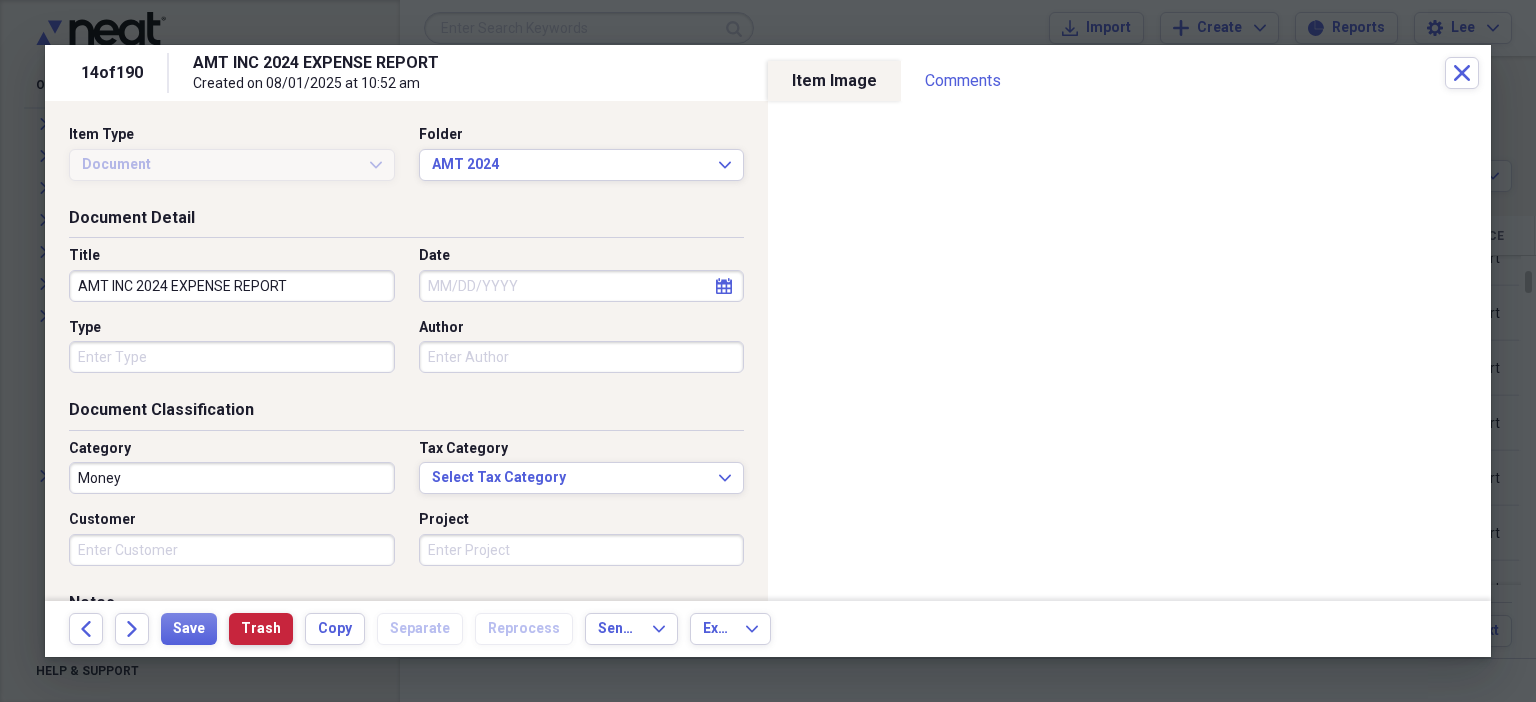 click on "Trash" at bounding box center [261, 629] 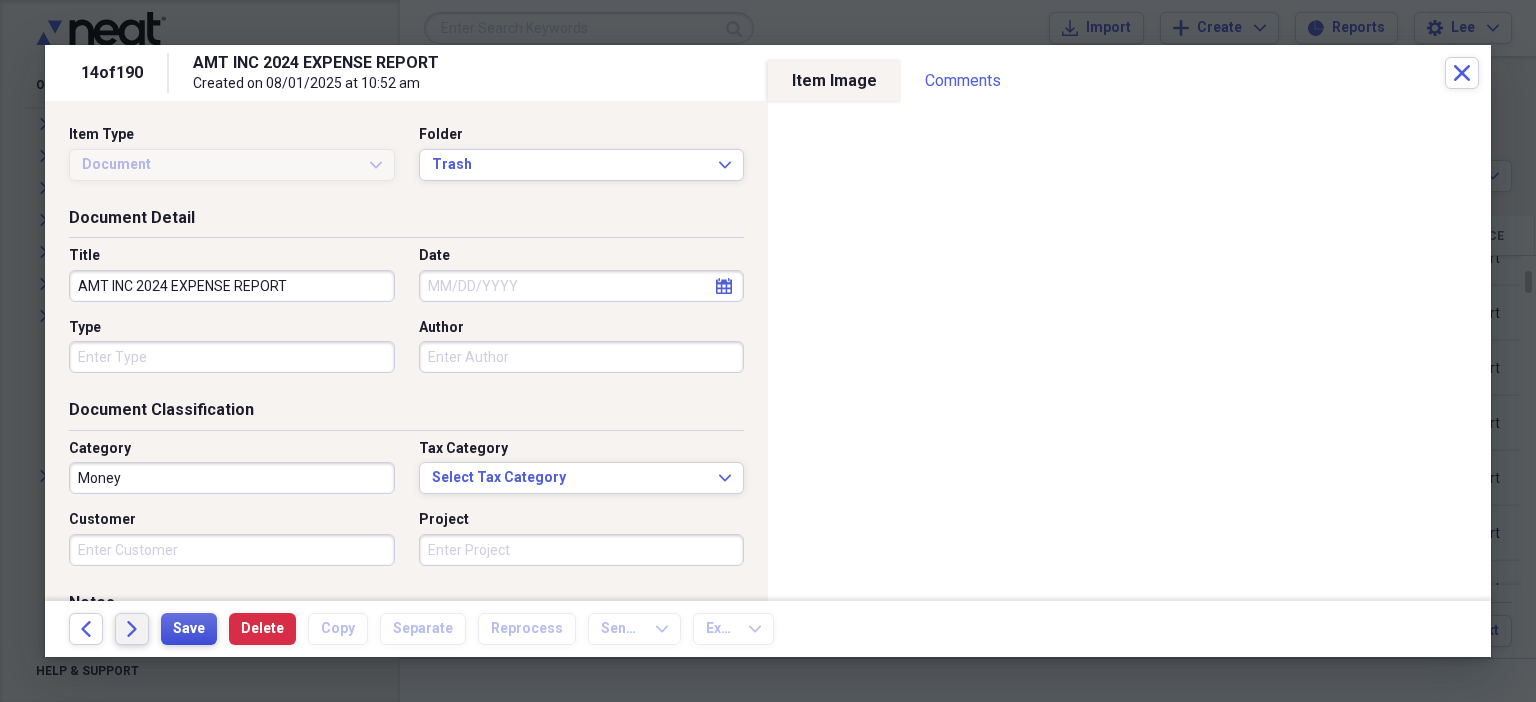 drag, startPoint x: 120, startPoint y: 627, endPoint x: 192, endPoint y: 631, distance: 72.11102 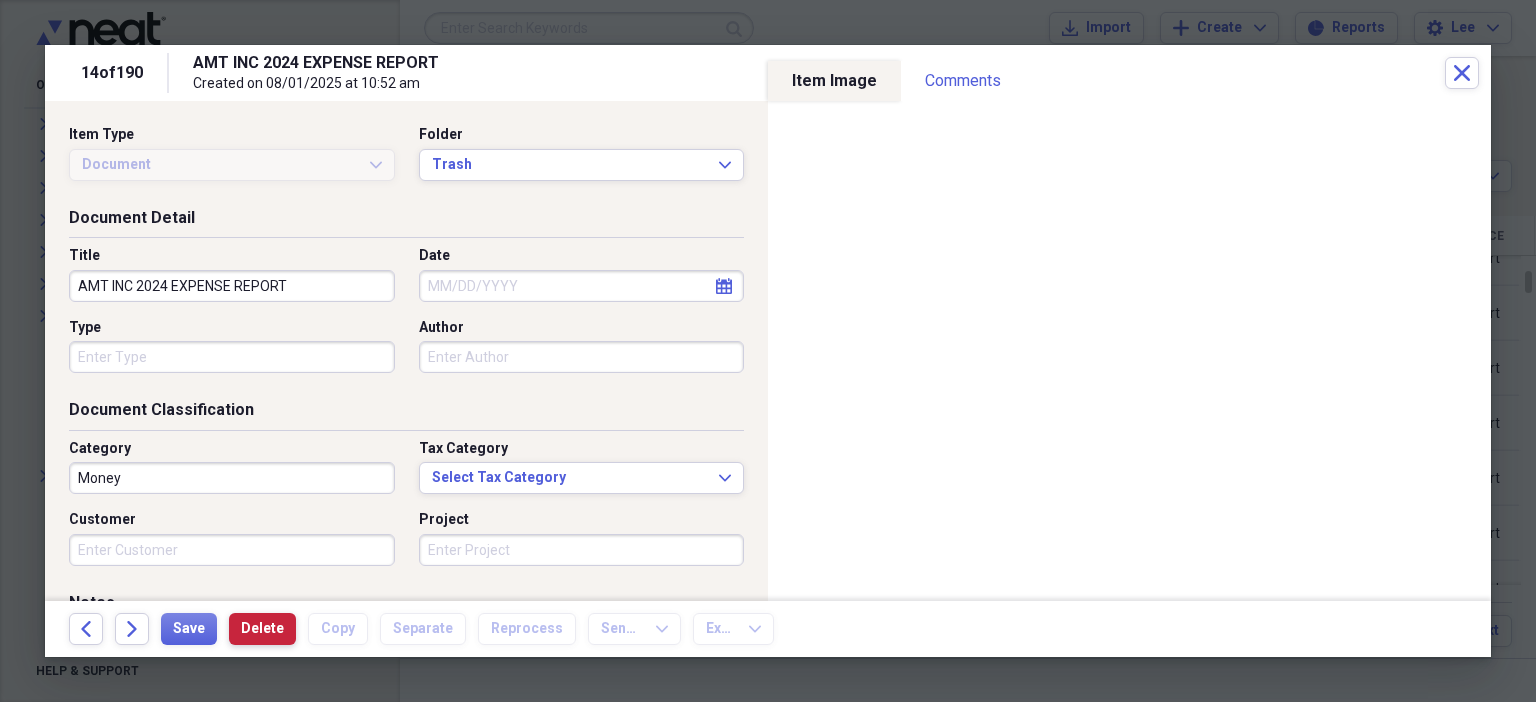 click on "Delete" at bounding box center (262, 629) 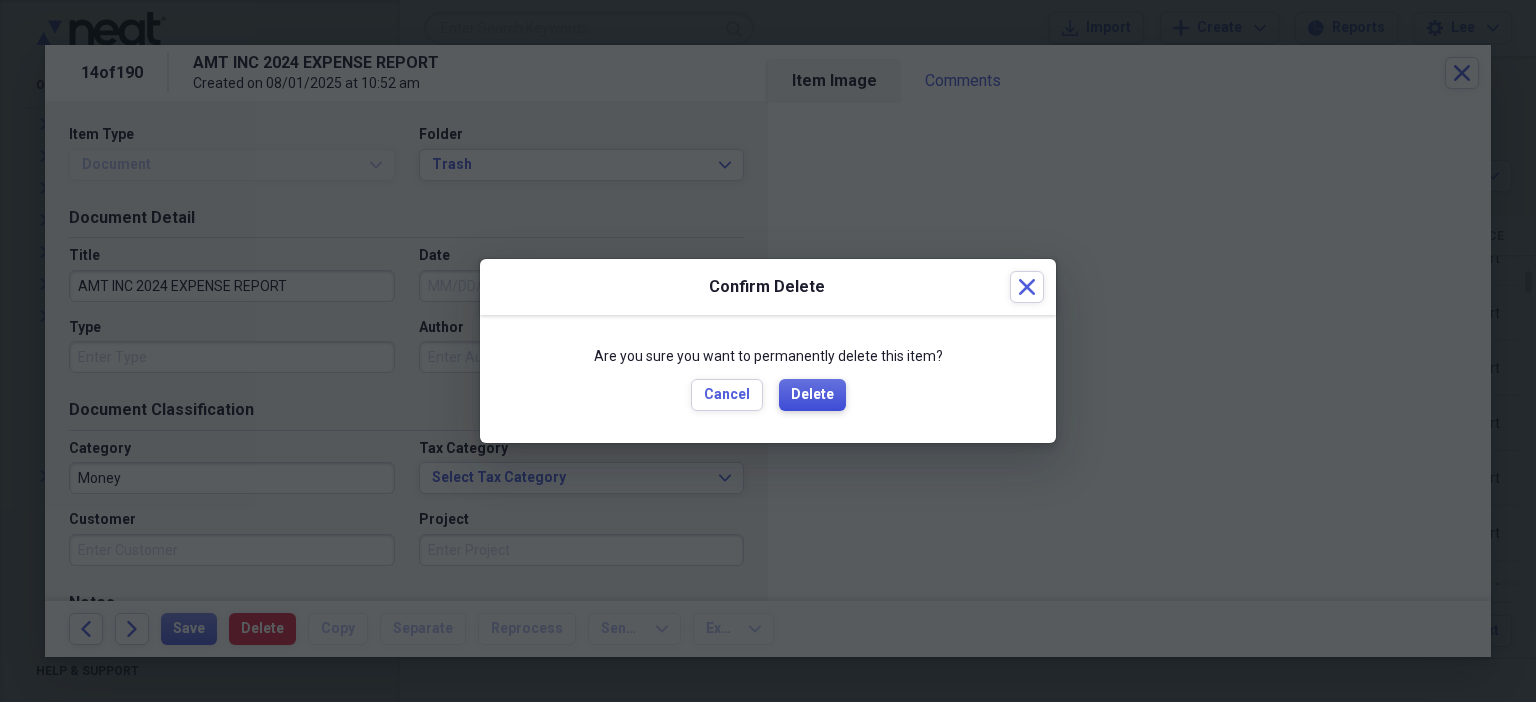 click on "Delete" at bounding box center [812, 395] 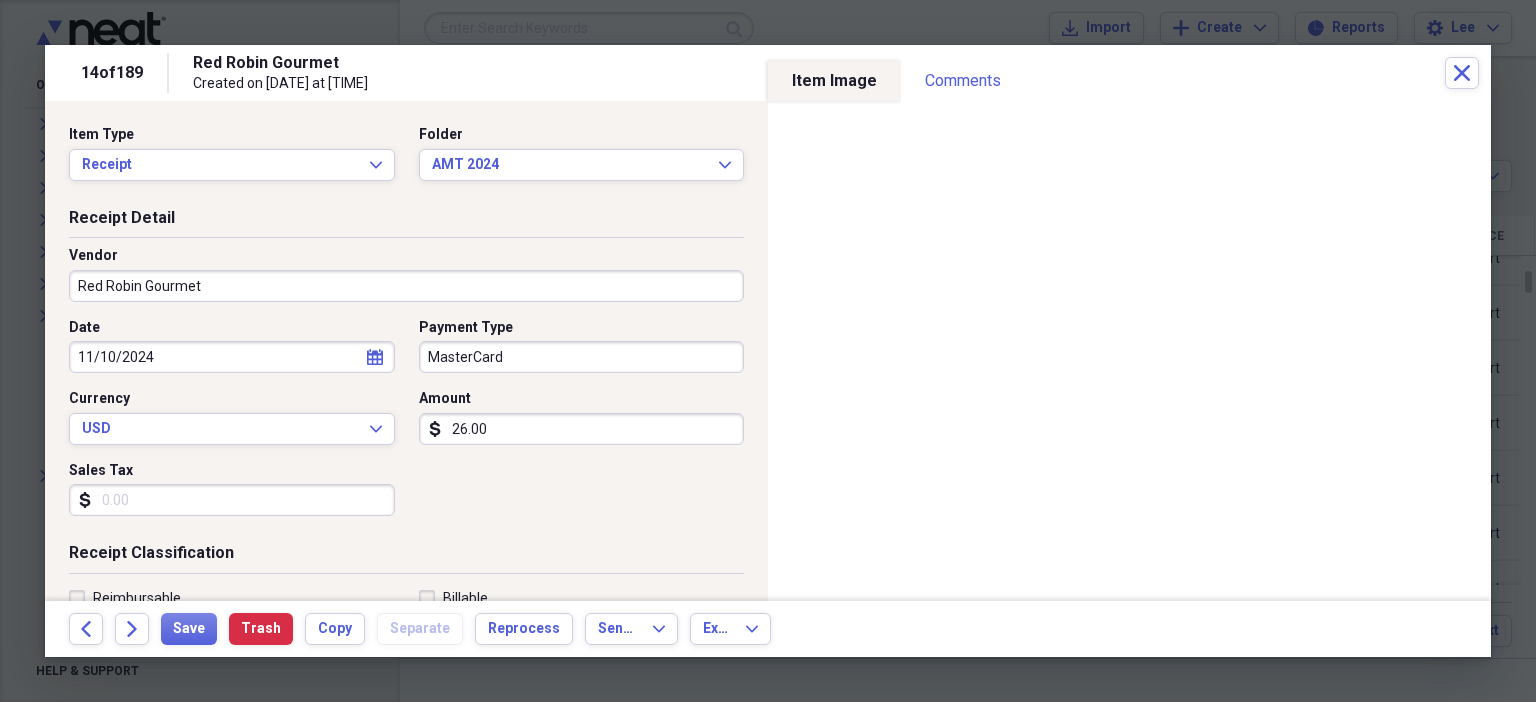 scroll, scrollTop: 436, scrollLeft: 0, axis: vertical 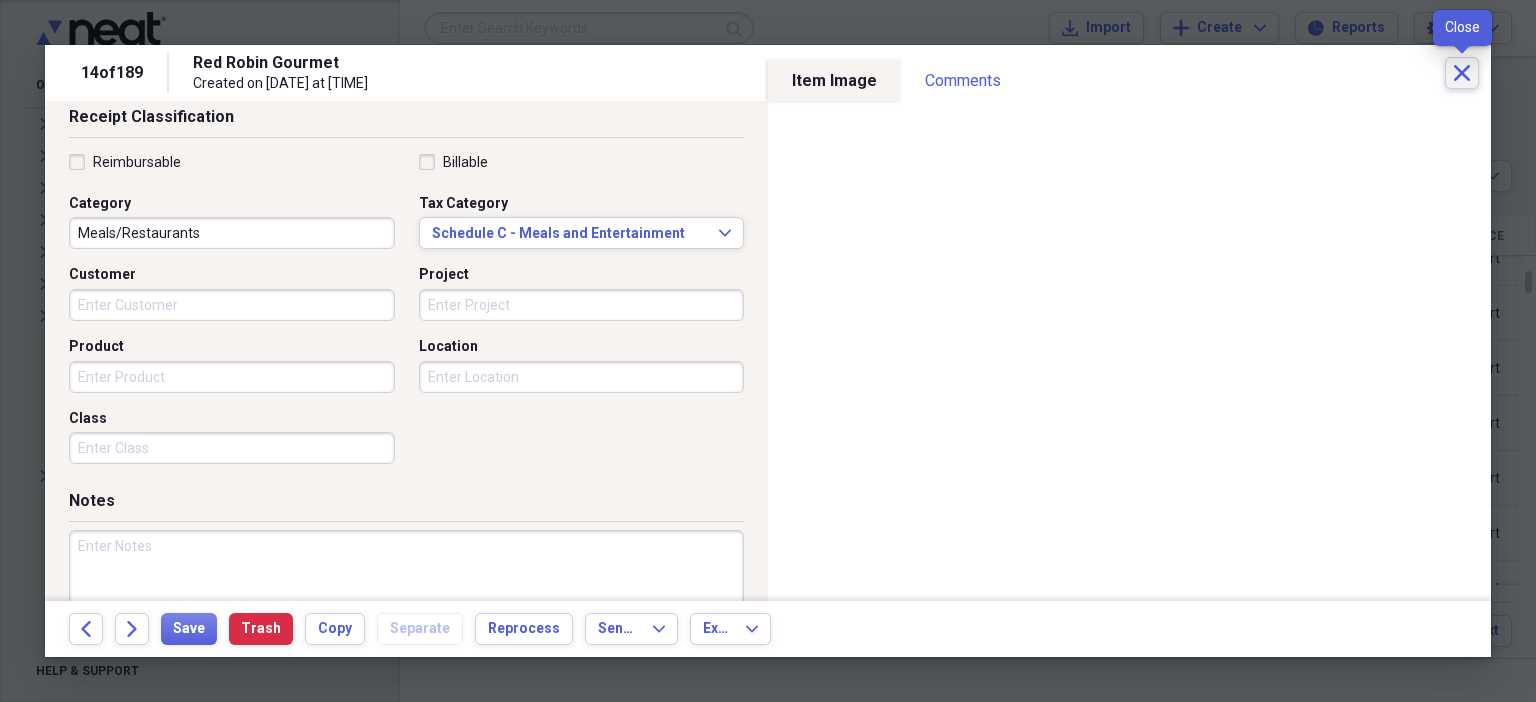 click on "Close" 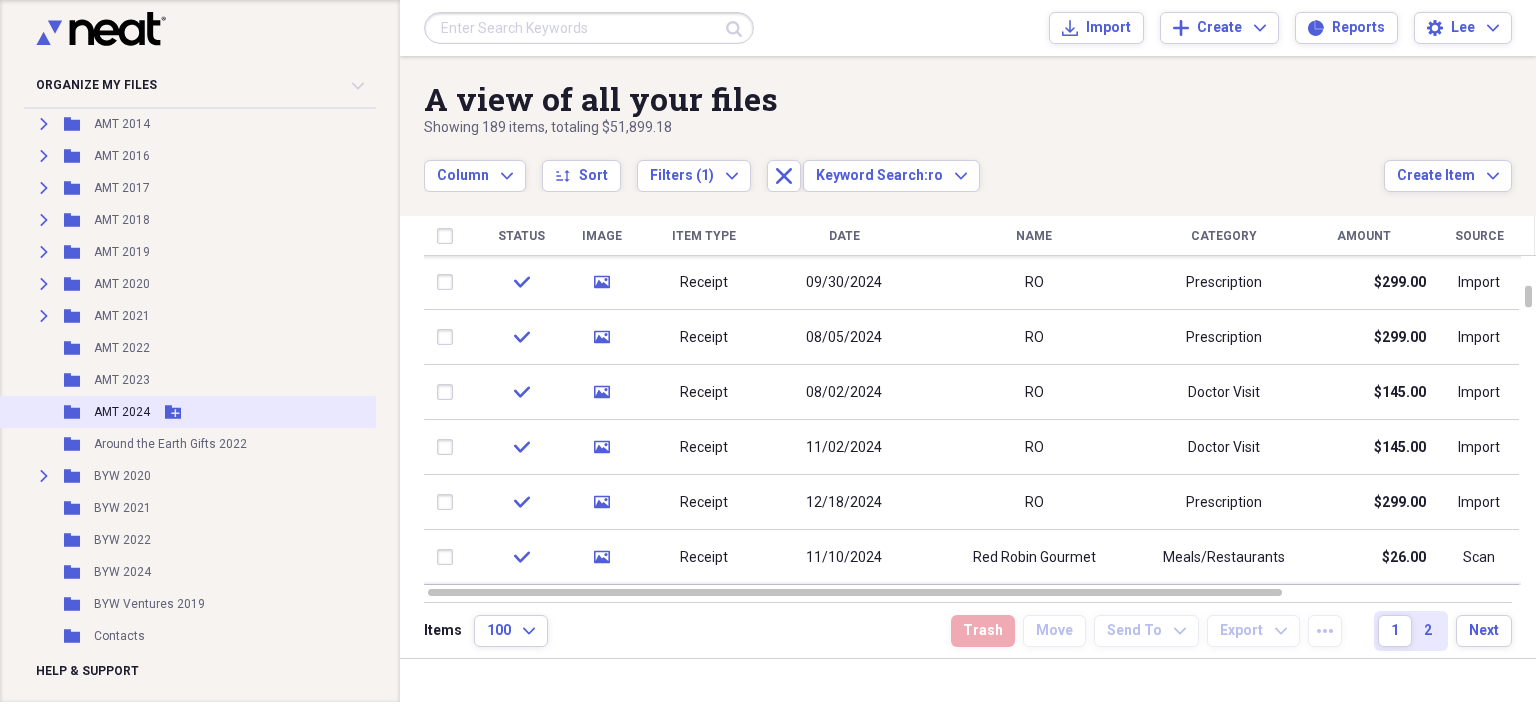 click on "AMT 2024" at bounding box center (122, 412) 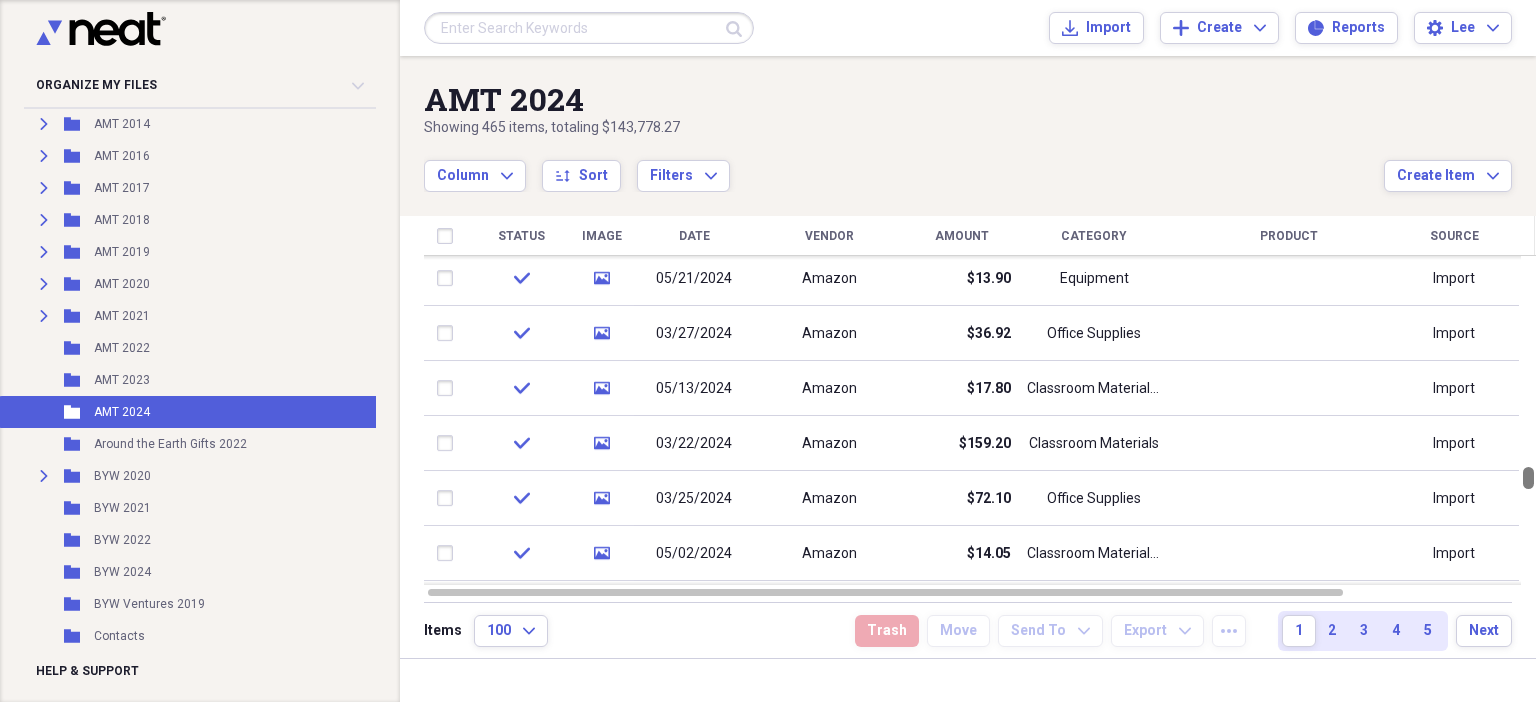 click at bounding box center (1528, 420) 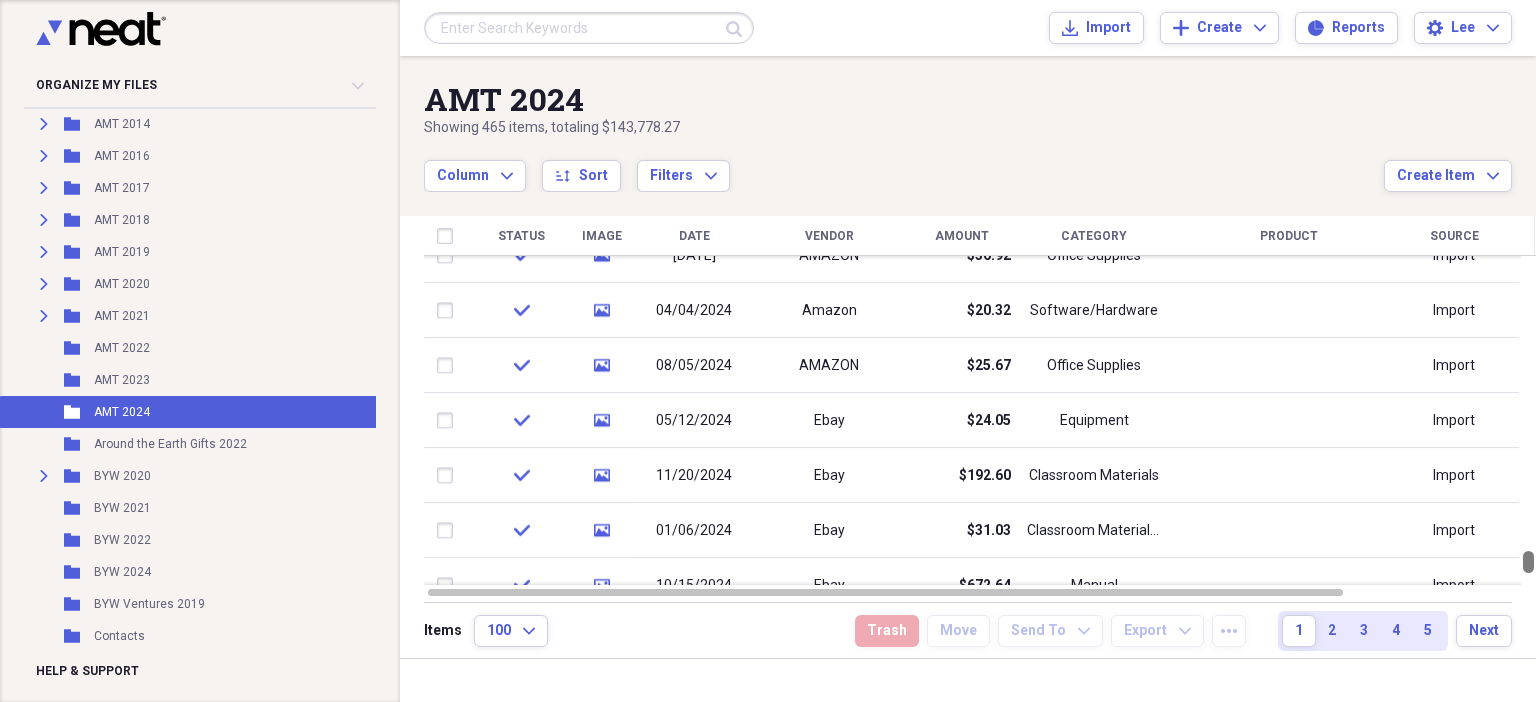 click at bounding box center (1528, 420) 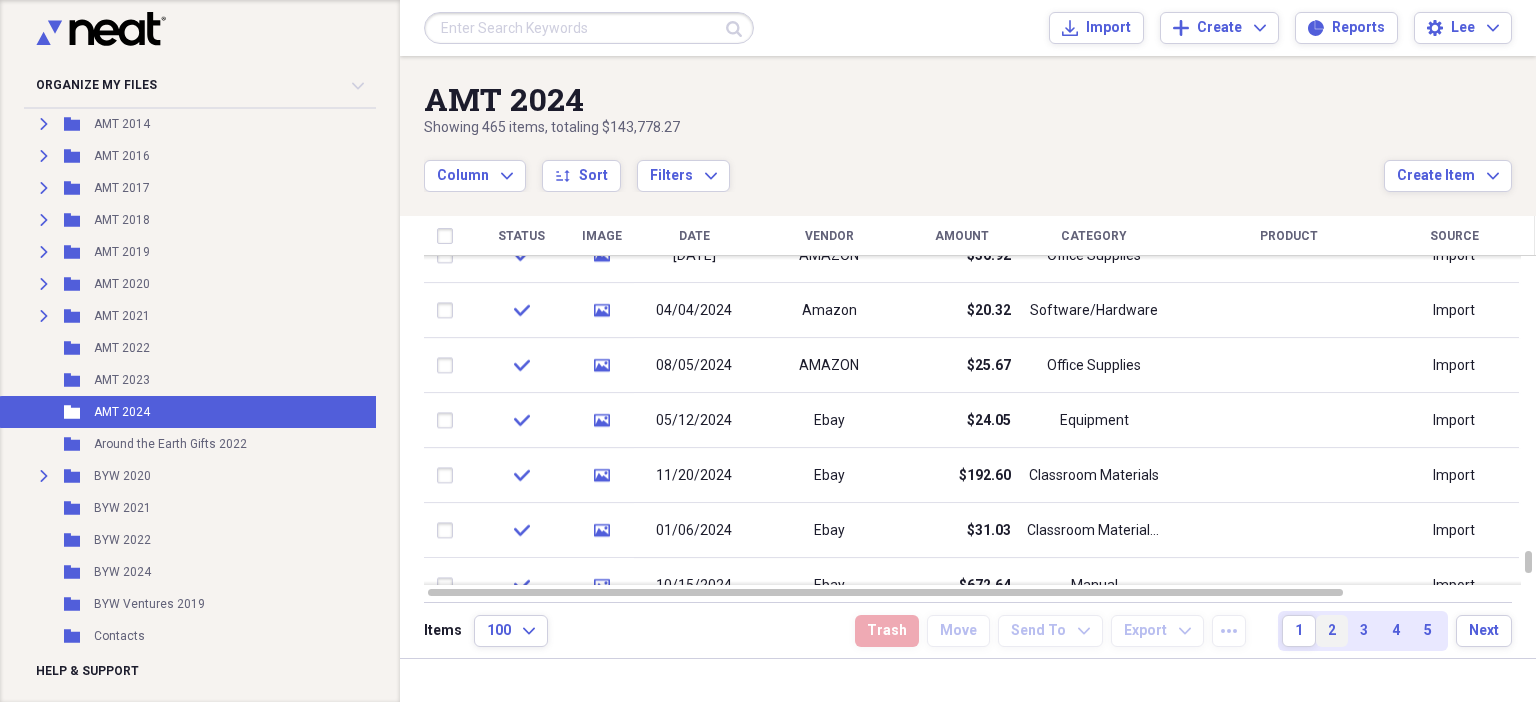 click on "2" at bounding box center (1332, 631) 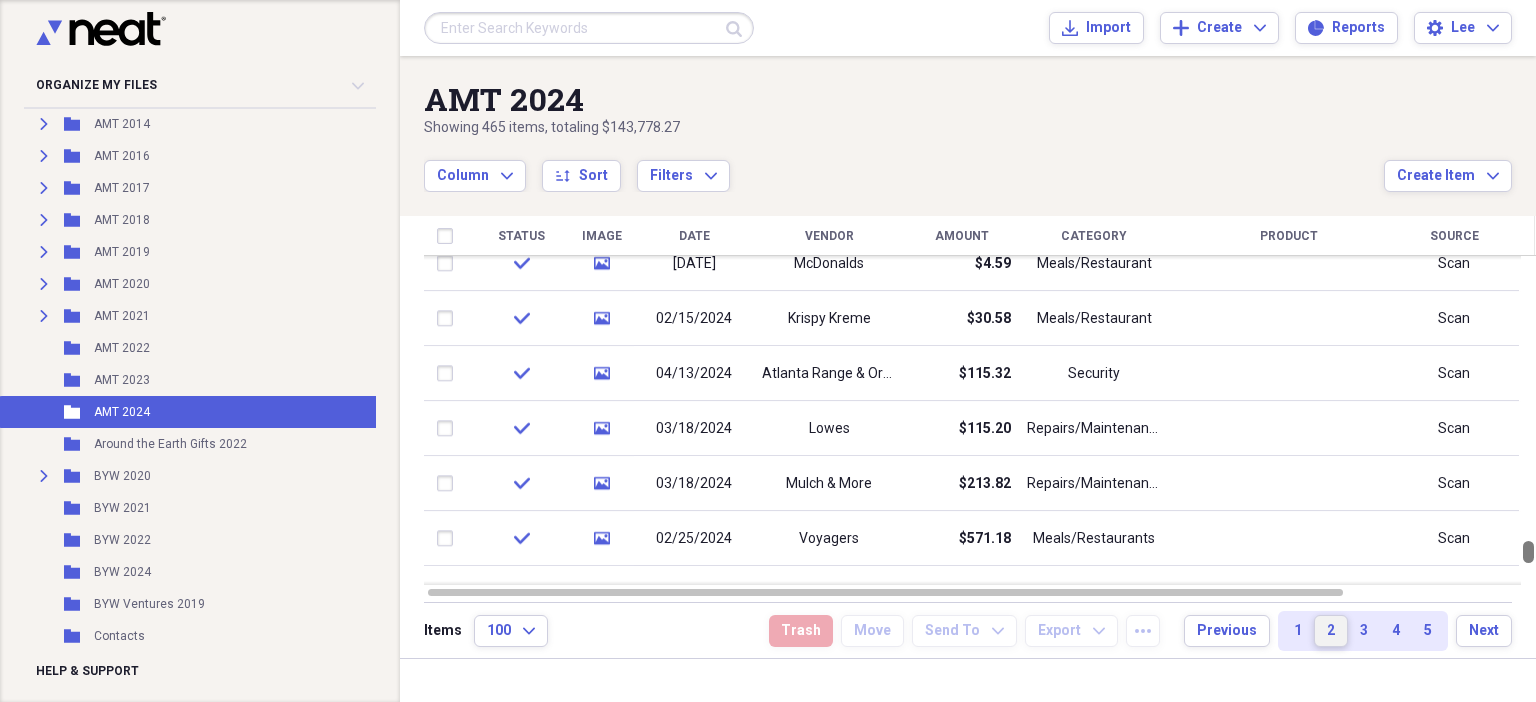 click at bounding box center [1528, 420] 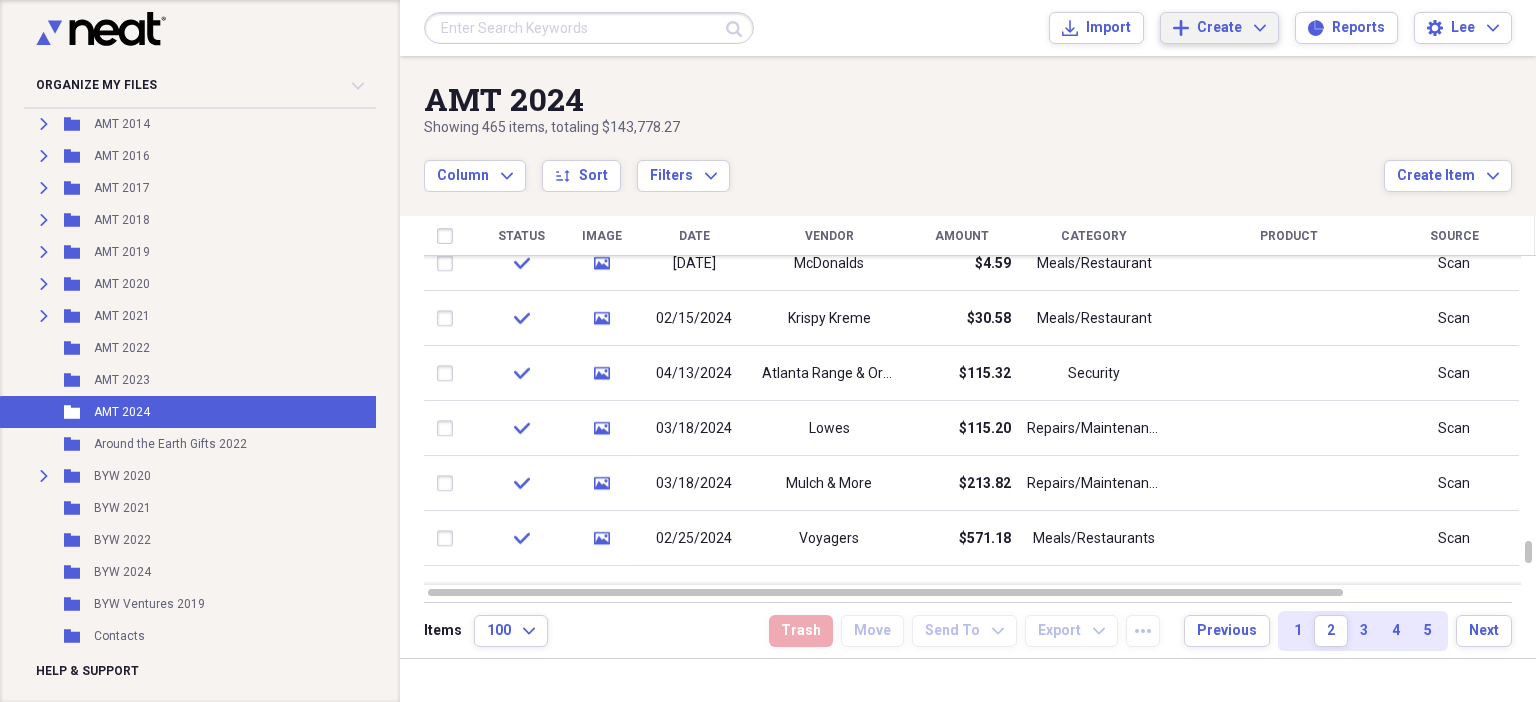 click on "Add Create Expand" at bounding box center [1219, 28] 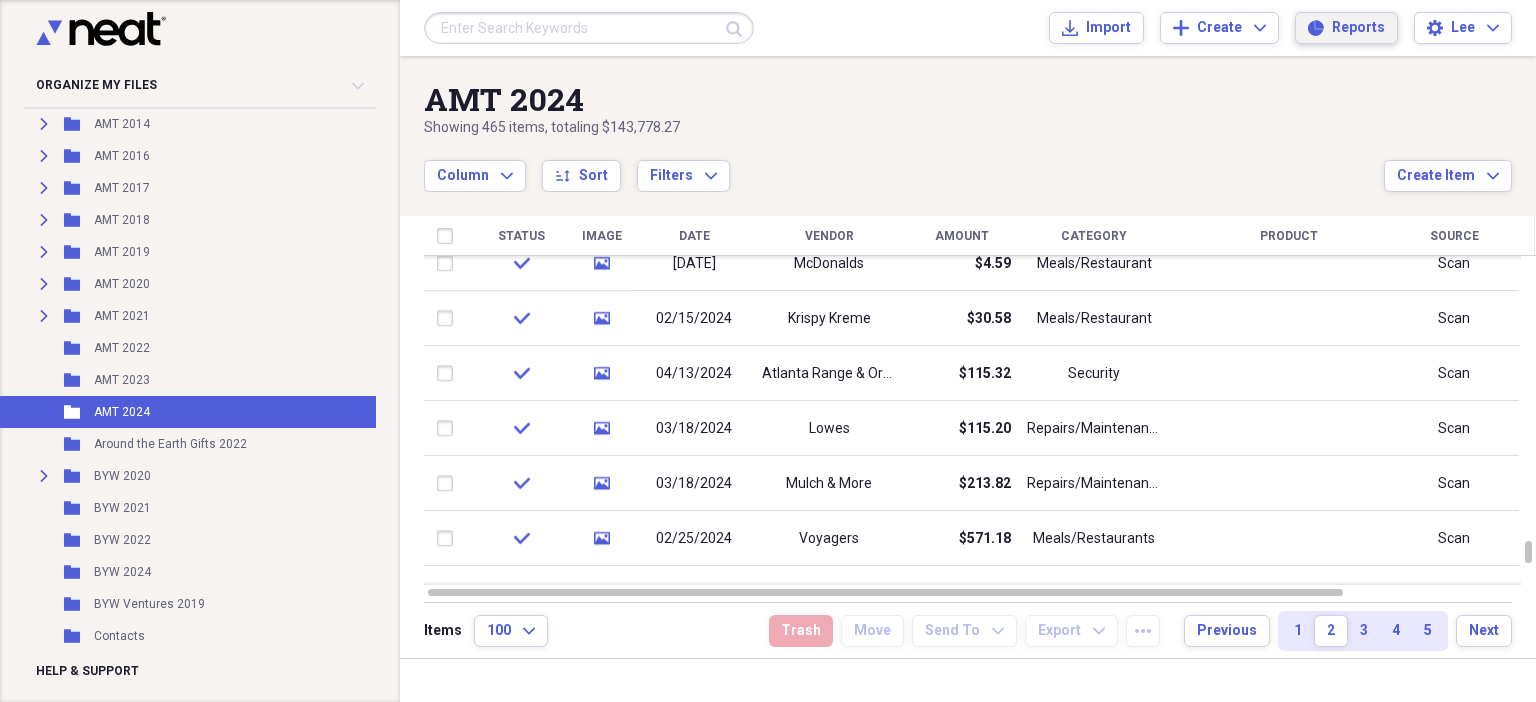 click on "Reports" at bounding box center (1358, 28) 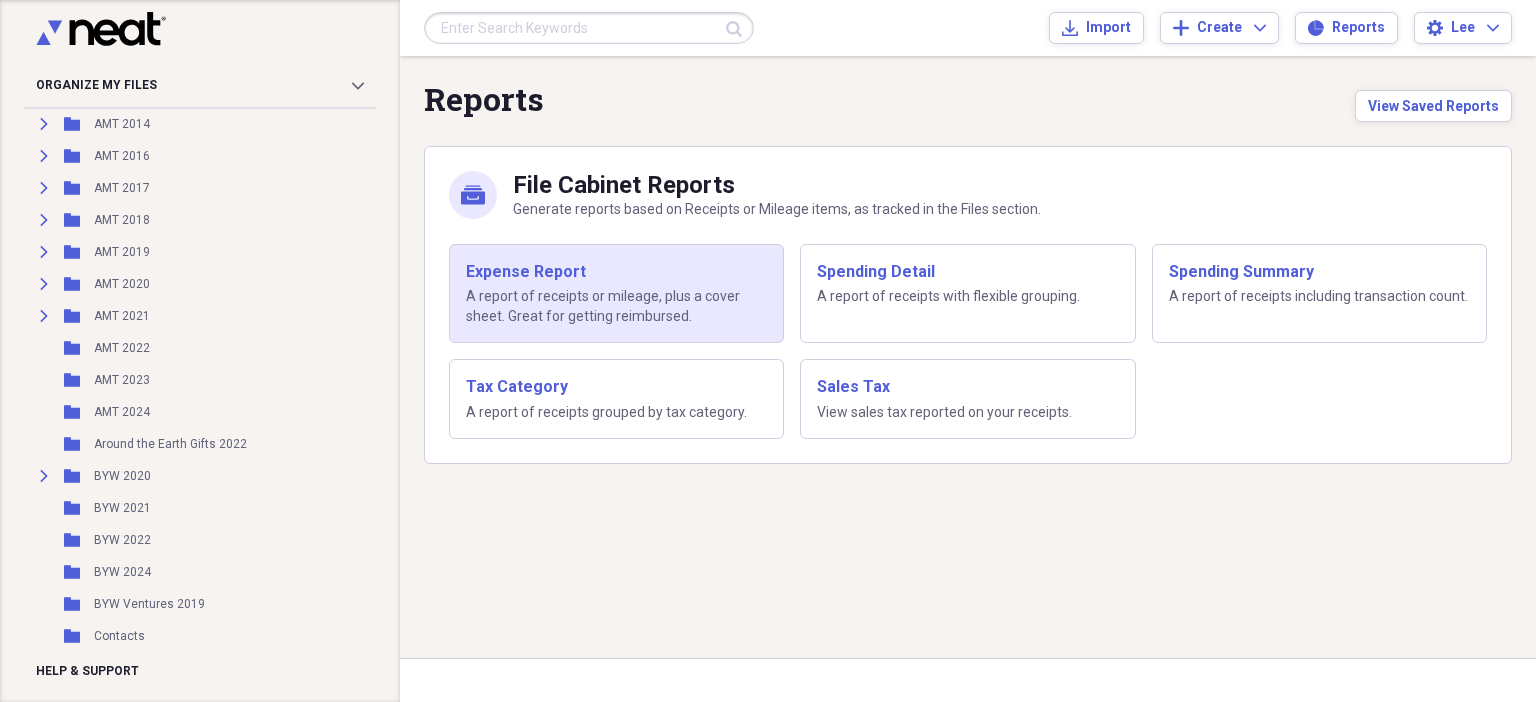 click on "A report of receipts or mileage, plus a cover sheet. Great for getting reimbursed." at bounding box center [616, 306] 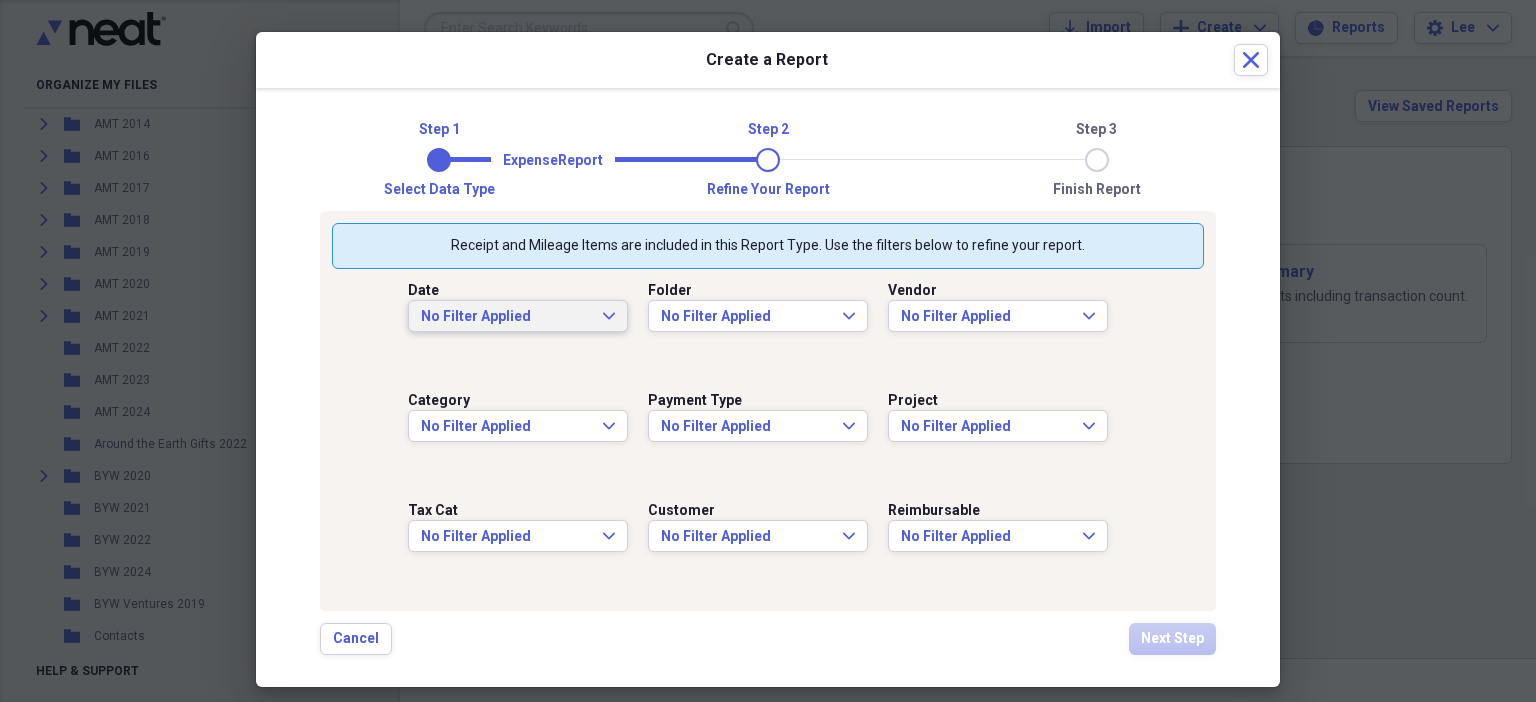 click on "Expand" 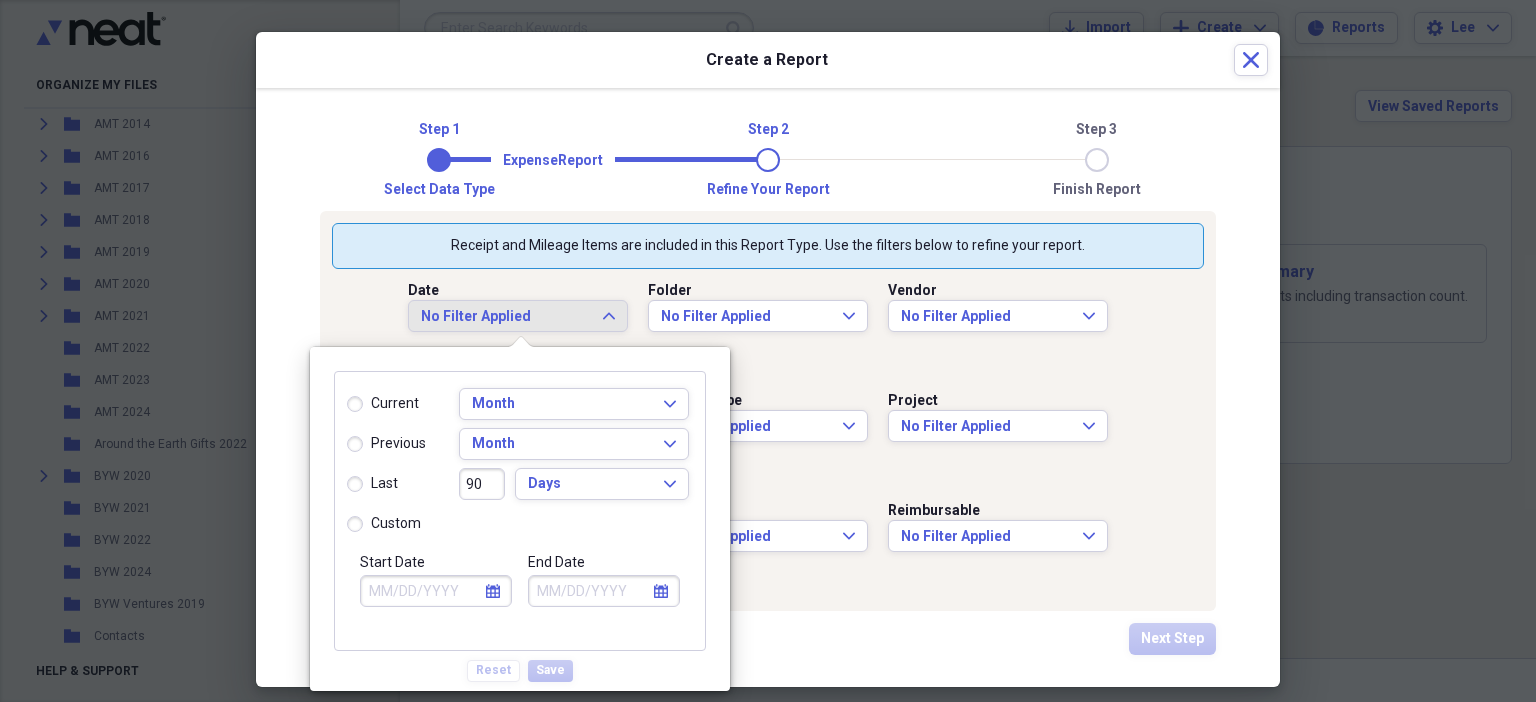 click on "calendar Calendar" at bounding box center [493, 591] 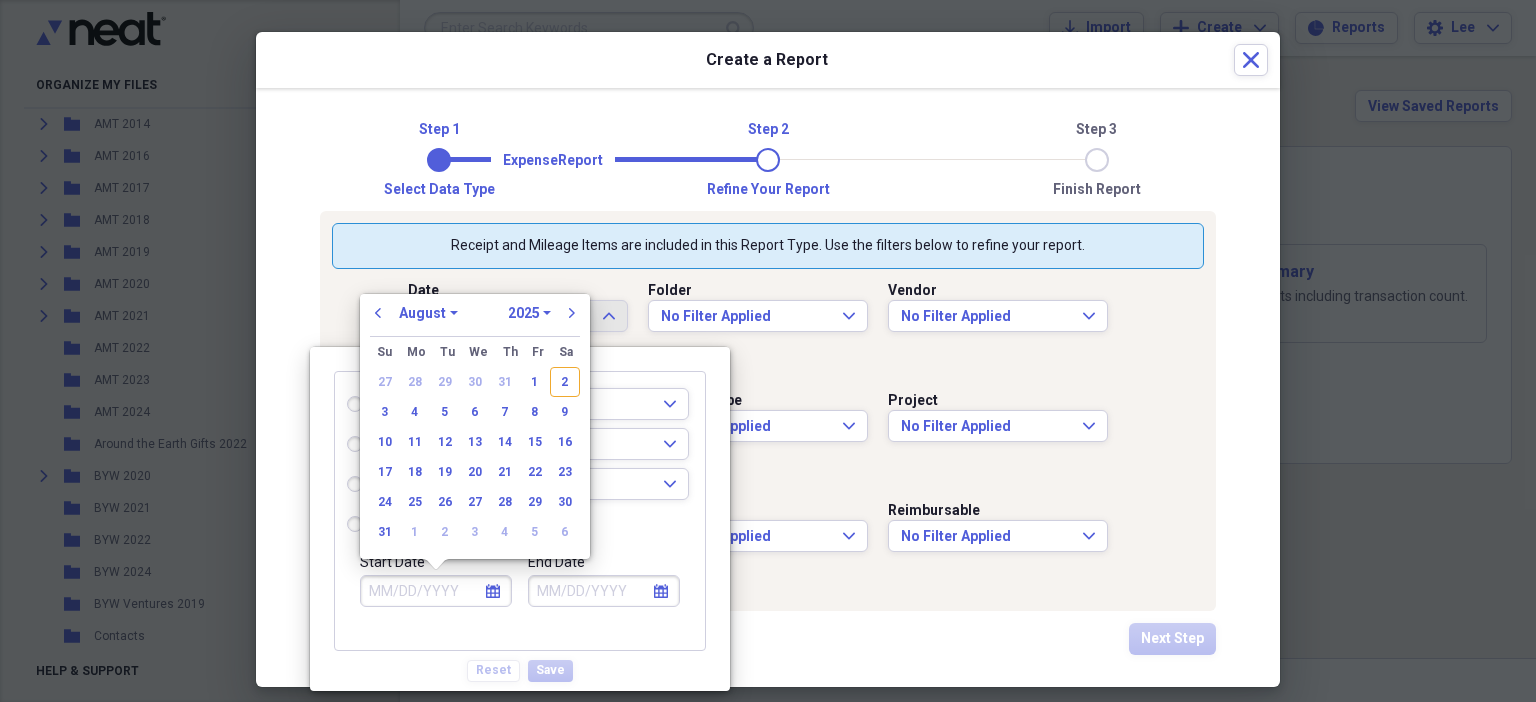 click on "January February March April May June July August September October November December" at bounding box center [428, 313] 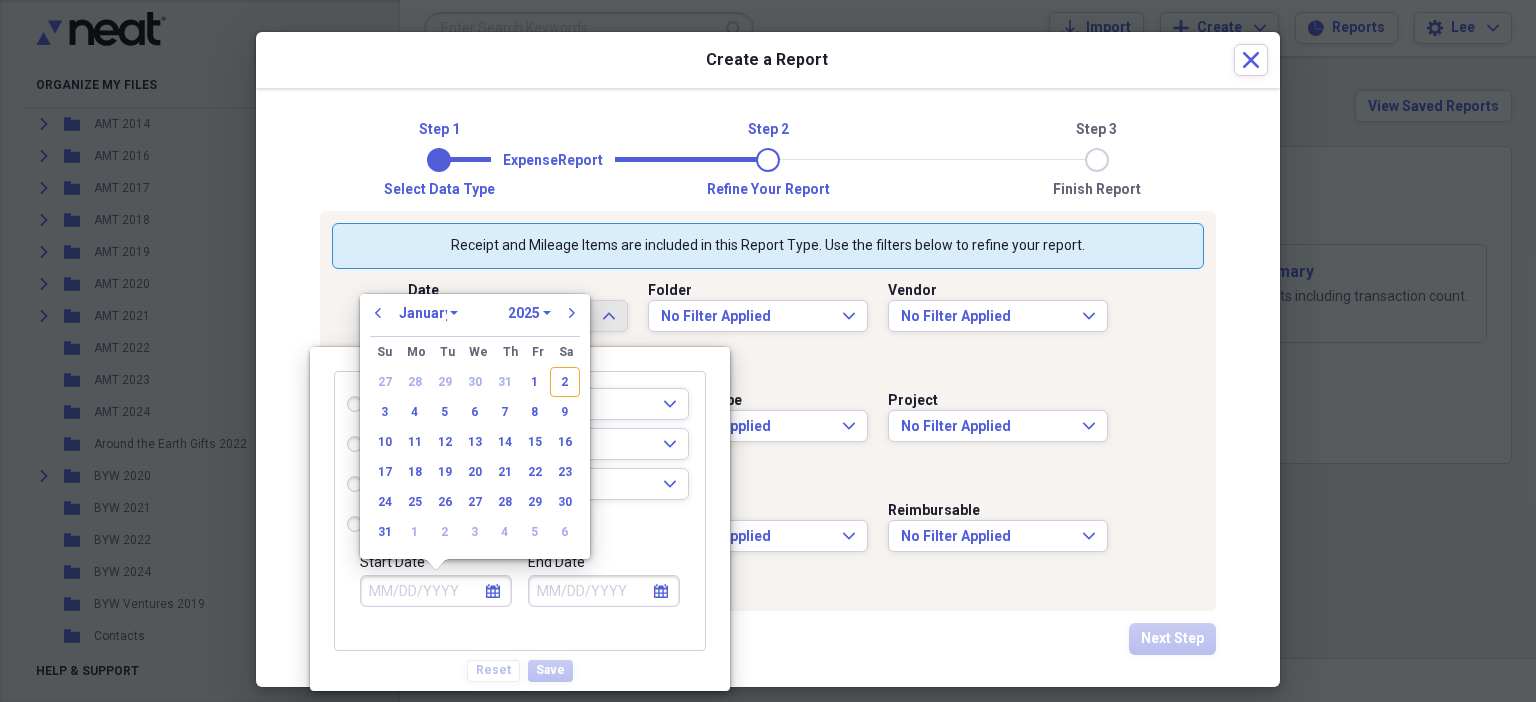 click on "January February March April May June July August September October November December" at bounding box center (428, 313) 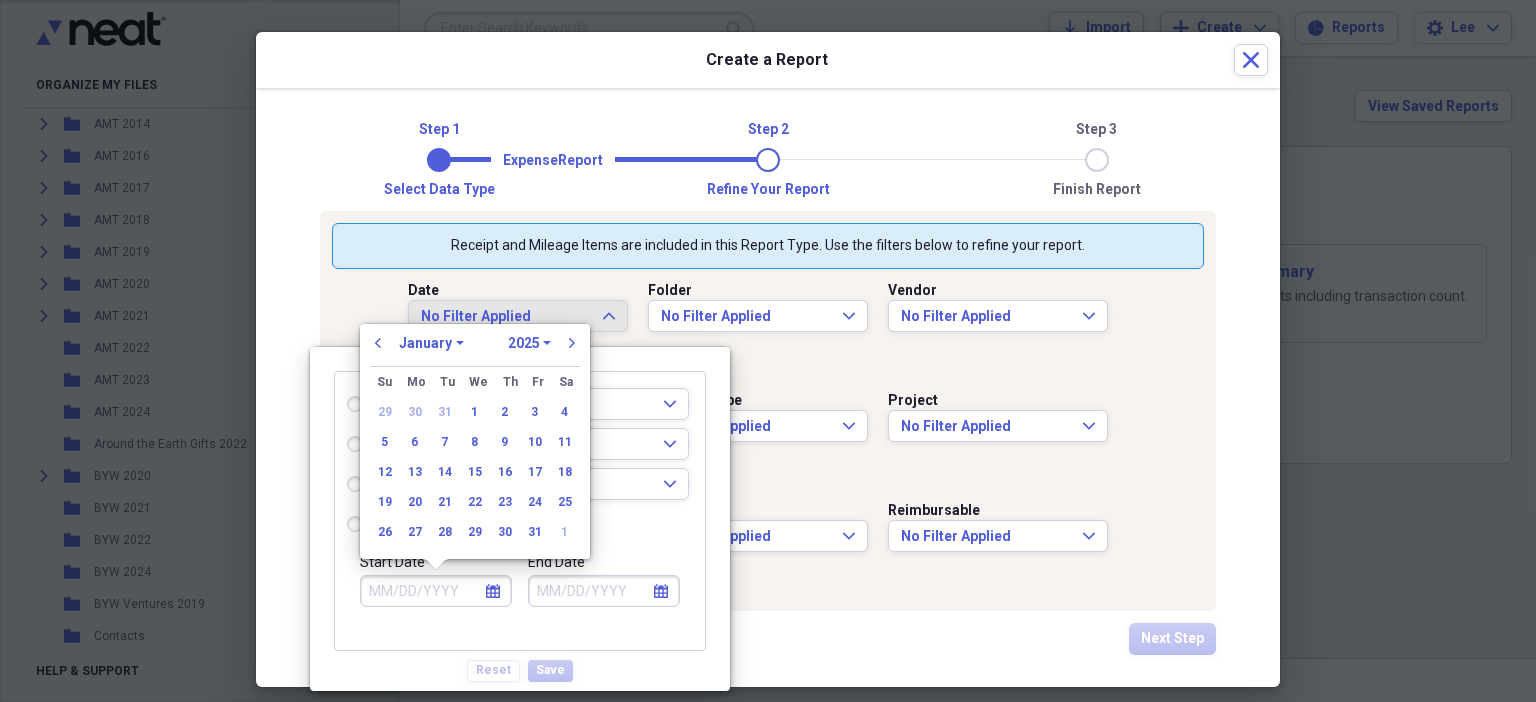 click on "1970 1971 1972 1973 1974 1975 1976 1977 1978 1979 1980 1981 1982 1983 1984 1985 1986 1987 1988 1989 1990 1991 1992 1993 1994 1995 1996 1997 1998 1999 2000 2001 2002 2003 2004 2005 2006 2007 2008 2009 2010 2011 2012 2013 2014 2015 2016 2017 2018 2019 2020 2021 2022 2023 2024 2025 2026 2027 2028 2029 2030 2031 2032 2033 2034 2035" at bounding box center (529, 343) 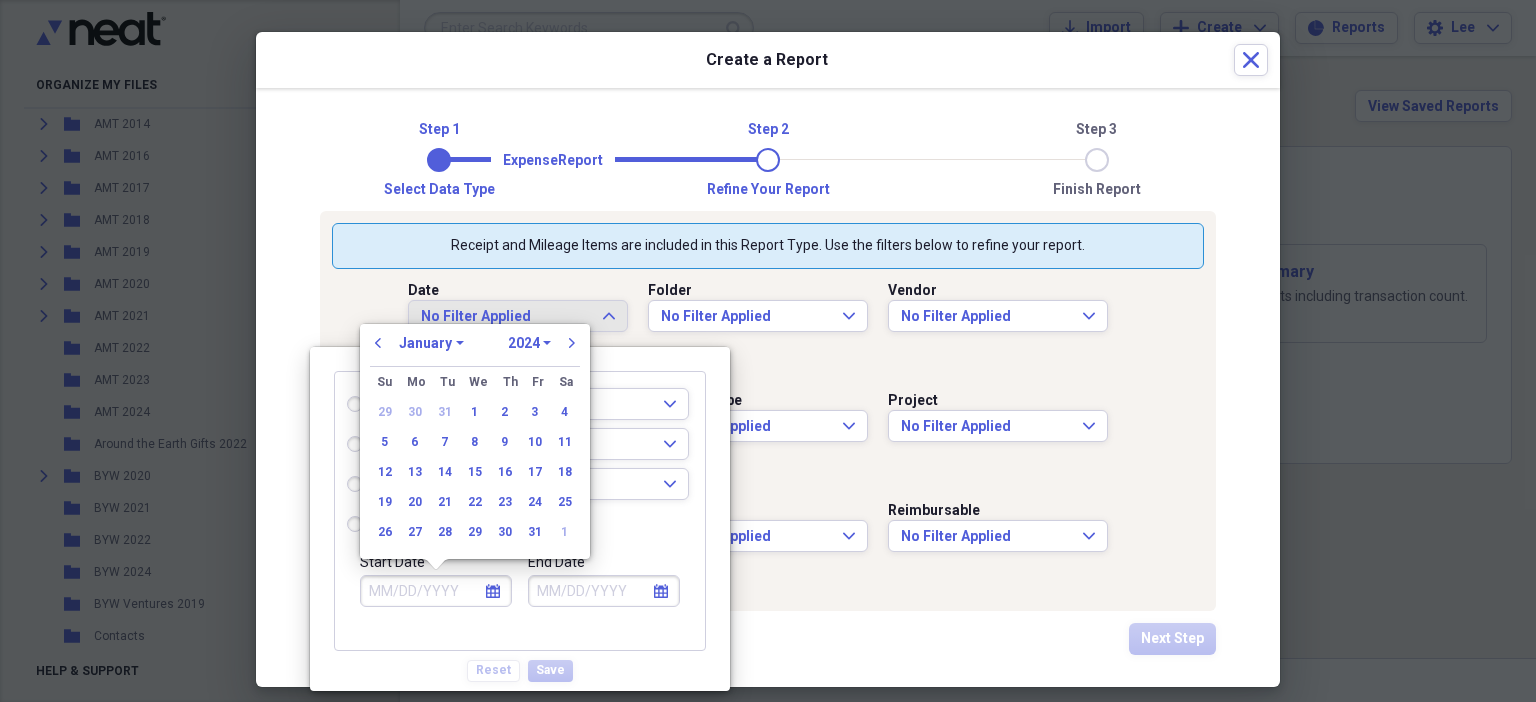 click on "1970 1971 1972 1973 1974 1975 1976 1977 1978 1979 1980 1981 1982 1983 1984 1985 1986 1987 1988 1989 1990 1991 1992 1993 1994 1995 1996 1997 1998 1999 2000 2001 2002 2003 2004 2005 2006 2007 2008 2009 2010 2011 2012 2013 2014 2015 2016 2017 2018 2019 2020 2021 2022 2023 2024 2025 2026 2027 2028 2029 2030 2031 2032 2033 2034 2035" at bounding box center (529, 343) 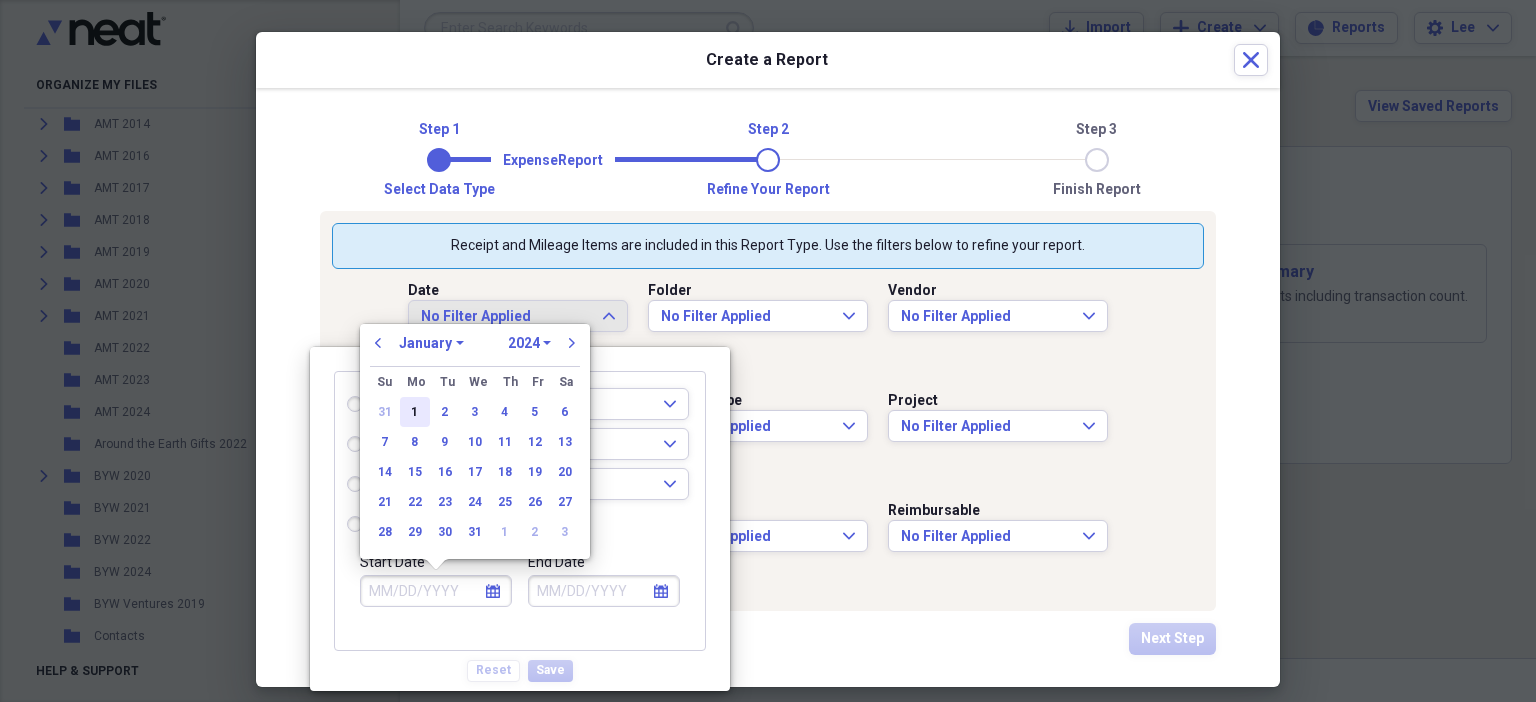 click on "1" at bounding box center [415, 412] 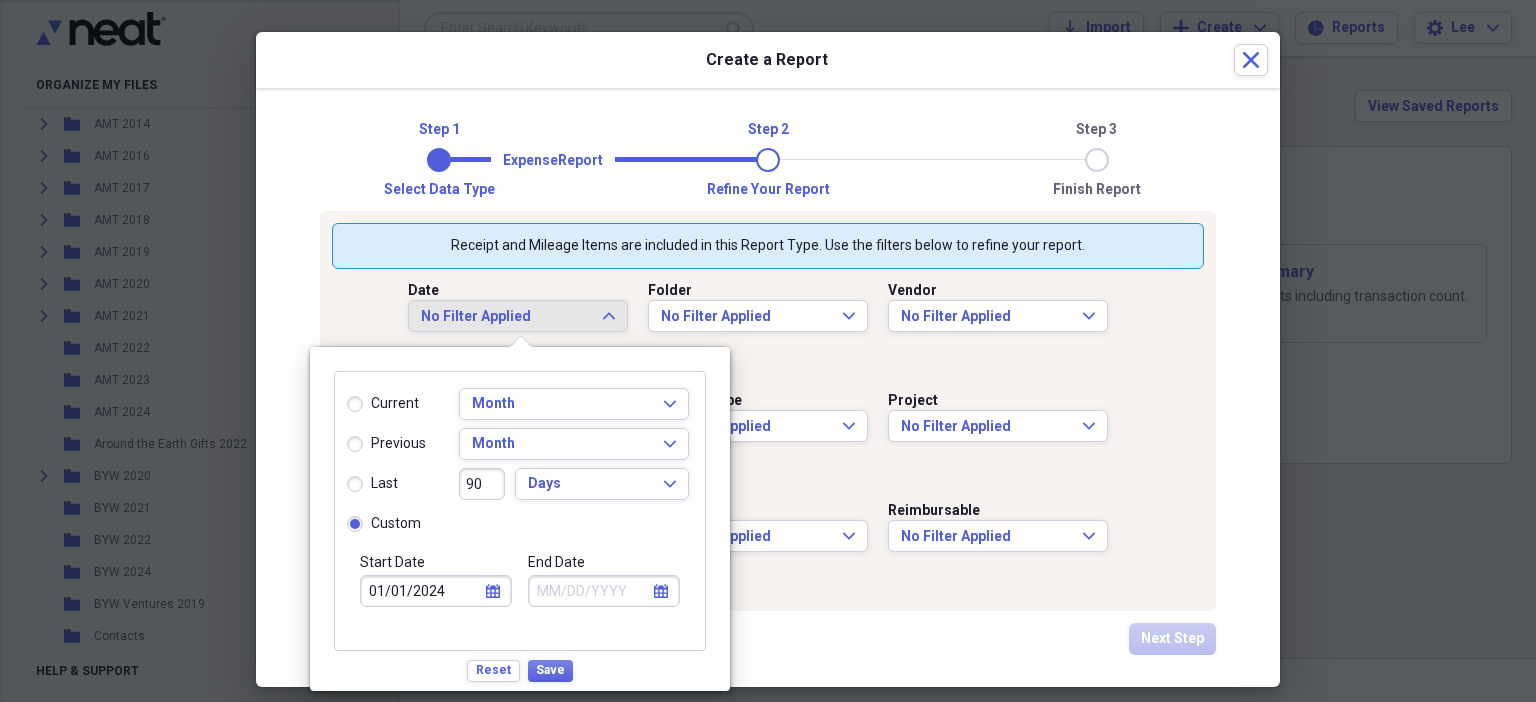 click 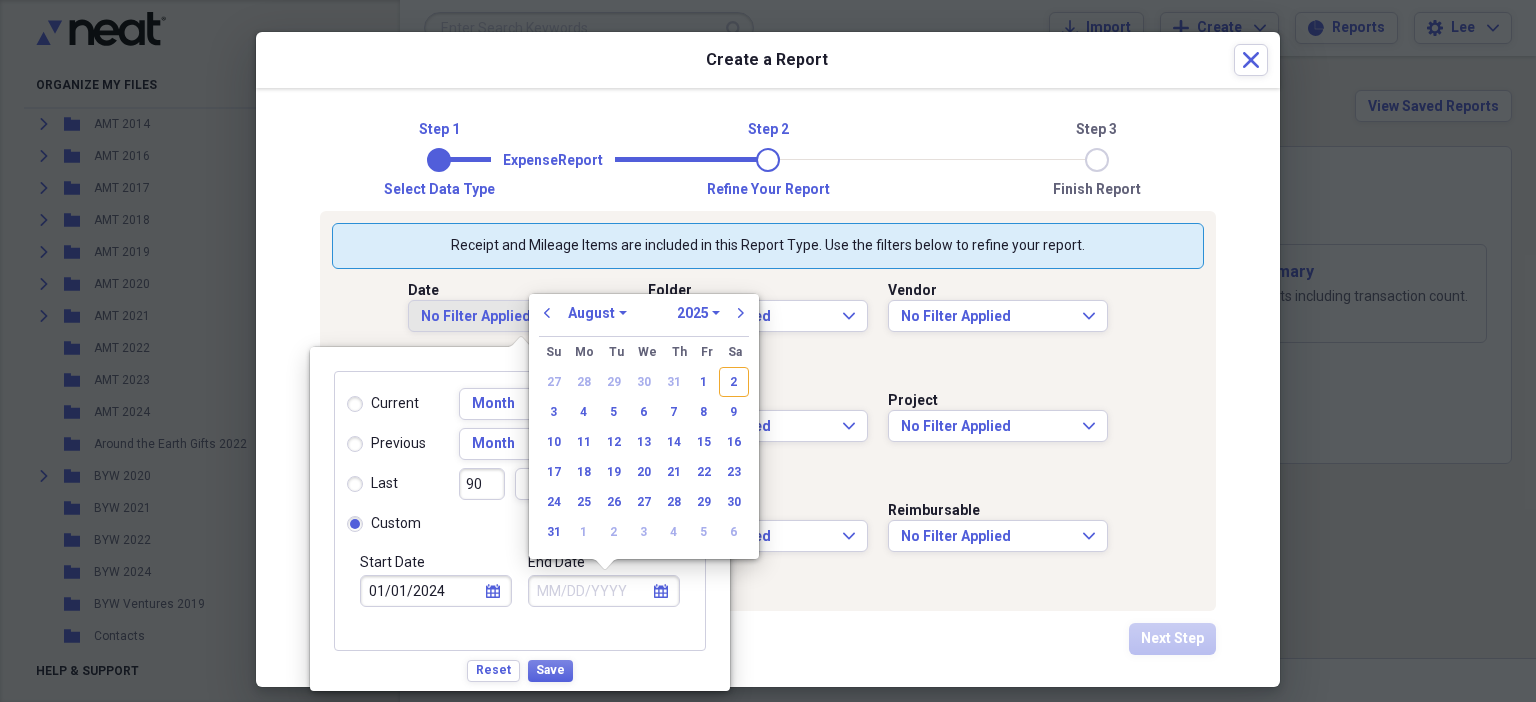 click on "January February March April May June July August September October November December" at bounding box center (597, 313) 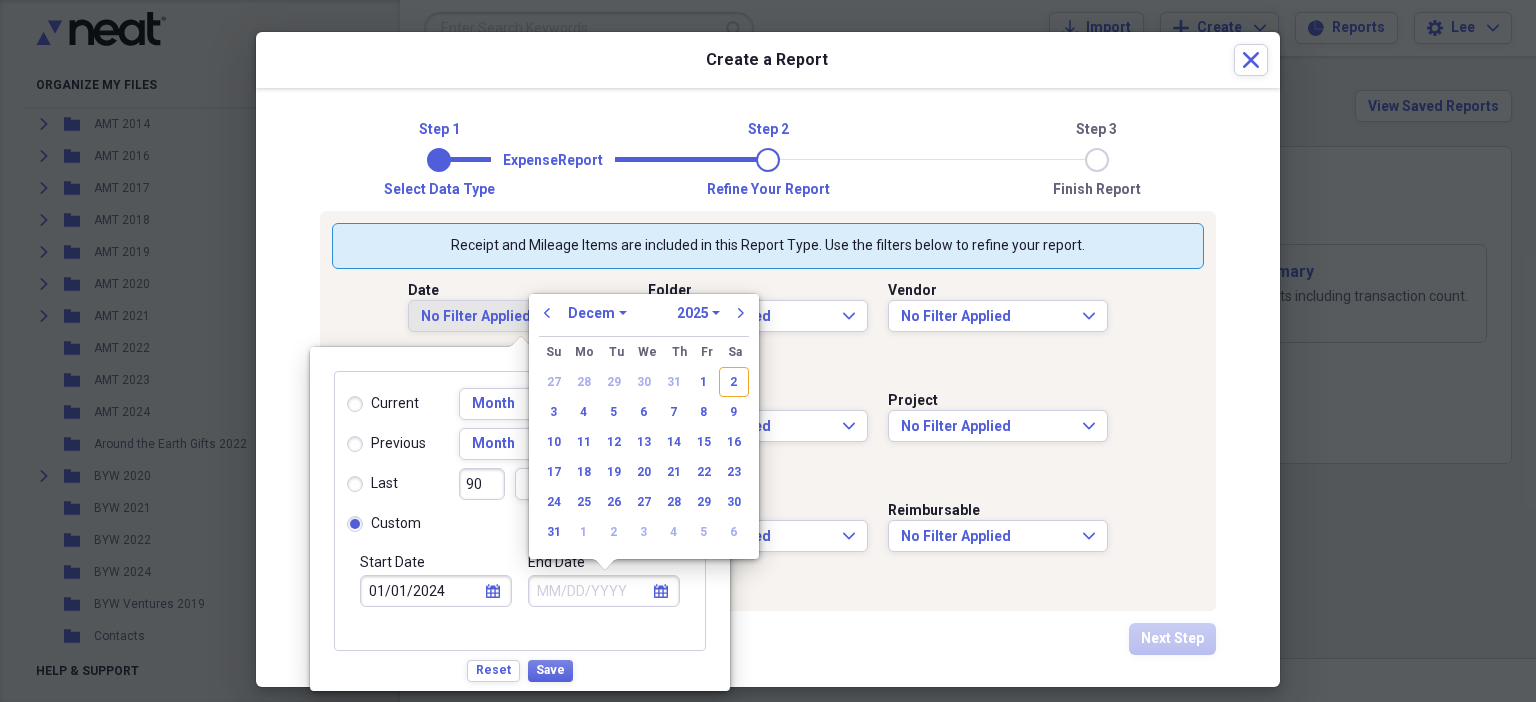 click on "January February March April May June July August September October November December" at bounding box center (597, 313) 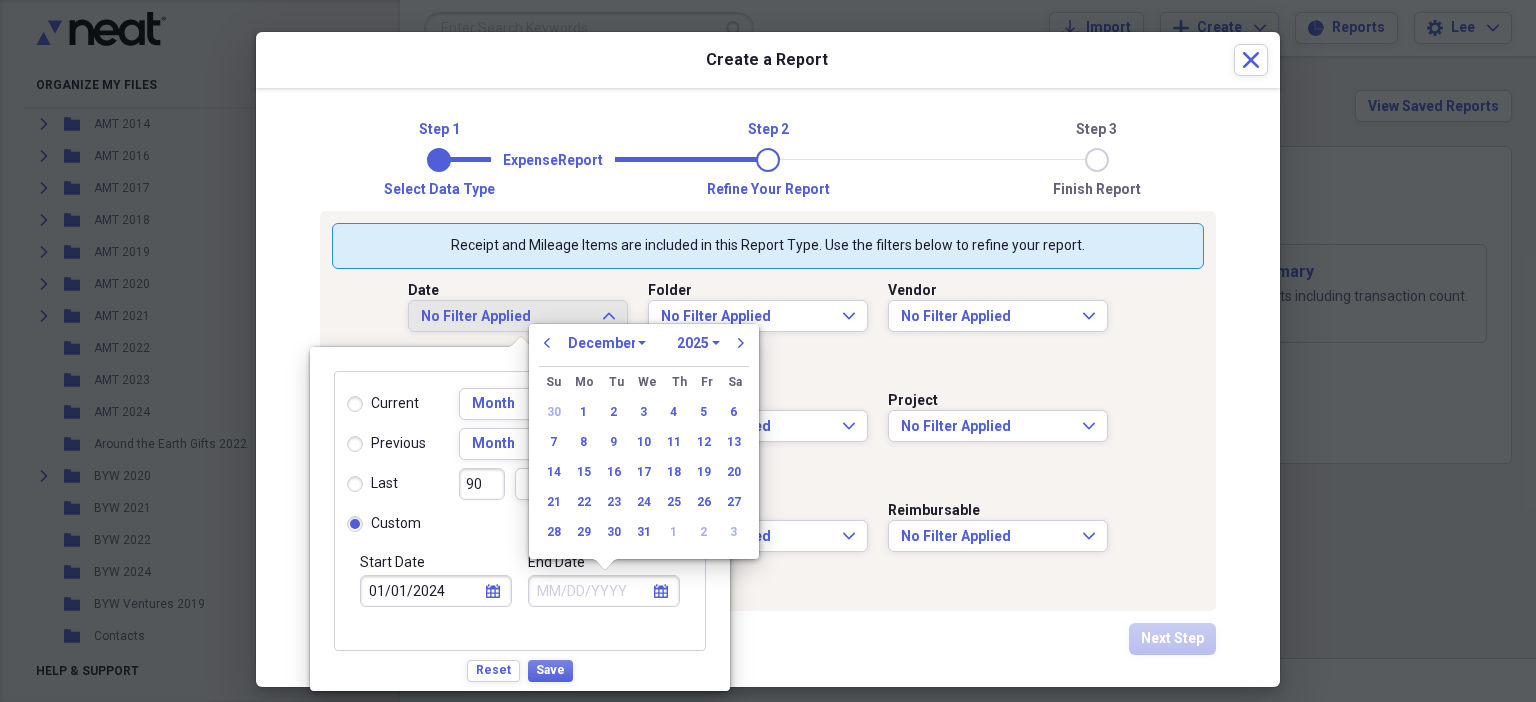 click on "1970 1971 1972 1973 1974 1975 1976 1977 1978 1979 1980 1981 1982 1983 1984 1985 1986 1987 1988 1989 1990 1991 1992 1993 1994 1995 1996 1997 1998 1999 2000 2001 2002 2003 2004 2005 2006 2007 2008 2009 2010 2011 2012 2013 2014 2015 2016 2017 2018 2019 2020 2021 2022 2023 2024 2025 2026 2027 2028 2029 2030 2031 2032 2033 2034 2035" at bounding box center (698, 343) 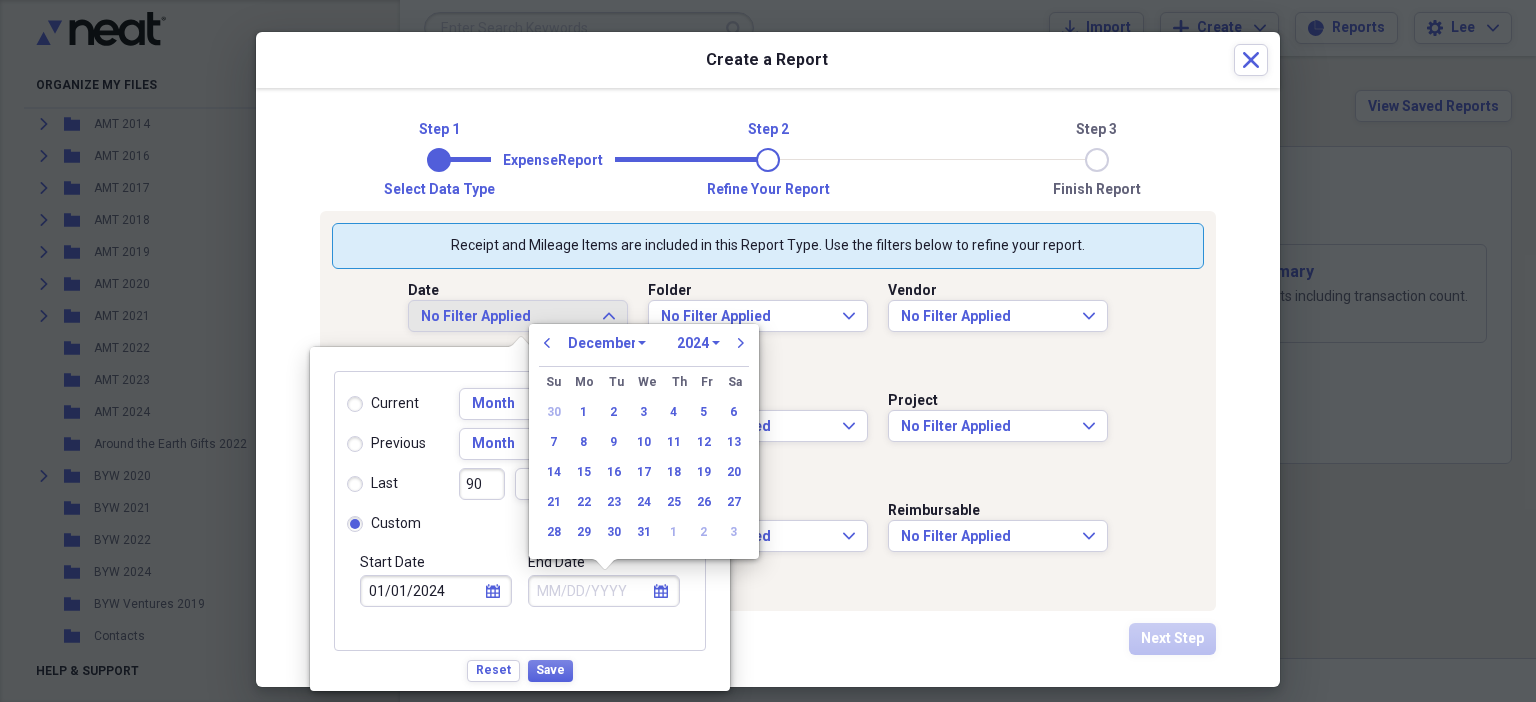 click on "1970 1971 1972 1973 1974 1975 1976 1977 1978 1979 1980 1981 1982 1983 1984 1985 1986 1987 1988 1989 1990 1991 1992 1993 1994 1995 1996 1997 1998 1999 2000 2001 2002 2003 2004 2005 2006 2007 2008 2009 2010 2011 2012 2013 2014 2015 2016 2017 2018 2019 2020 2021 2022 2023 2024 2025 2026 2027 2028 2029 2030 2031 2032 2033 2034 2035" at bounding box center (698, 343) 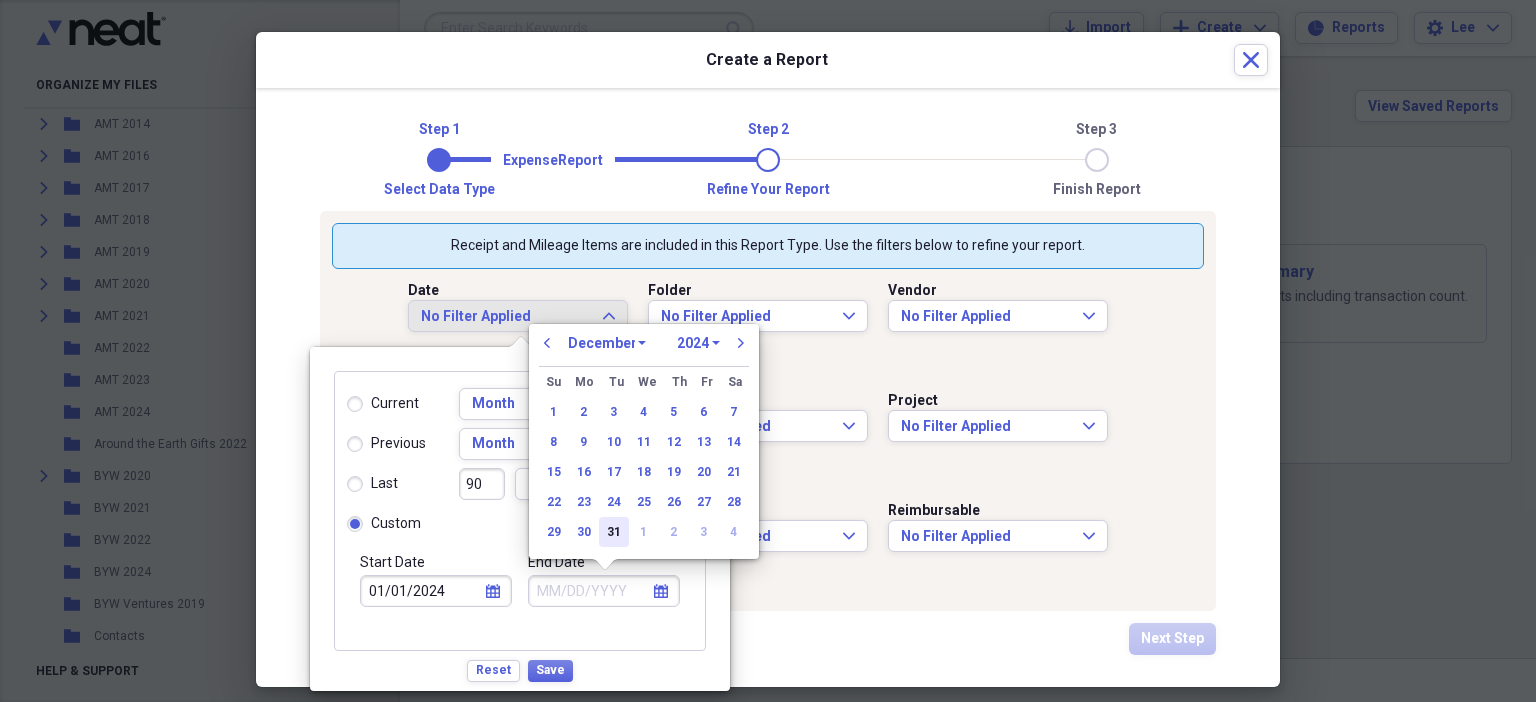 click on "31" at bounding box center (614, 532) 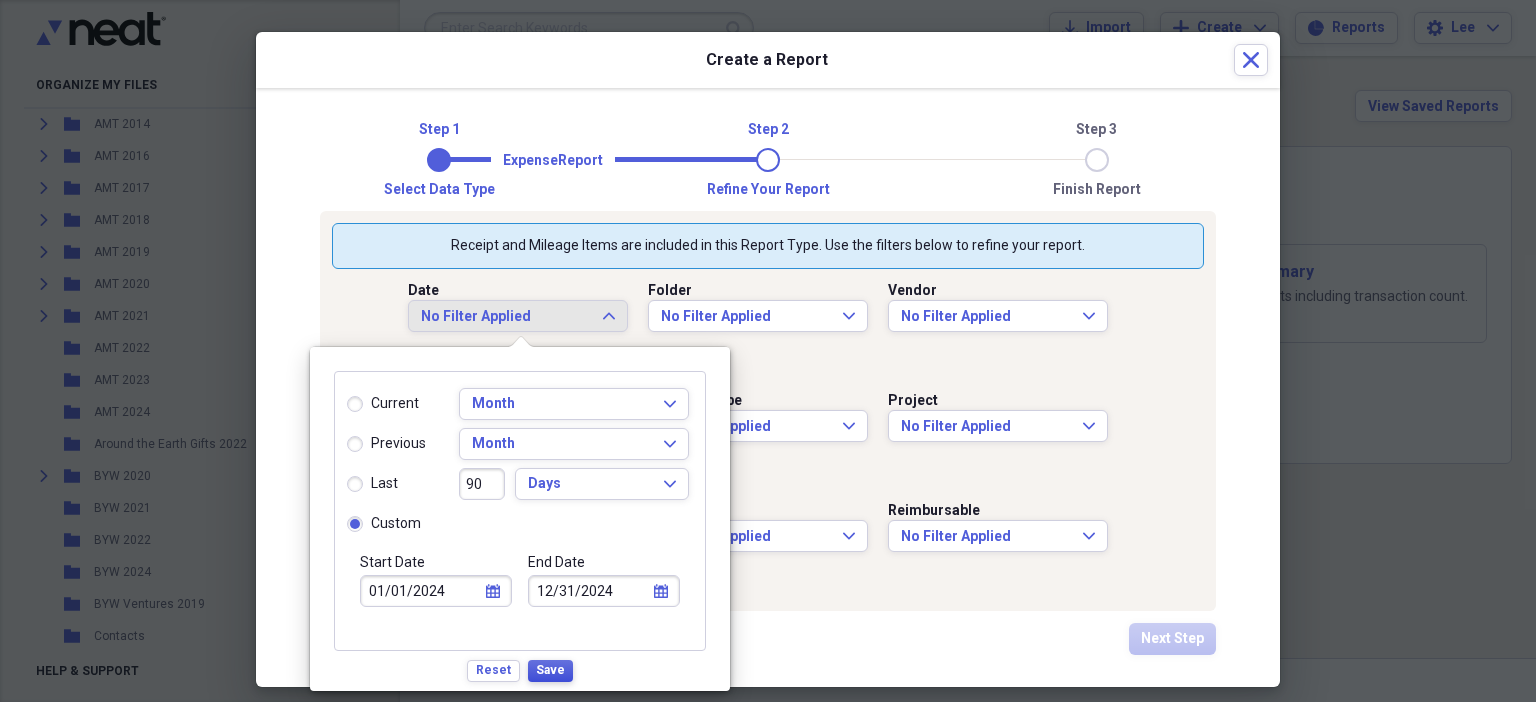click on "Save" at bounding box center [550, 670] 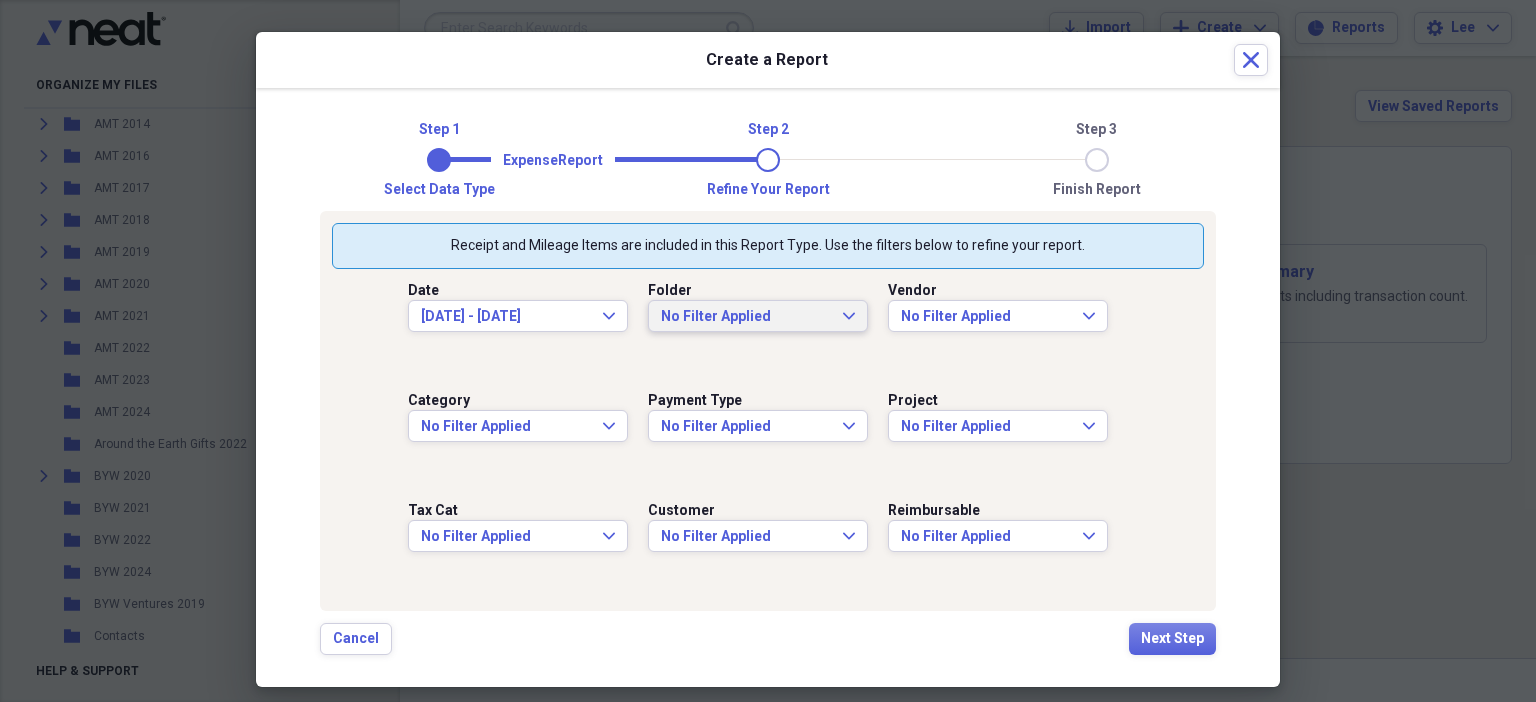click on "No Filter Applied Expand" at bounding box center [758, 316] 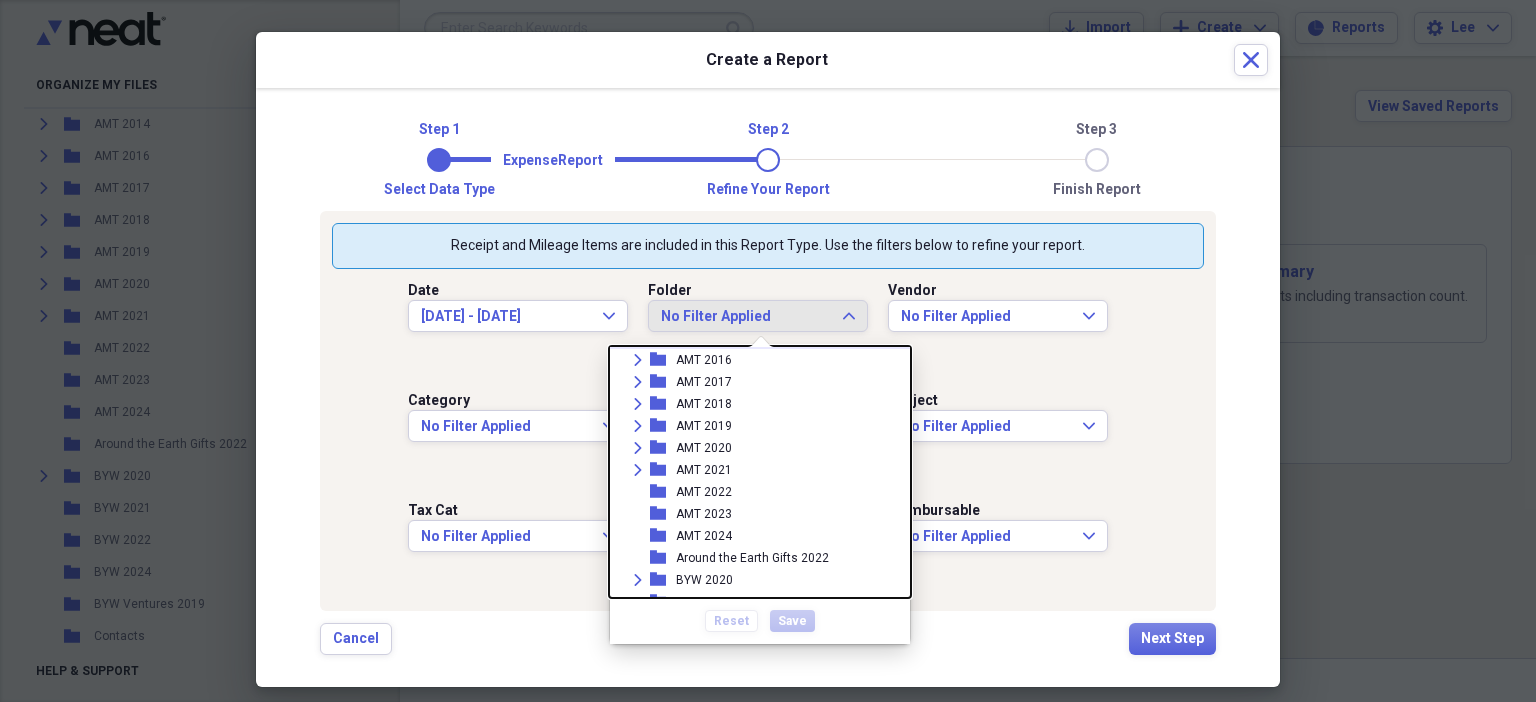 scroll, scrollTop: 219, scrollLeft: 0, axis: vertical 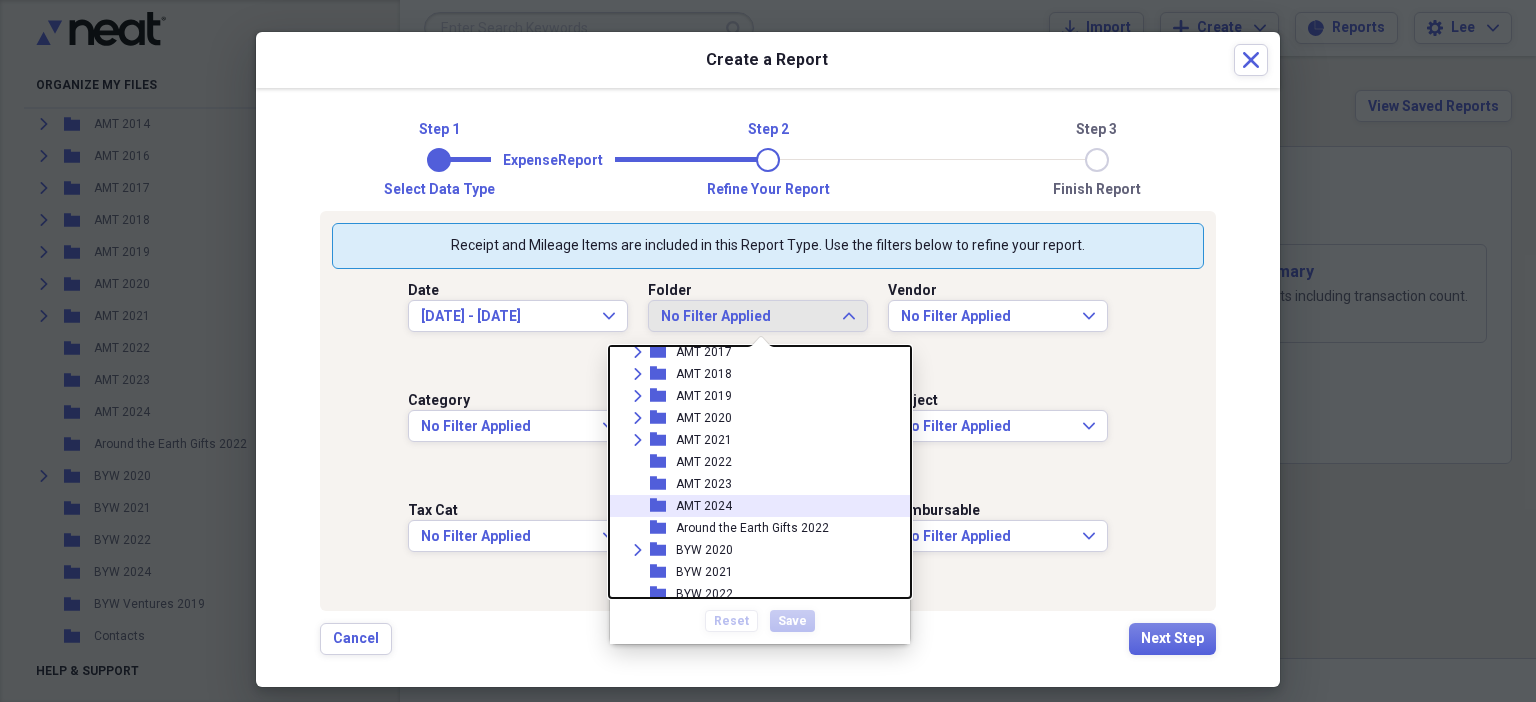 click on "folder AMT 2024" at bounding box center (752, 506) 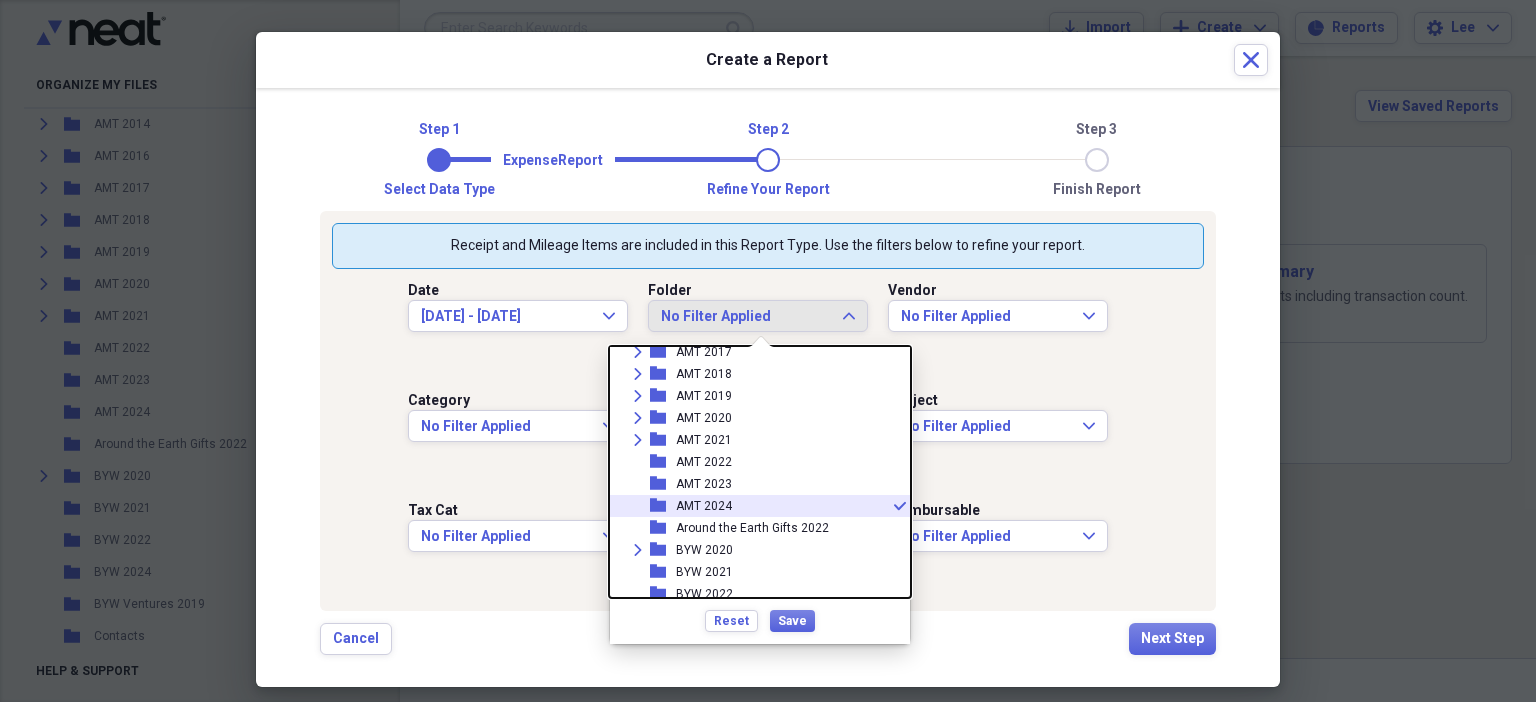 click on "AMT 2024" at bounding box center (704, 506) 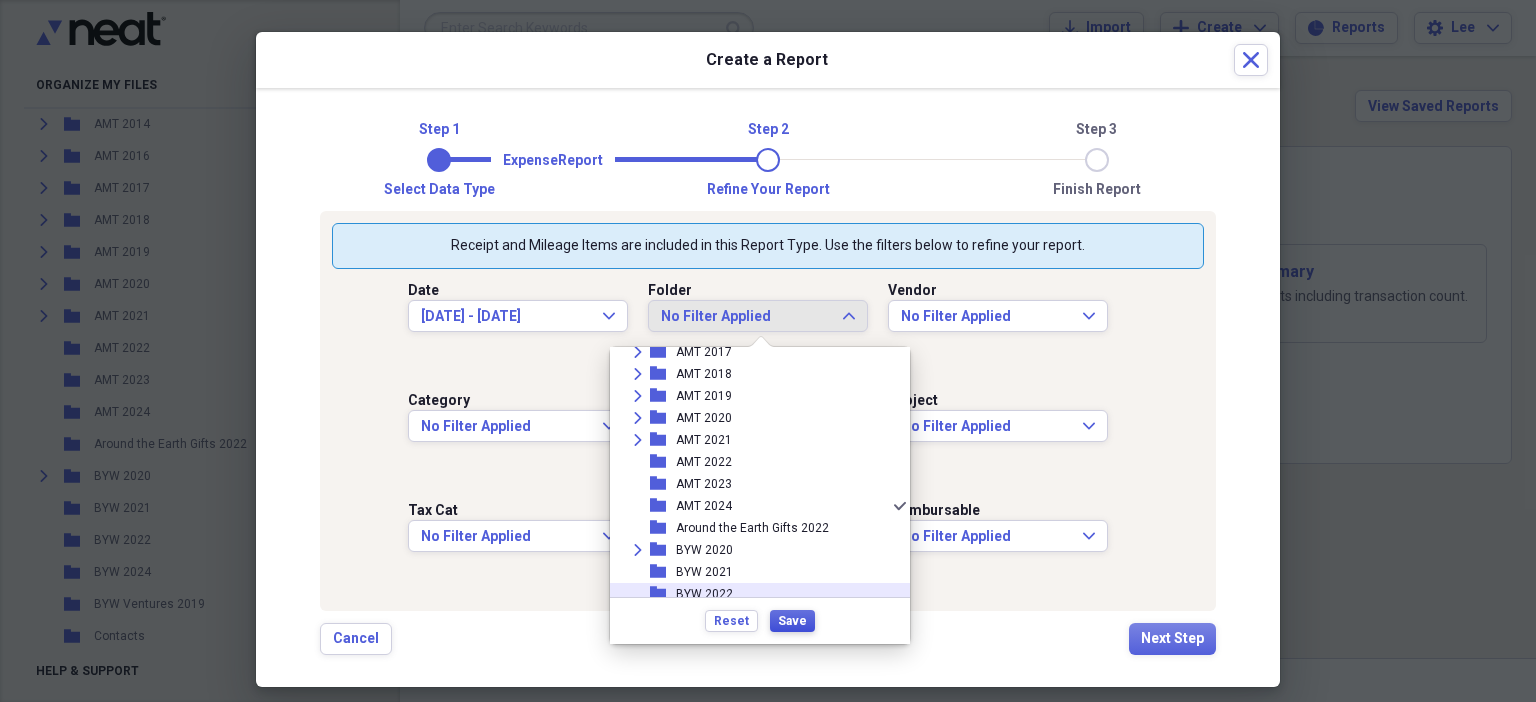 click on "Save" at bounding box center (792, 621) 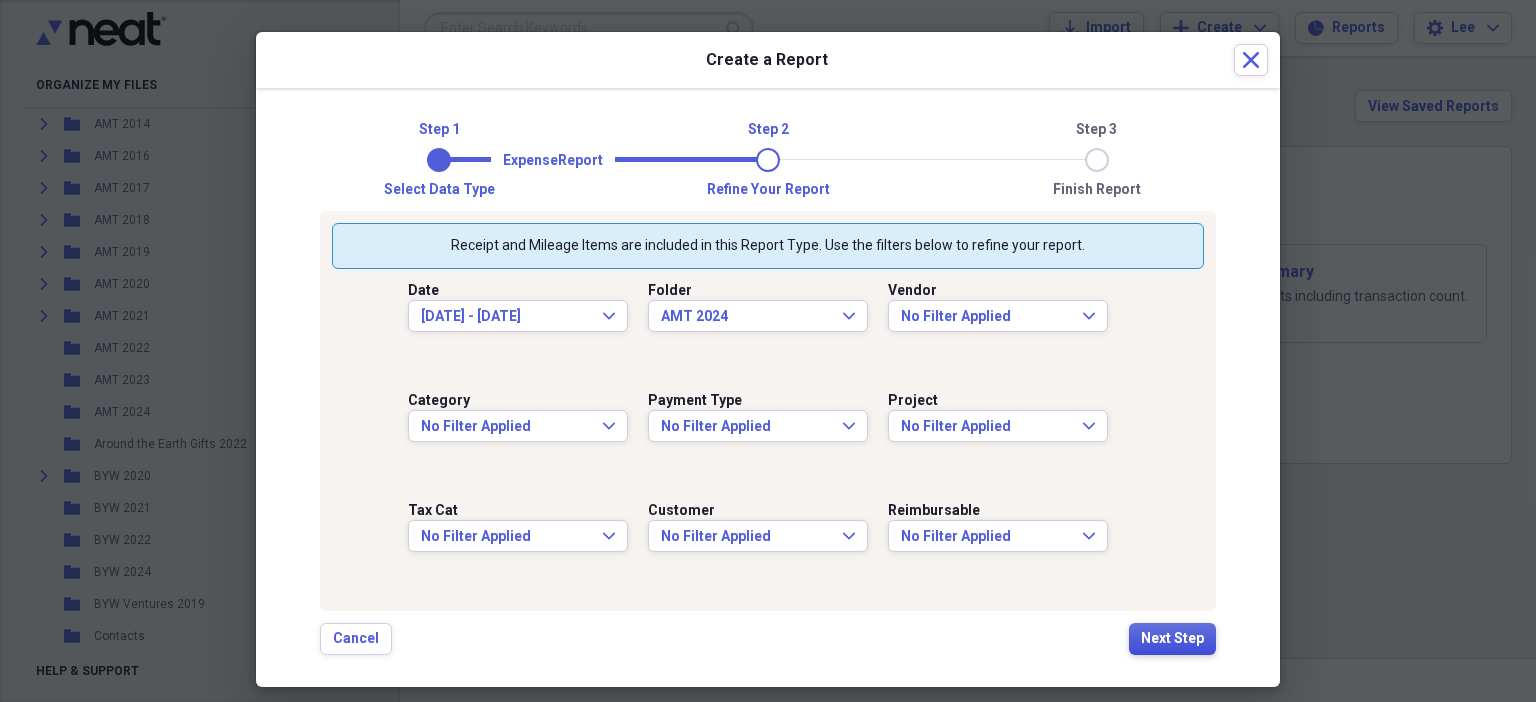 click on "Next Step" at bounding box center (1172, 639) 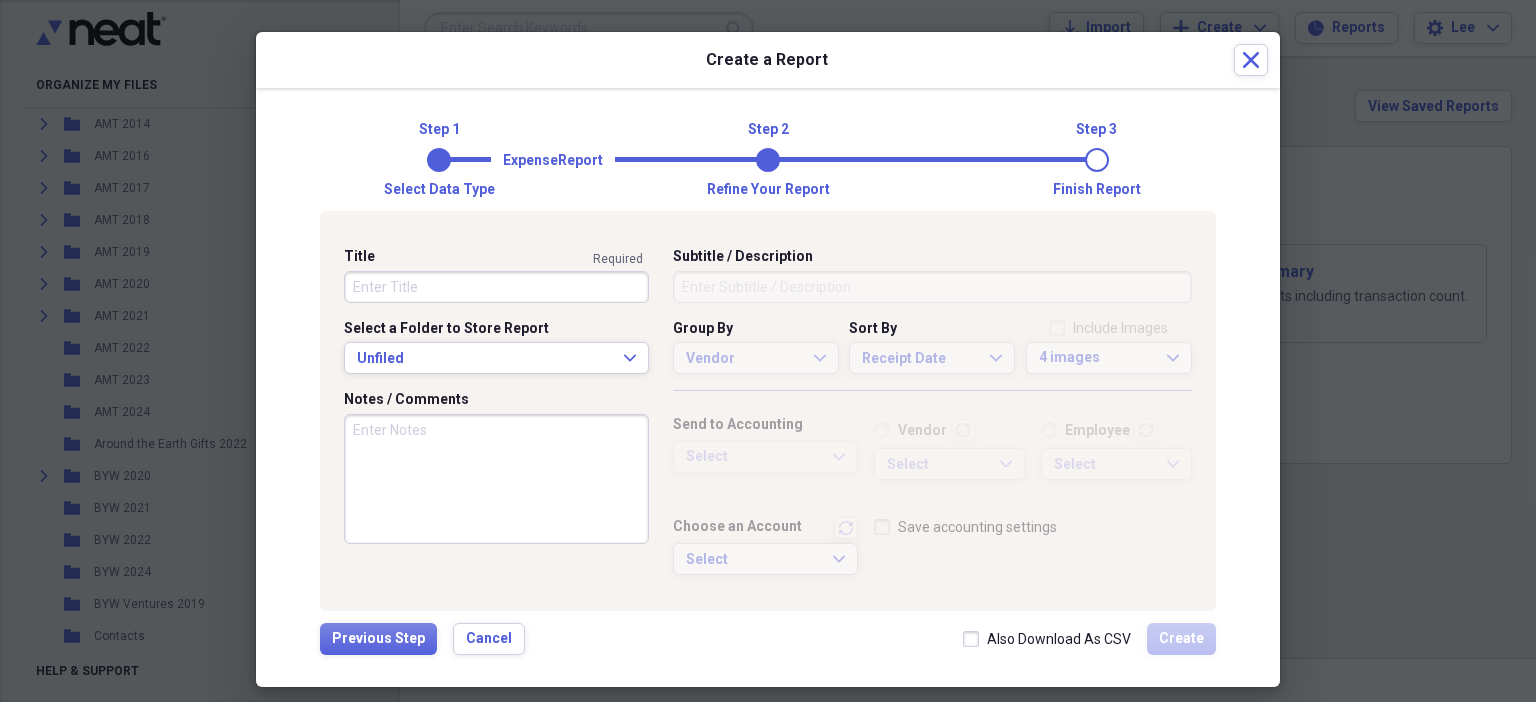 click on "Title" at bounding box center (496, 287) 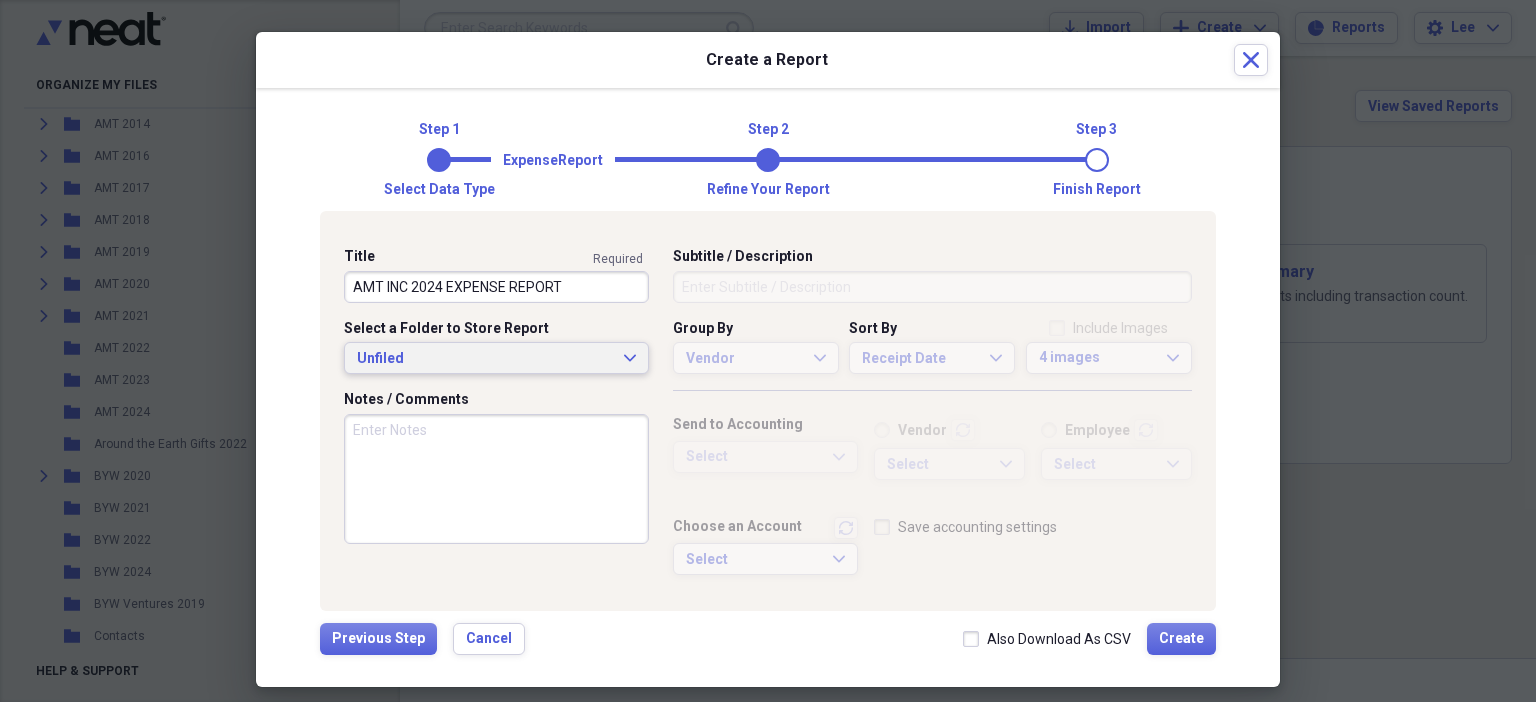 type on "AMT INC 2024 EXPENSE REPORT" 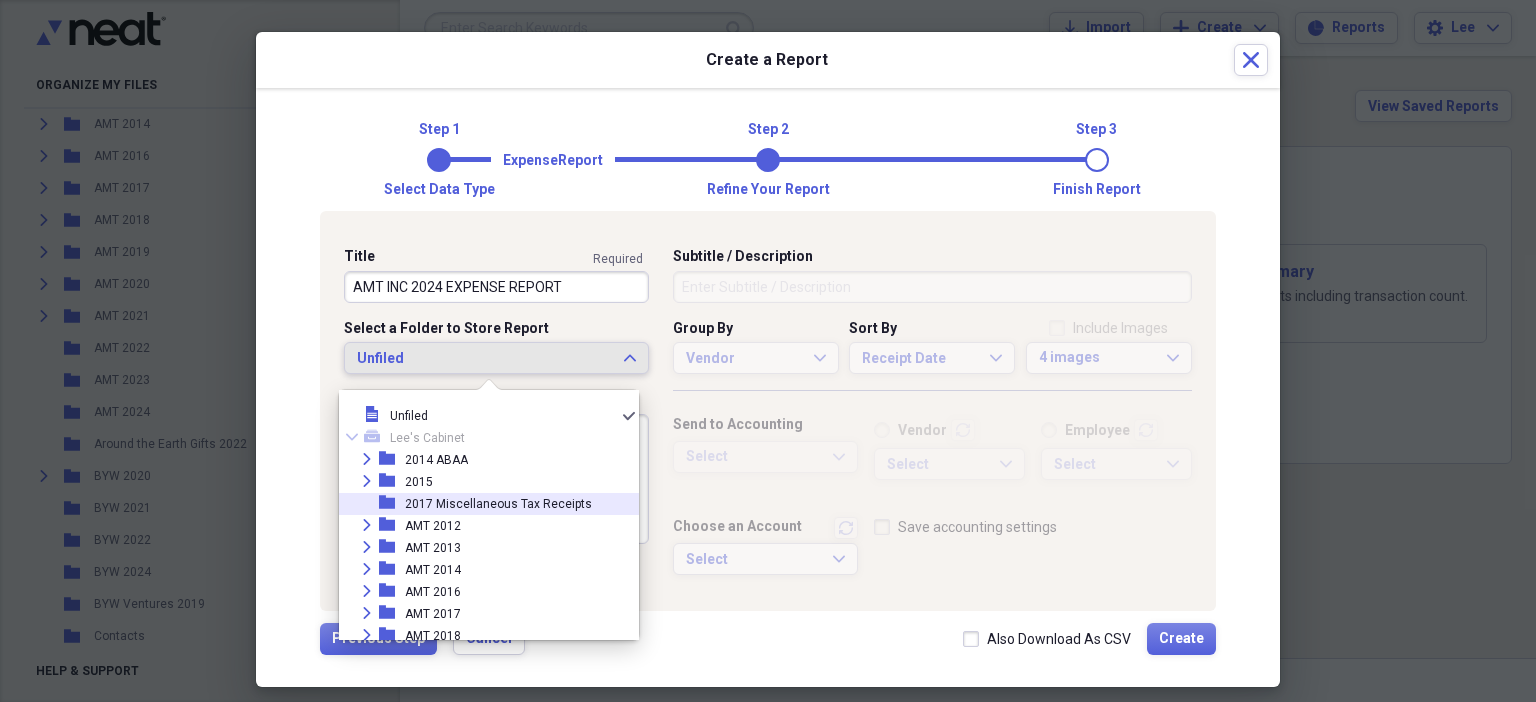 scroll, scrollTop: 218, scrollLeft: 0, axis: vertical 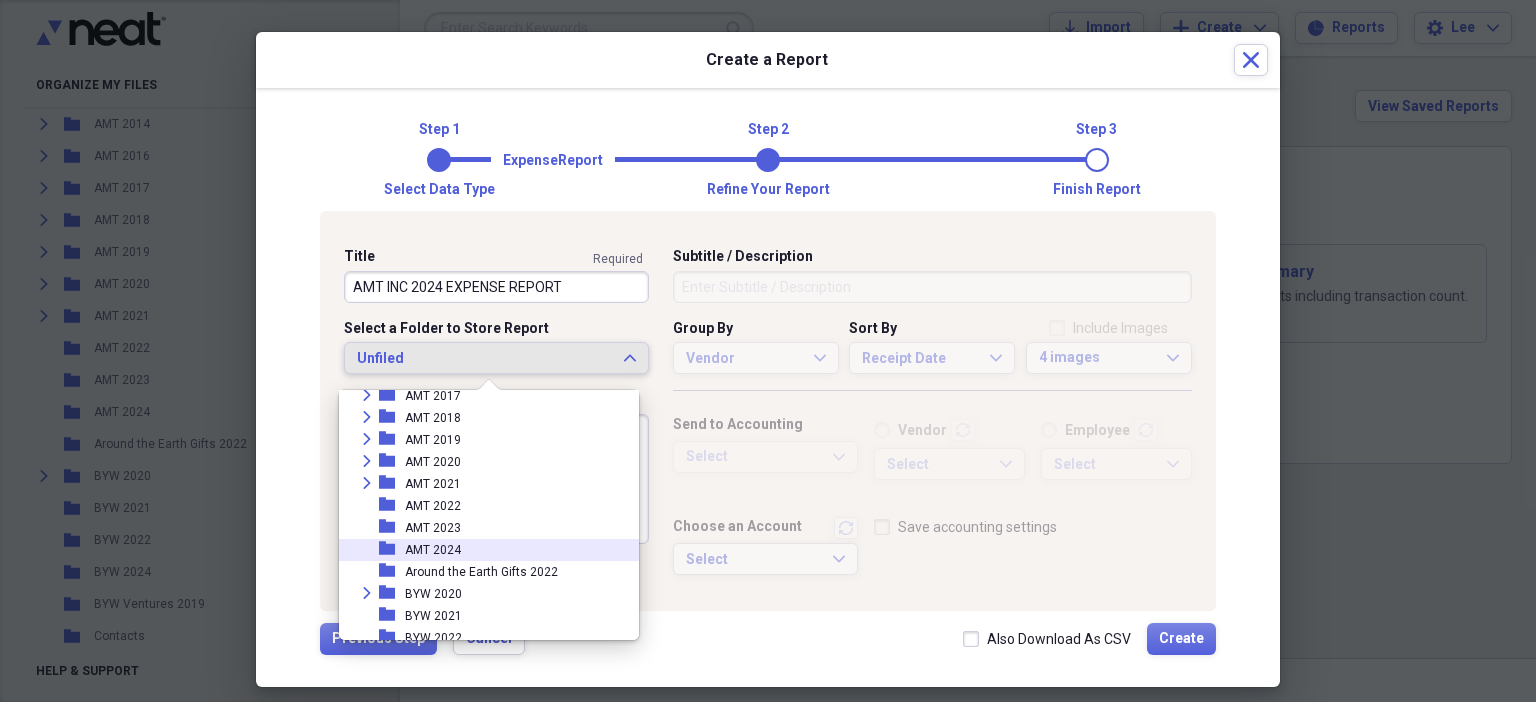 click on "AMT 2024" at bounding box center (433, 550) 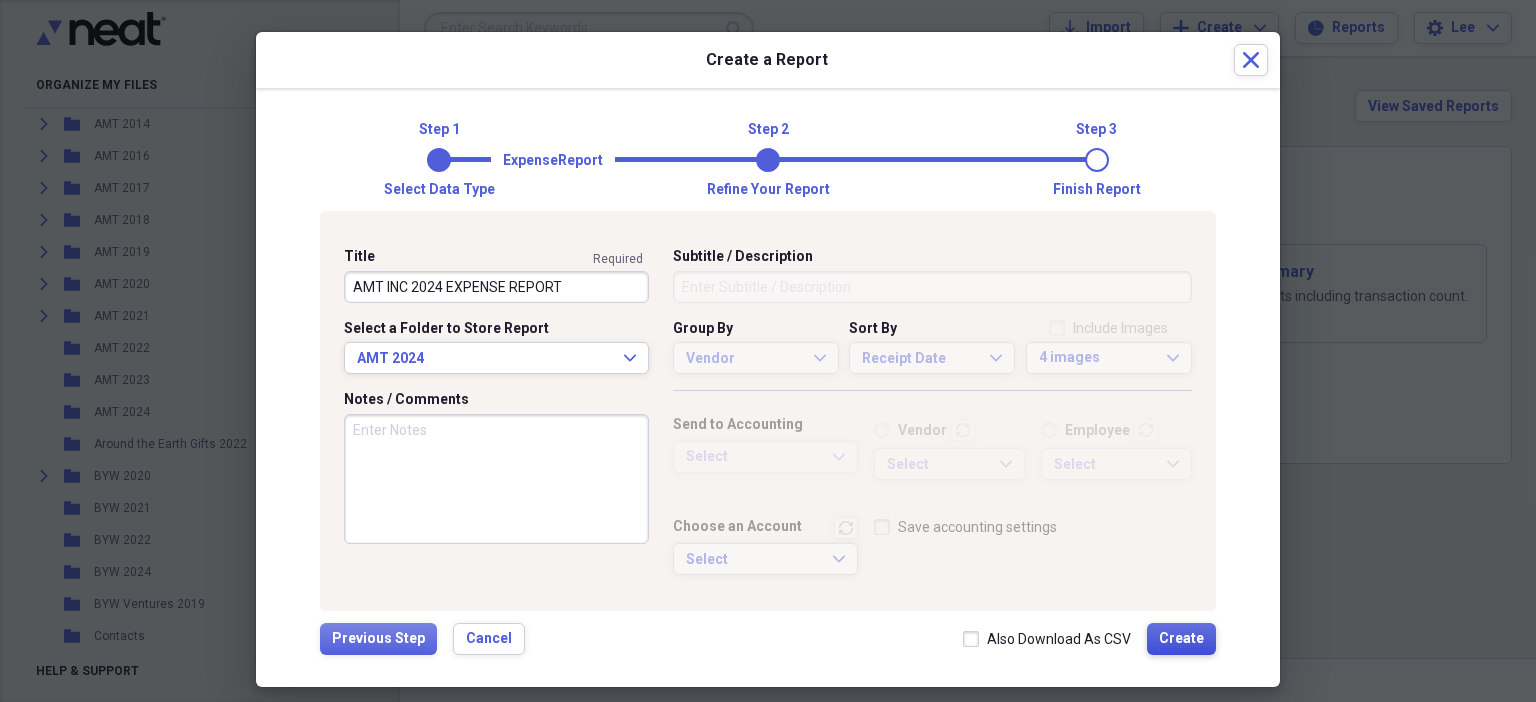 click on "Create" at bounding box center (1181, 639) 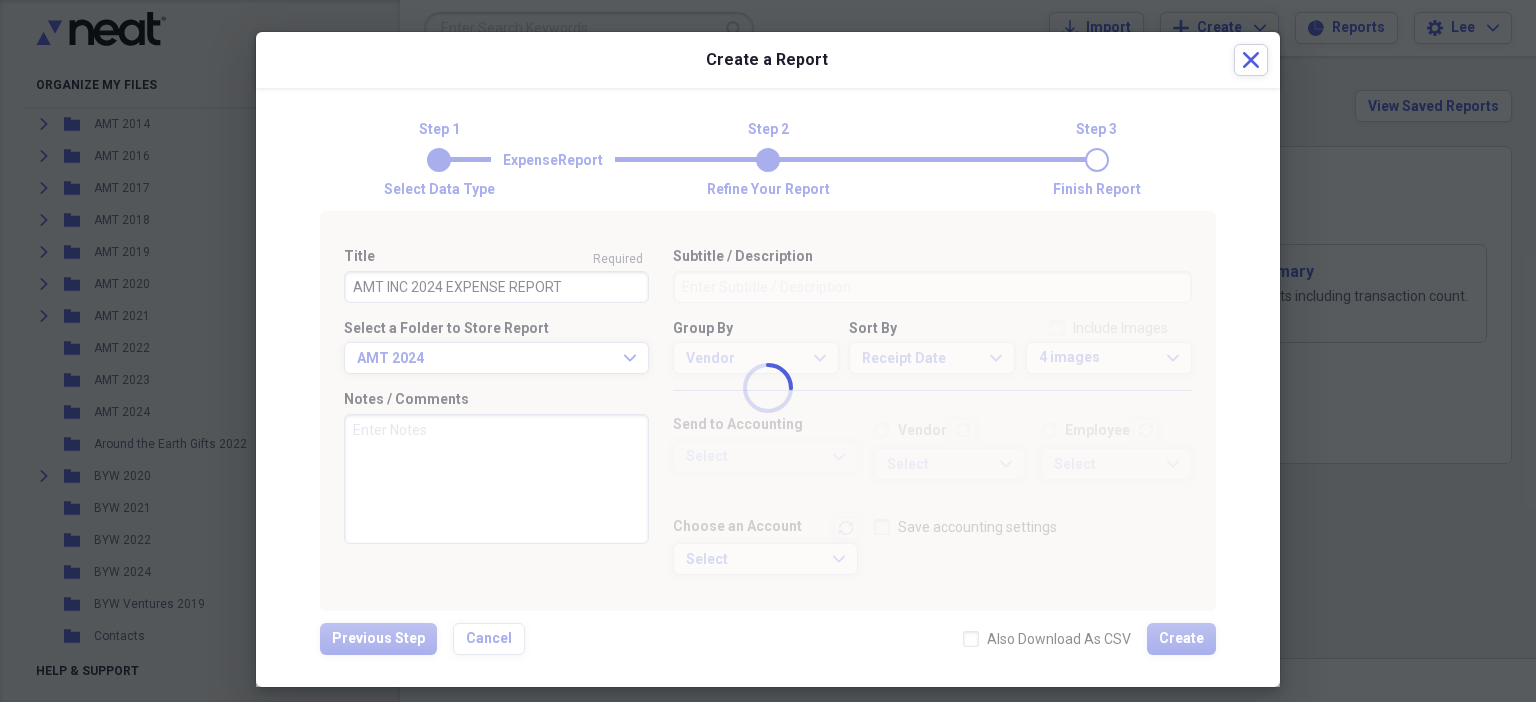 type 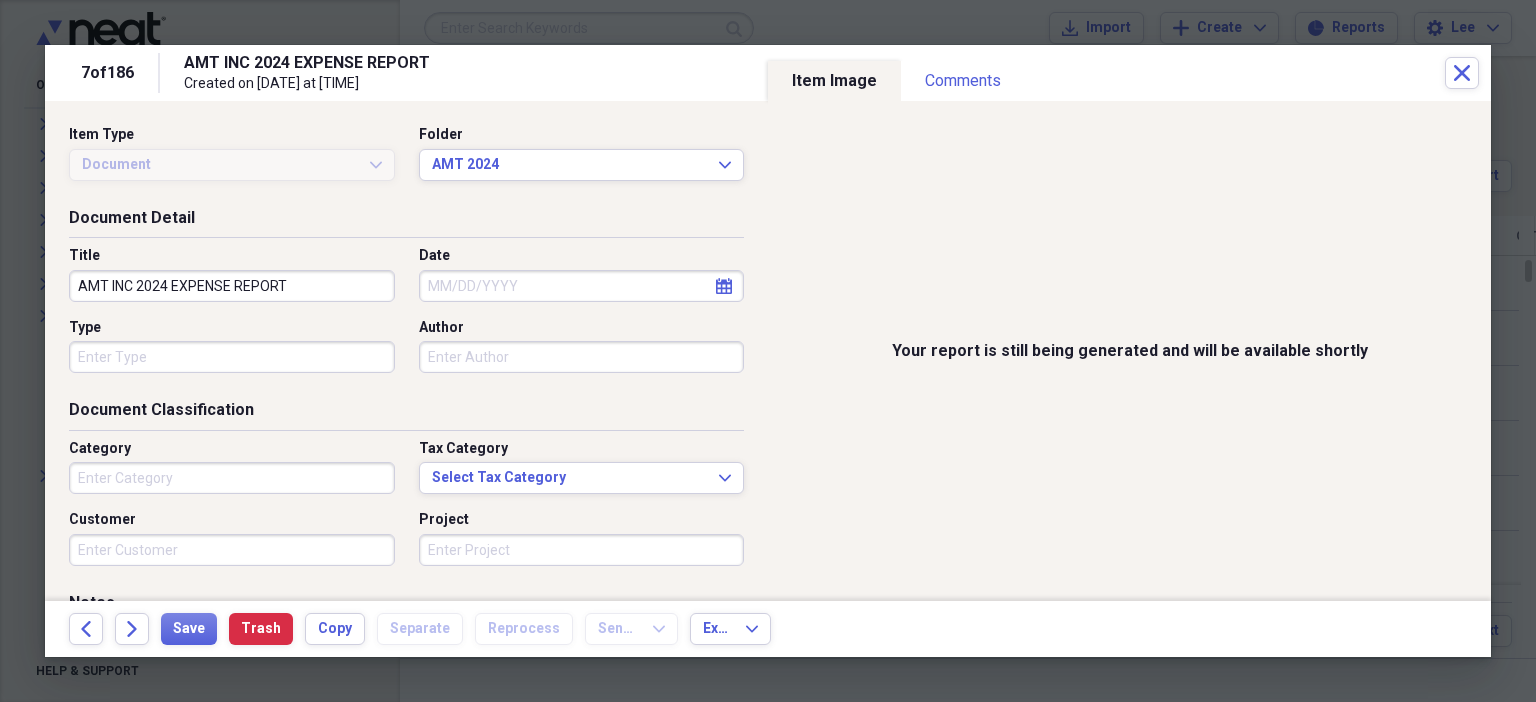 click on "Your report is still being generated and will be available shortly" at bounding box center (1129, 351) 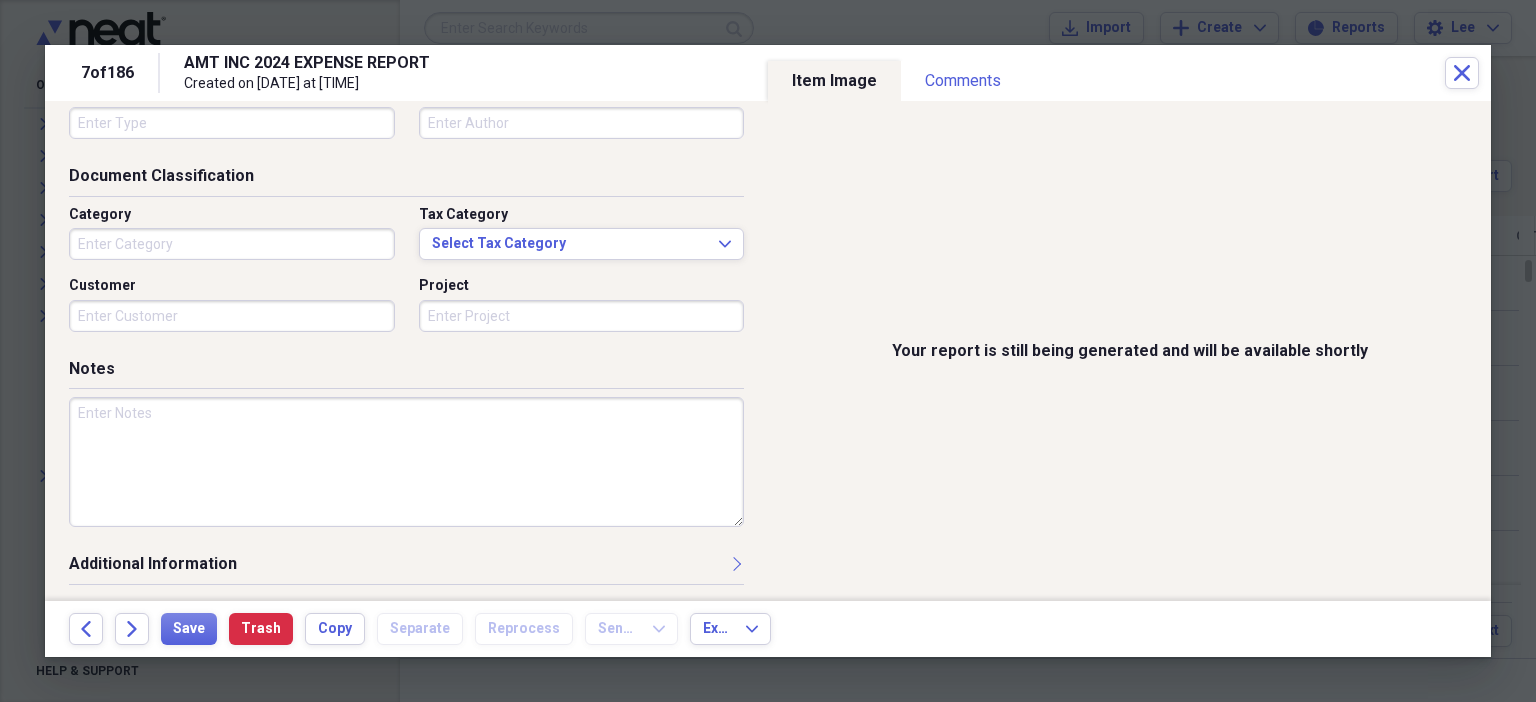 scroll, scrollTop: 49, scrollLeft: 0, axis: vertical 